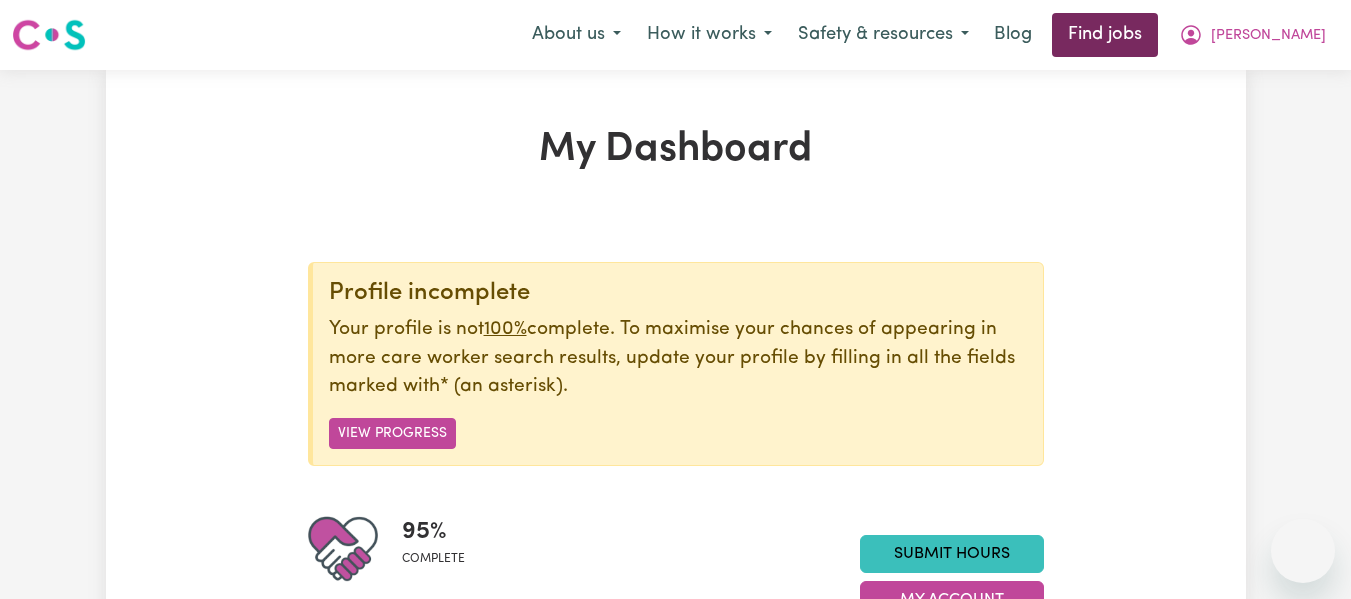 scroll, scrollTop: 0, scrollLeft: 0, axis: both 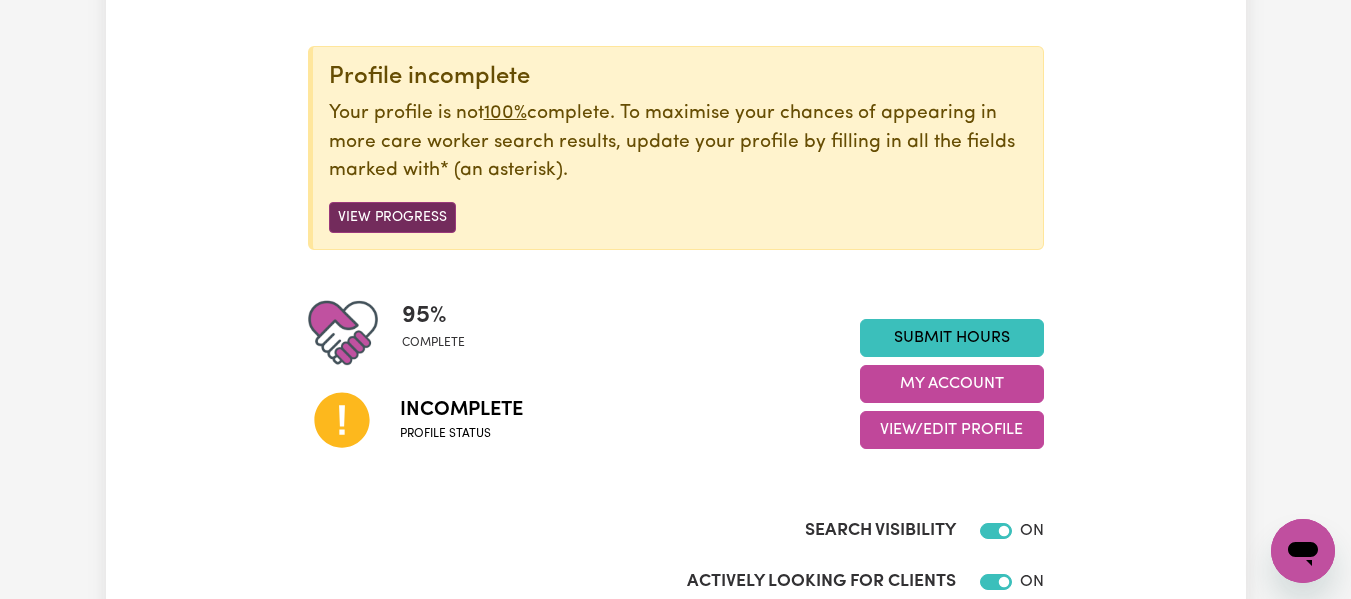 click on "View Progress" at bounding box center (392, 217) 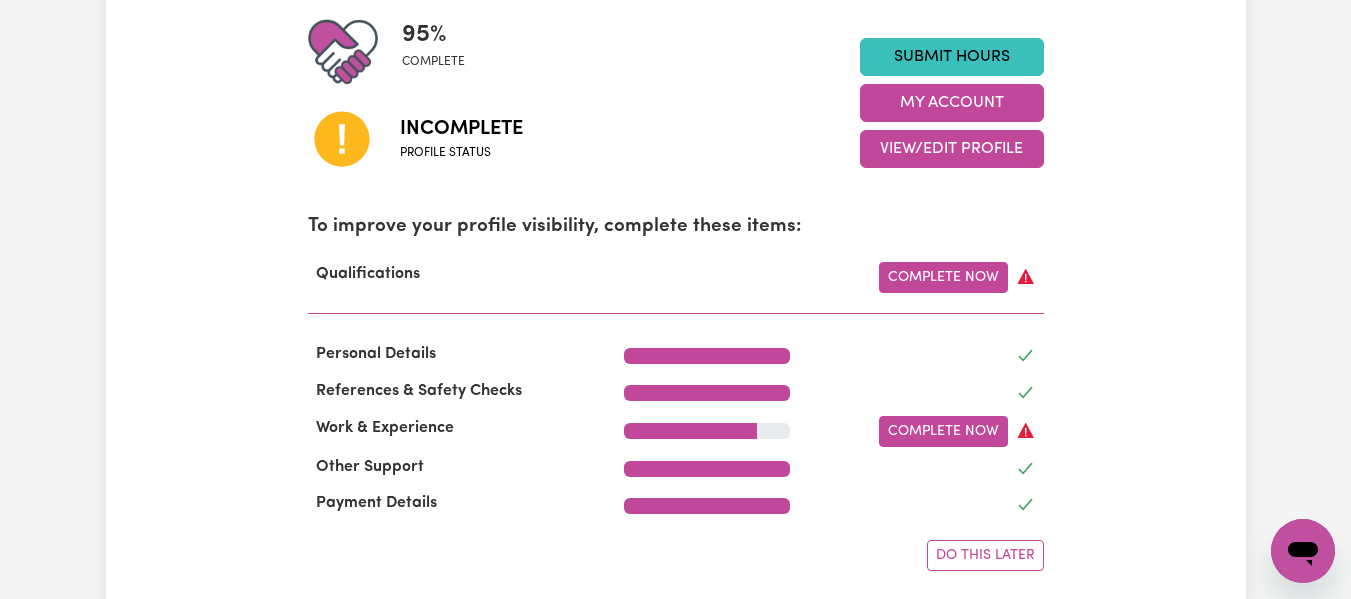 scroll, scrollTop: 498, scrollLeft: 0, axis: vertical 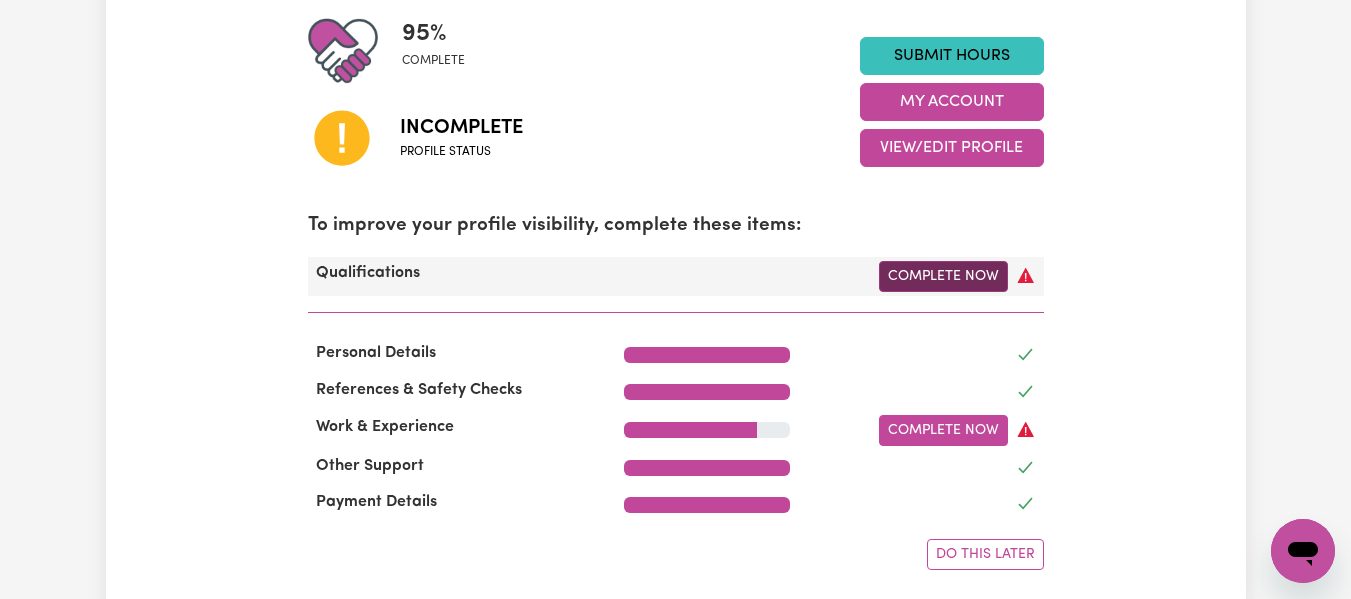 click on "Complete Now" at bounding box center [943, 276] 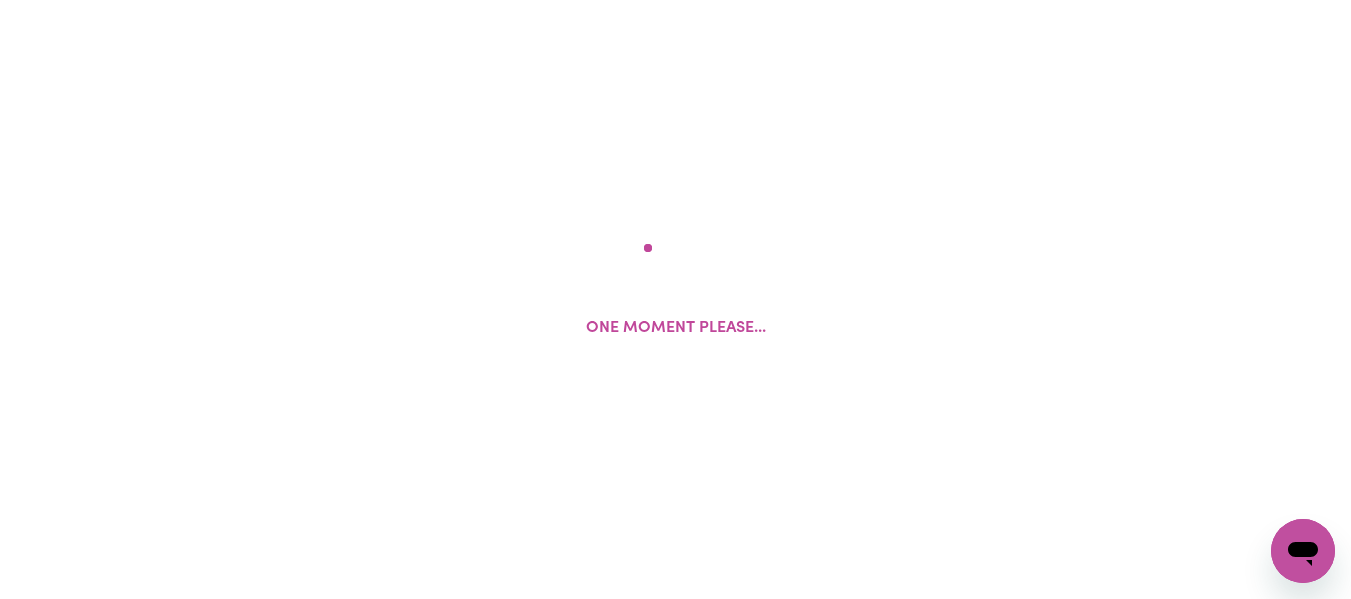 scroll, scrollTop: 0, scrollLeft: 0, axis: both 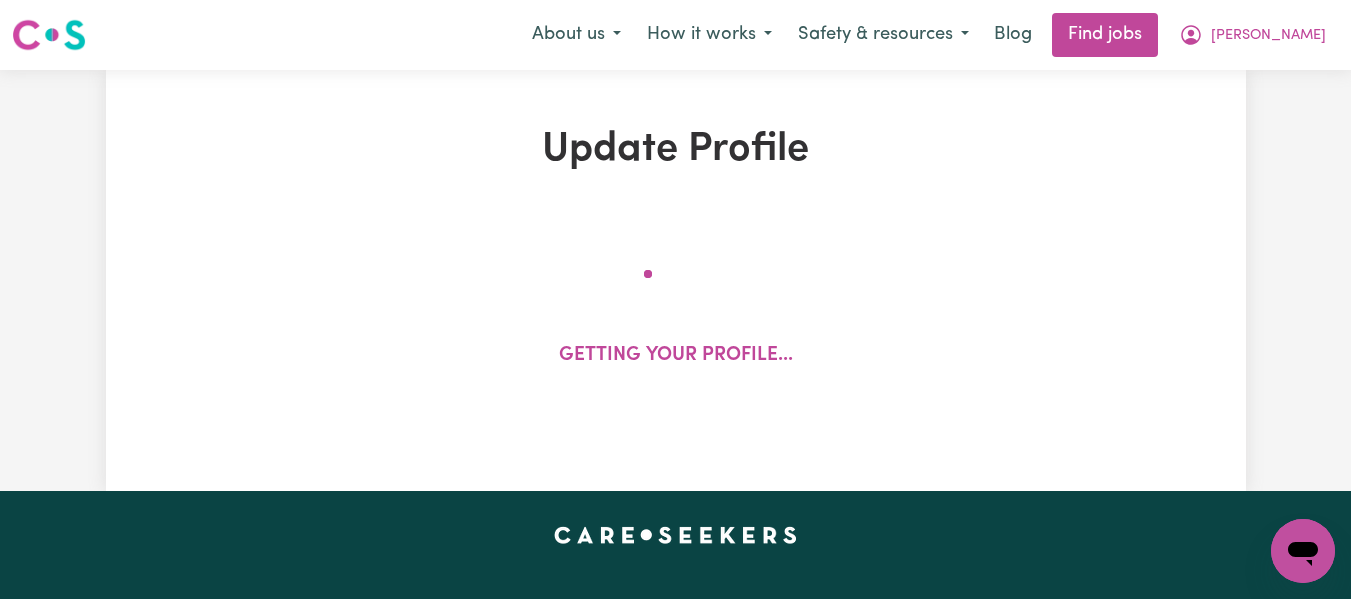 select on "2023" 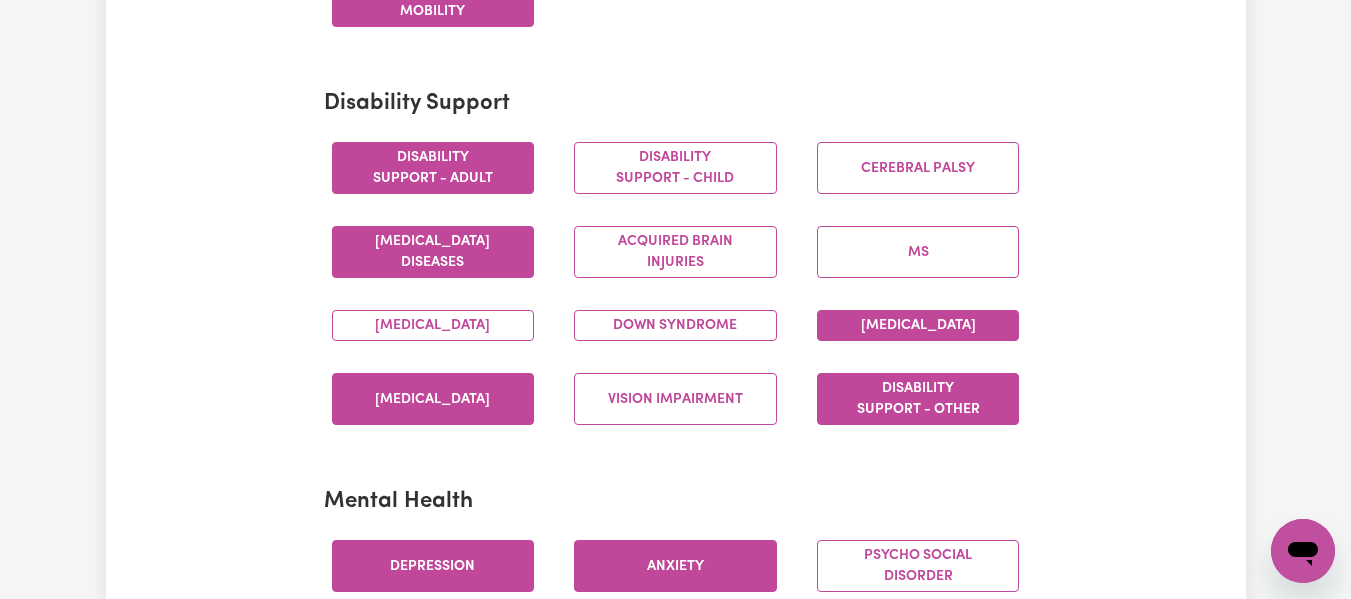 scroll, scrollTop: 813, scrollLeft: 0, axis: vertical 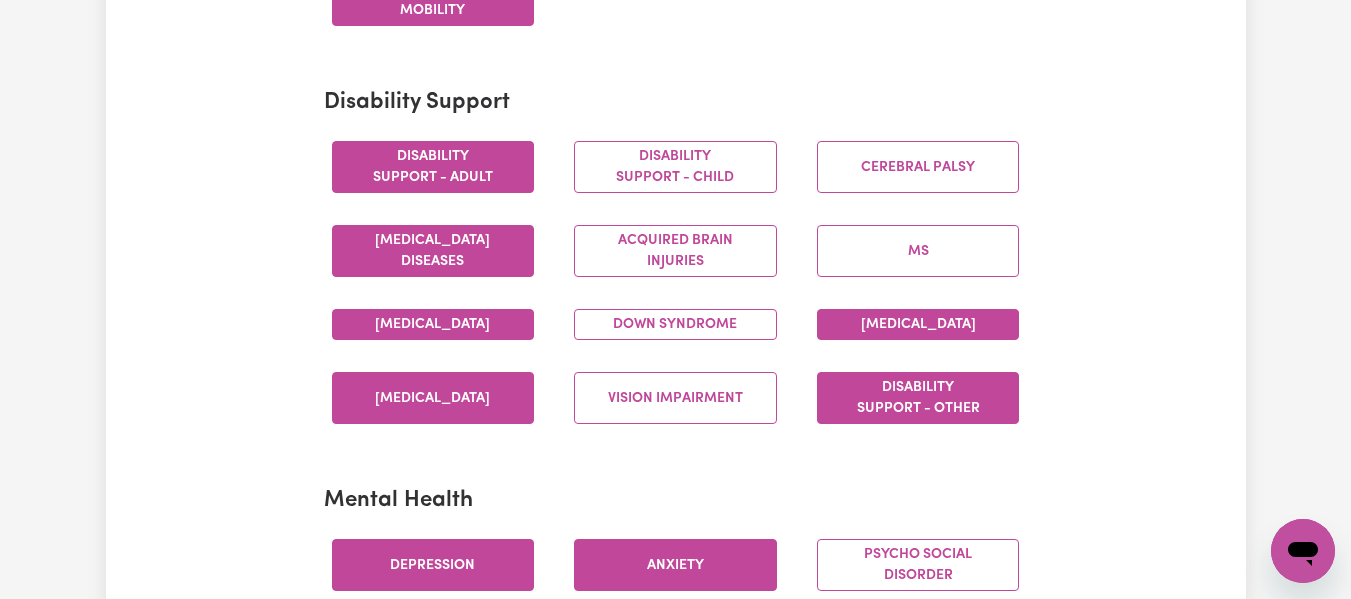 click on "[MEDICAL_DATA]" at bounding box center [433, 324] 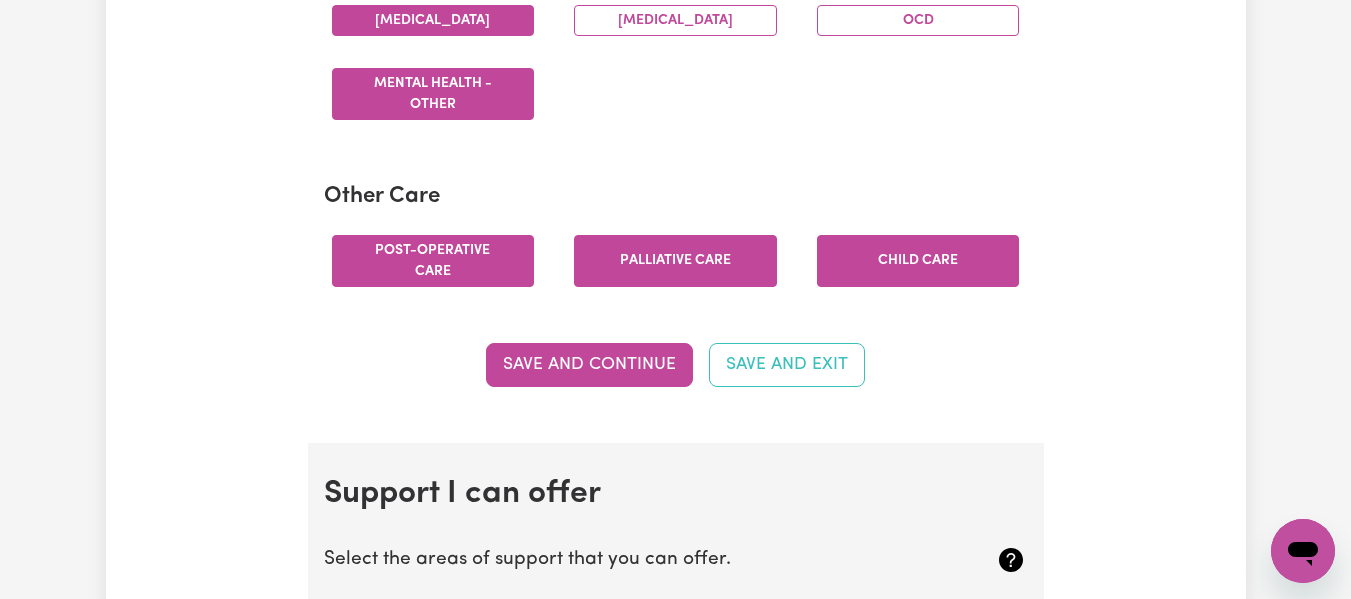 scroll, scrollTop: 1432, scrollLeft: 0, axis: vertical 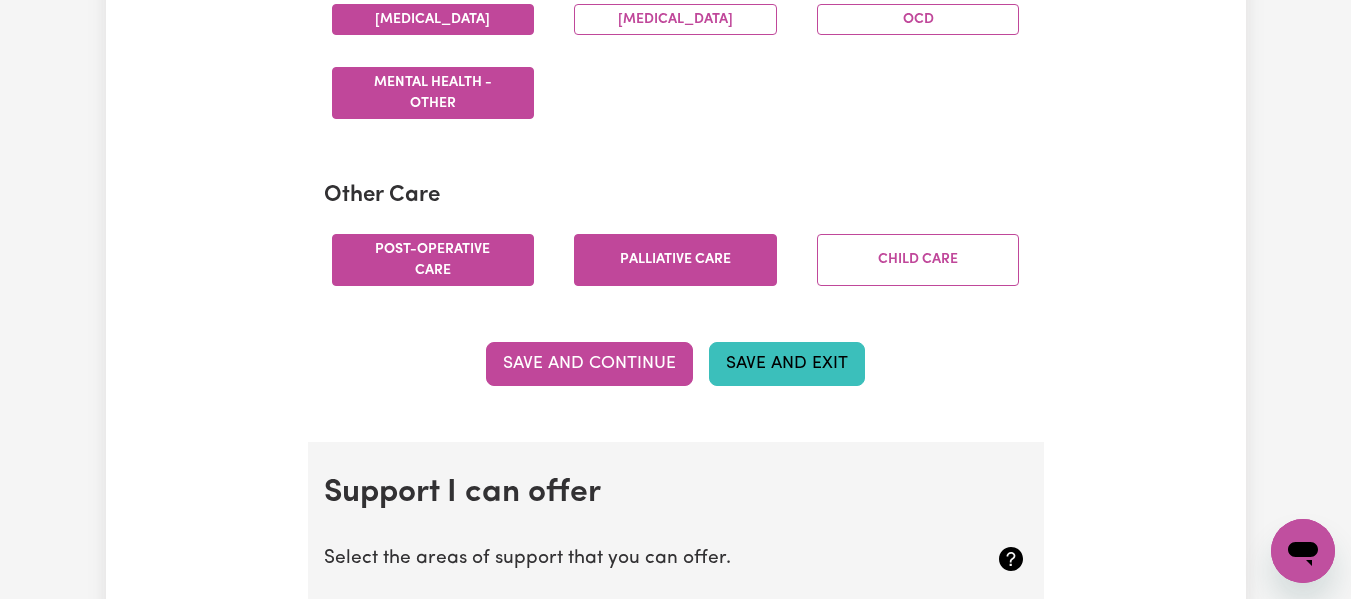 click on "Save and Exit" at bounding box center [787, 364] 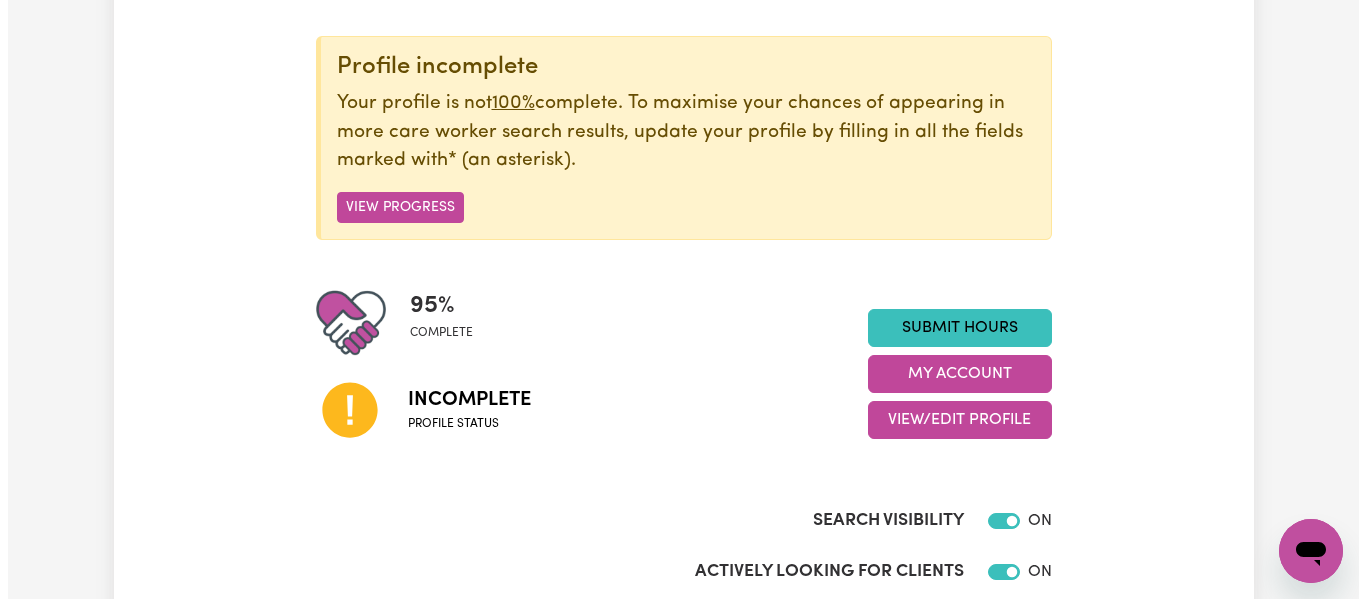 scroll, scrollTop: 228, scrollLeft: 0, axis: vertical 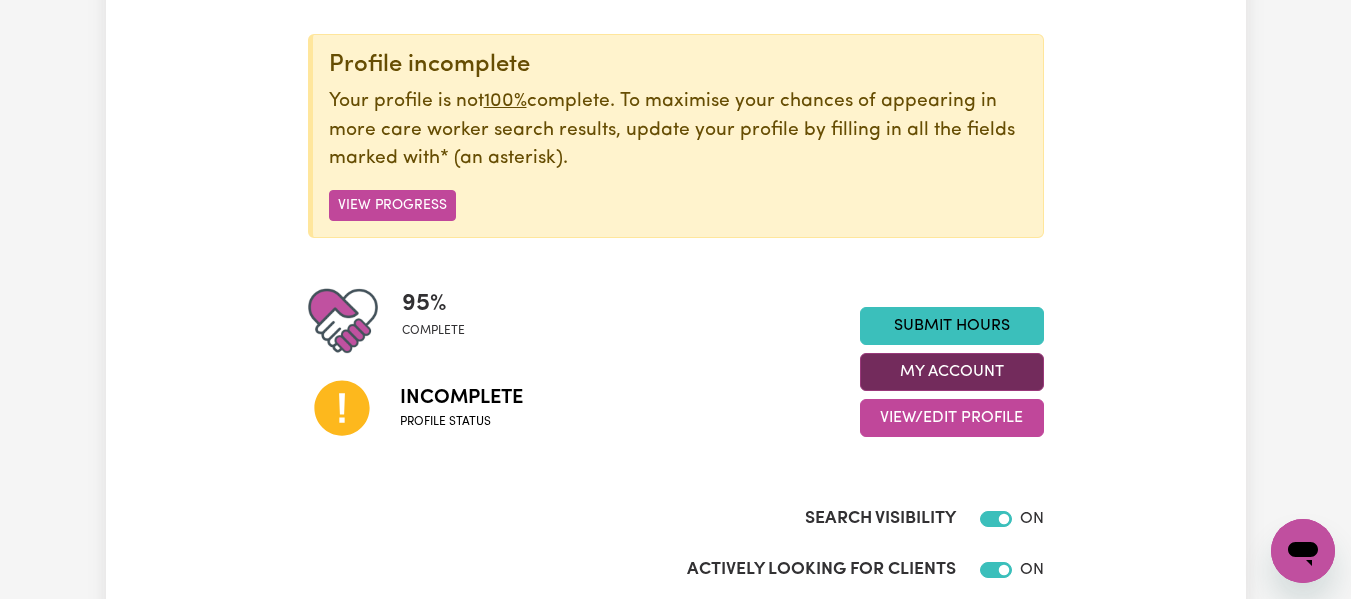 click on "My Account" at bounding box center [952, 372] 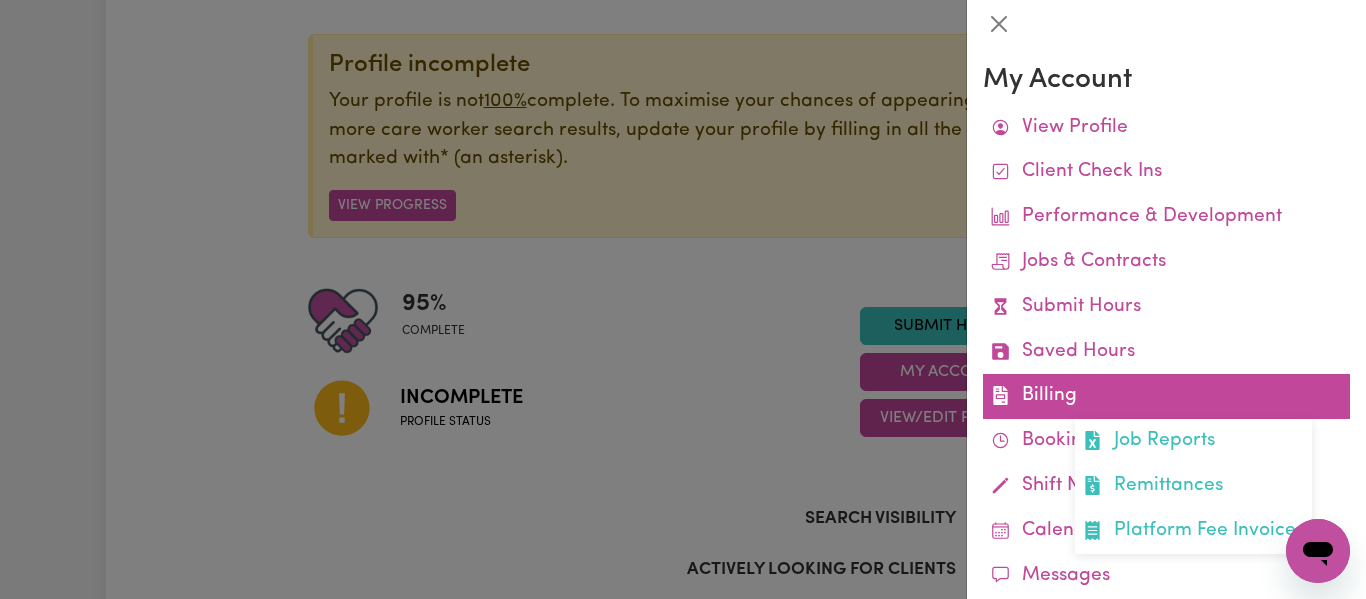 scroll, scrollTop: 182, scrollLeft: 0, axis: vertical 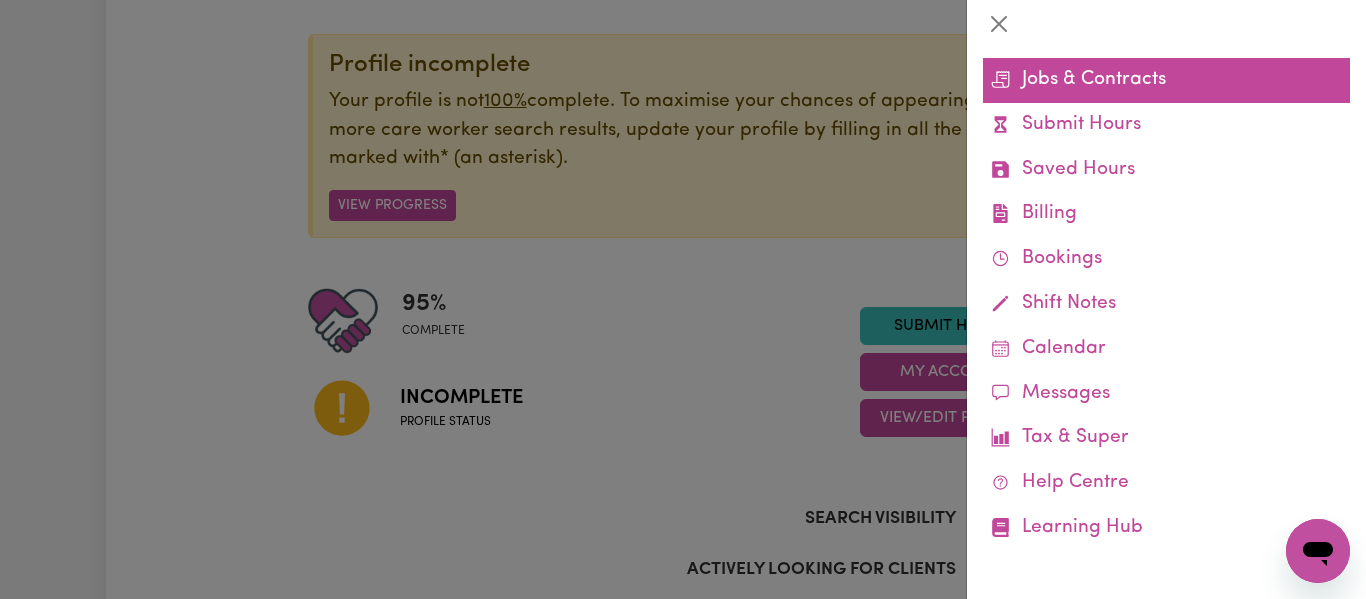 click on "Jobs & Contracts" at bounding box center (1166, 80) 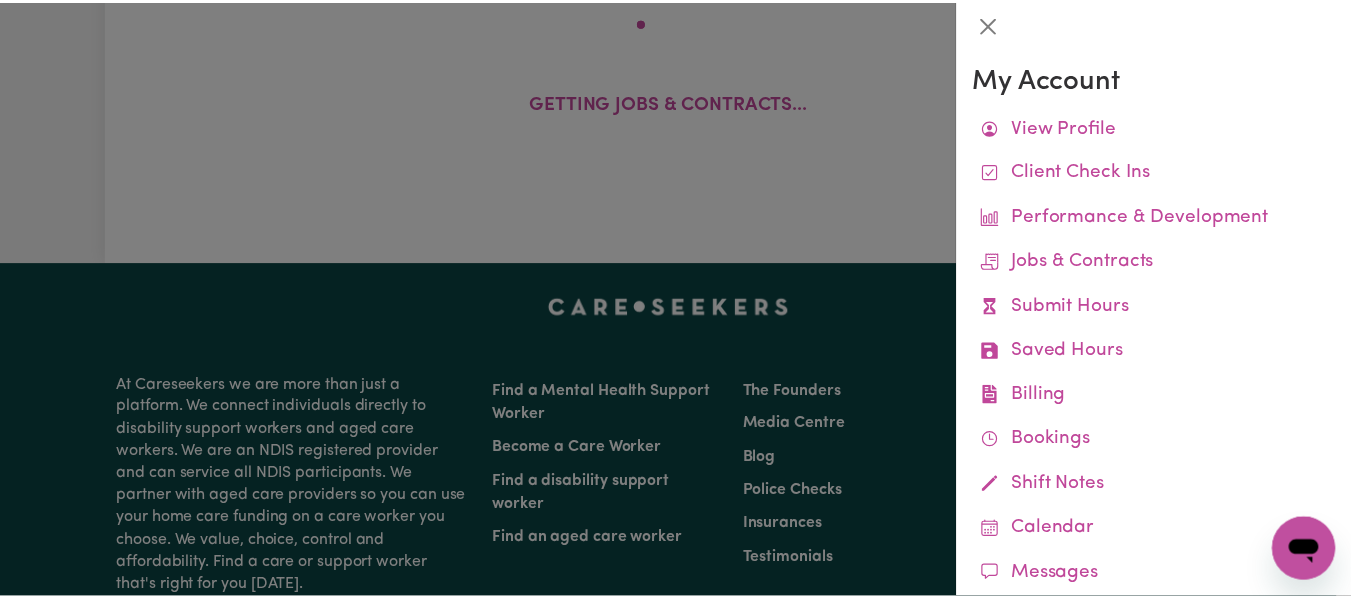 scroll, scrollTop: 0, scrollLeft: 0, axis: both 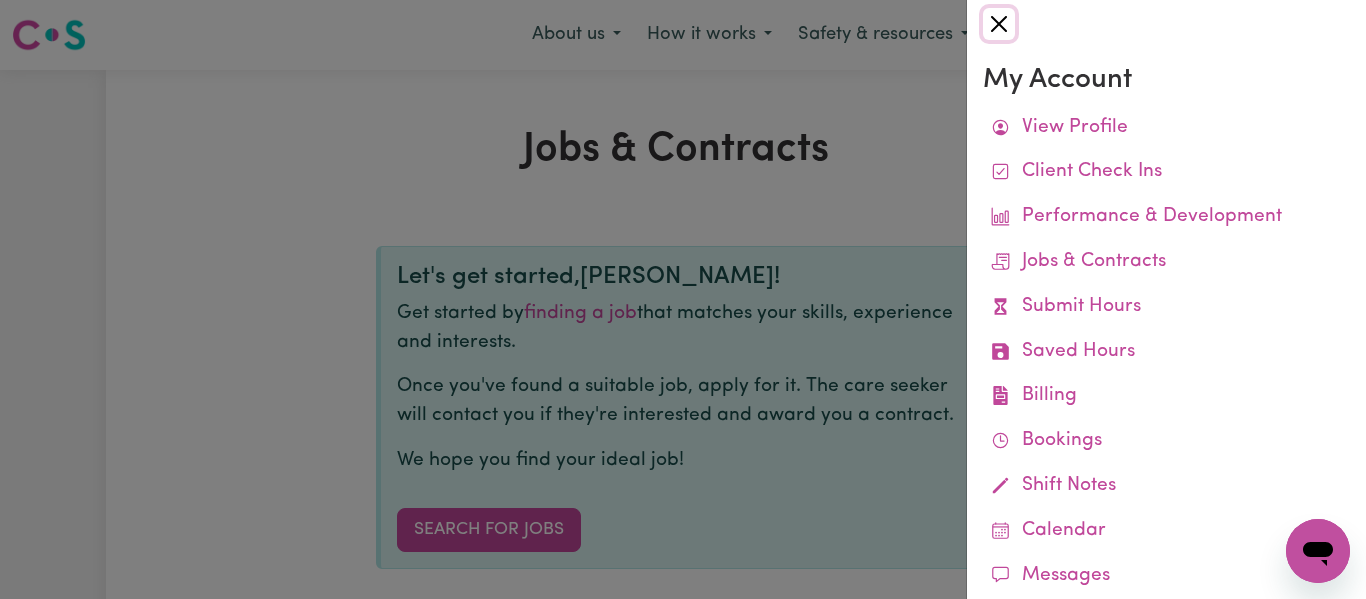 click at bounding box center (999, 24) 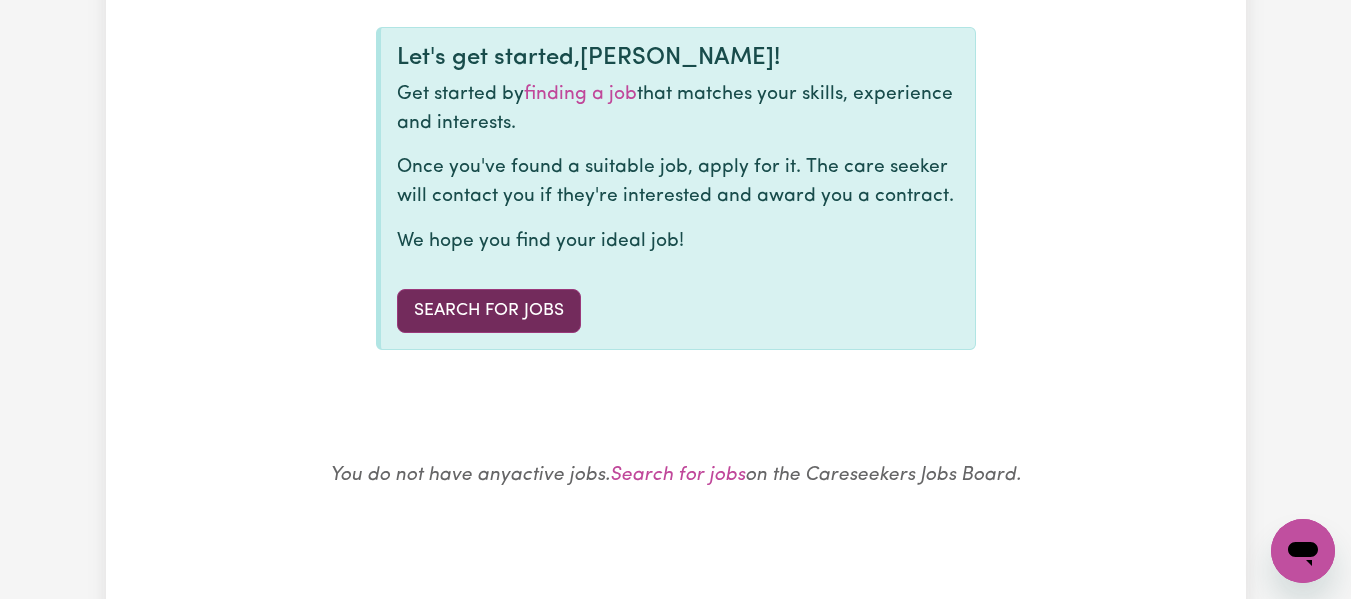 click on "Search for Jobs" at bounding box center [489, 311] 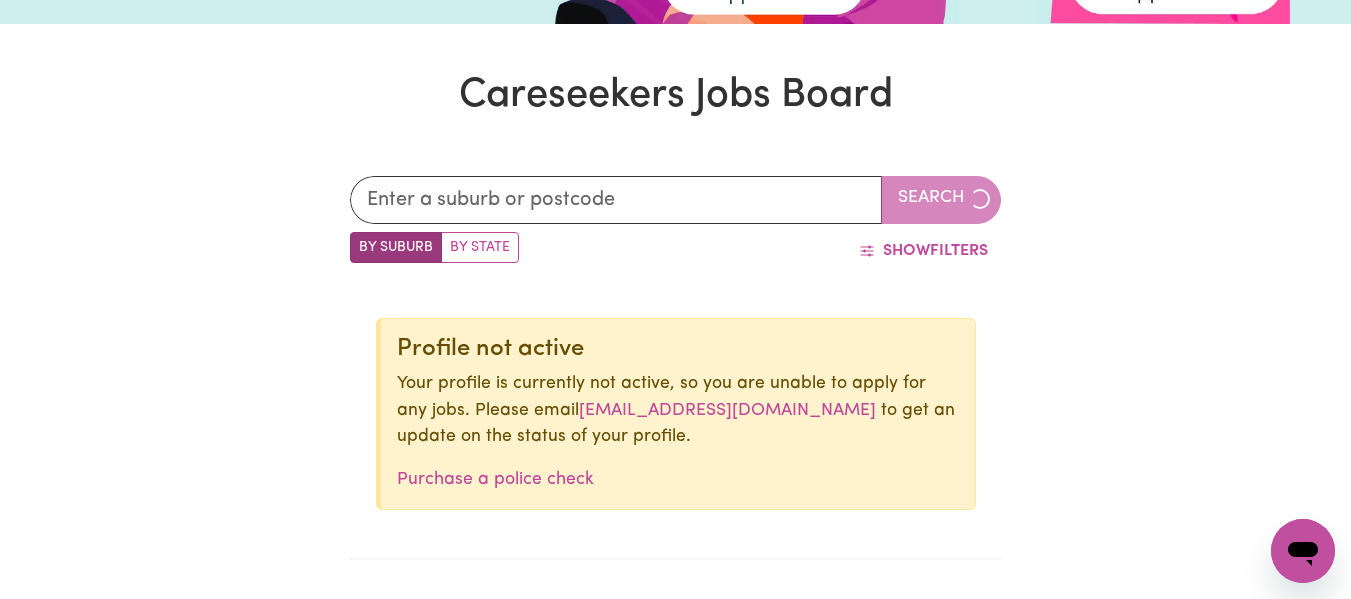 scroll, scrollTop: 809, scrollLeft: 0, axis: vertical 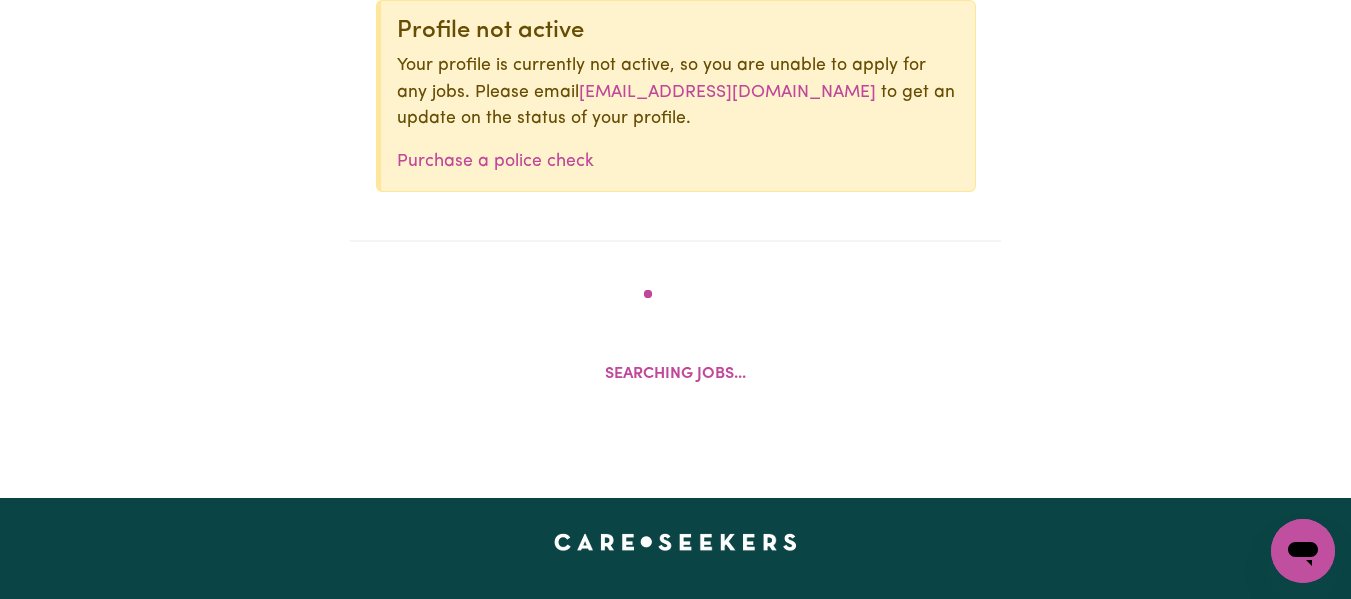click on "Searching jobs..." at bounding box center (676, 346) 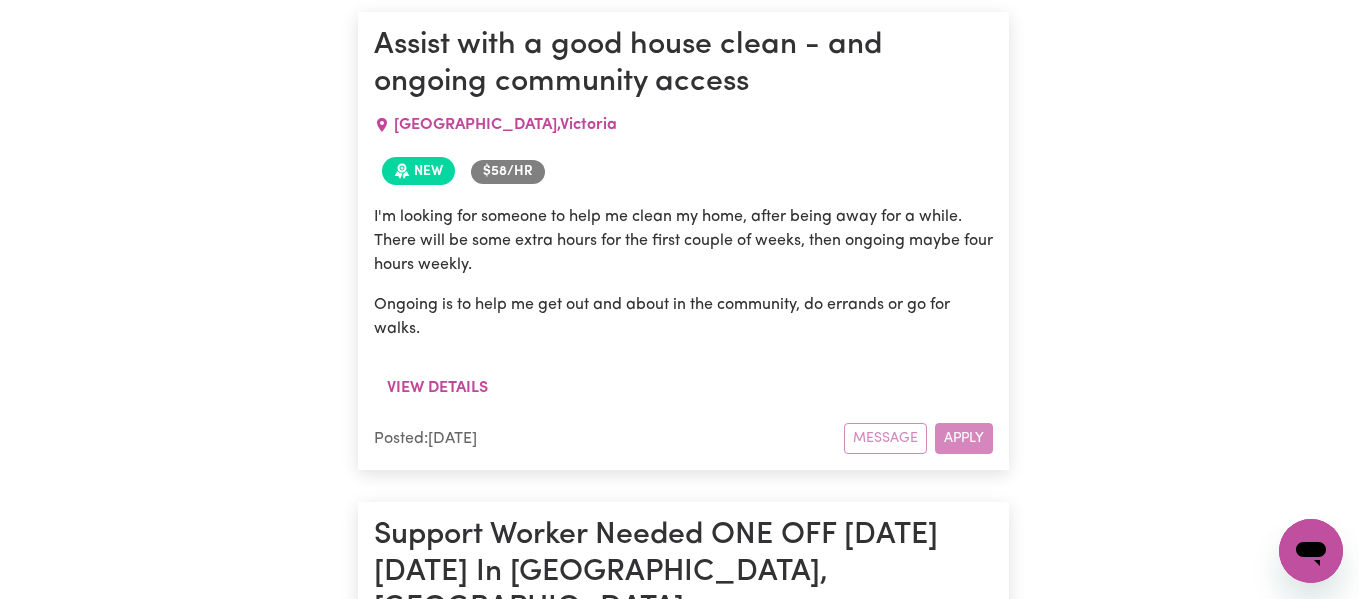 scroll, scrollTop: 1687, scrollLeft: 0, axis: vertical 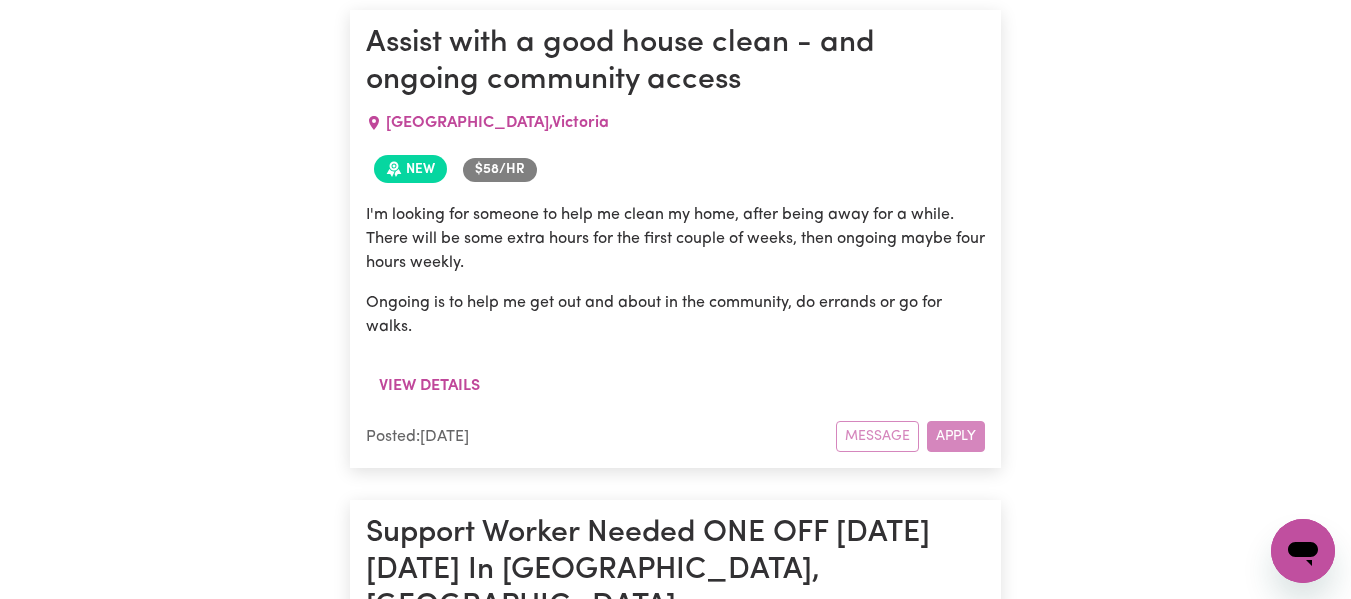 click on "Message Apply" at bounding box center [910, 436] 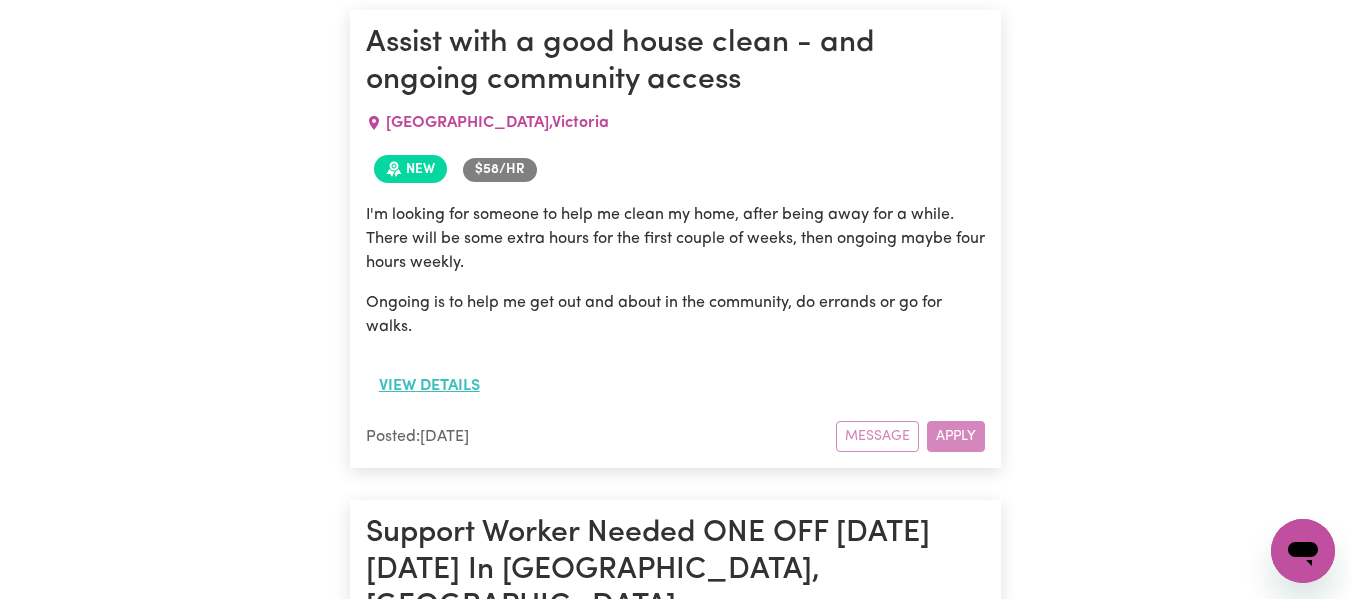 click on "View details" at bounding box center (429, 386) 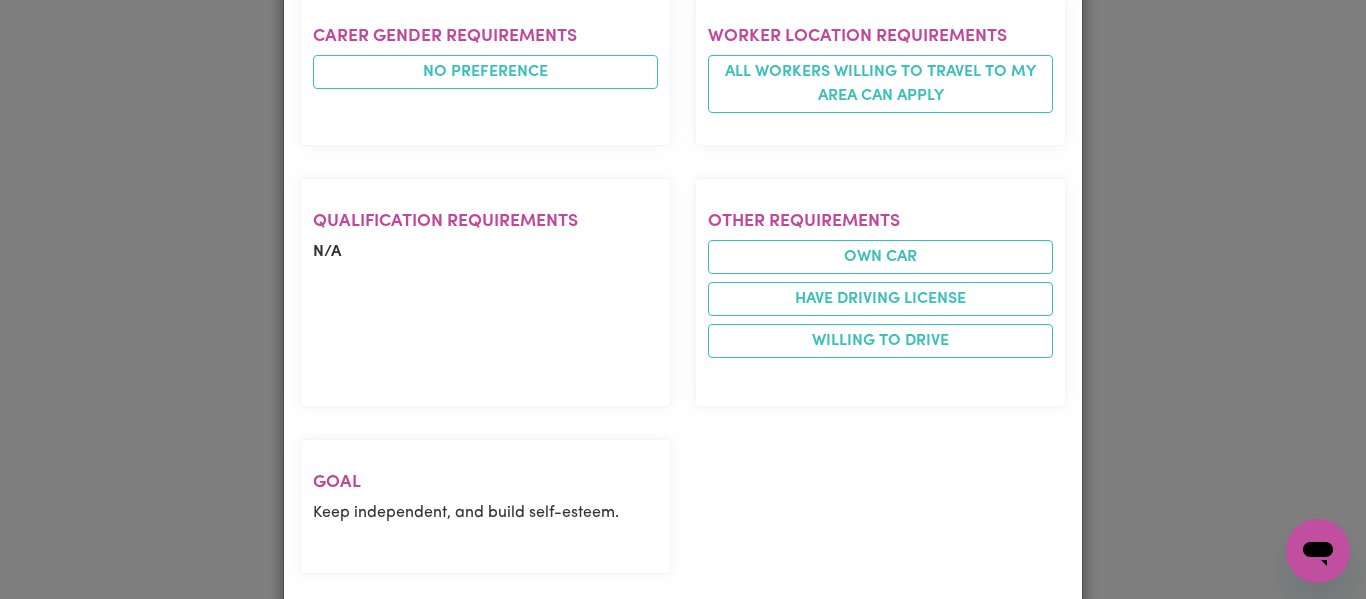 scroll, scrollTop: 1412, scrollLeft: 0, axis: vertical 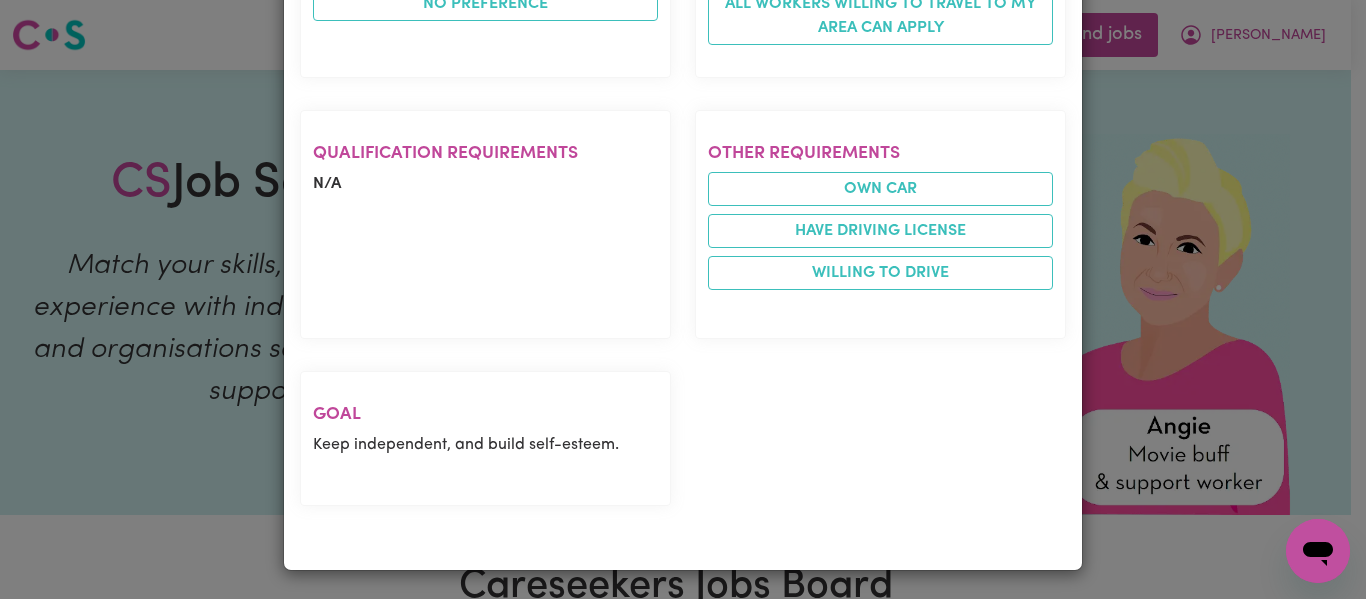 click on "Job Details Assist with a good house clean - and ongoing community access [GEOGRAPHIC_DATA] ,  [PERSON_NAME] Posted by:  Client Job description I'm looking for someone to help me clean my home, after being away for a while.  There will be some extra hours for the first couple of weeks, then ongoing maybe four hours weekly.  Ongoing is to help me get out and about in the community, do errands or go for walks.  Hourly Rate $ 58 /hr Experience required Vision impairment Tasks required Cleaning services Errands / Outings Community access Keeping fit Availability required [DATE] mornings [DATE] mornings [DATE] mornings Languages required N/A Carer gender requirements No preference Worker location requirements All workers willing to travel to my area can apply Qualification requirements N/A Other requirements Own Car Have driving license Willing to drive Goal Keep independent, and build self-esteem." at bounding box center [683, 299] 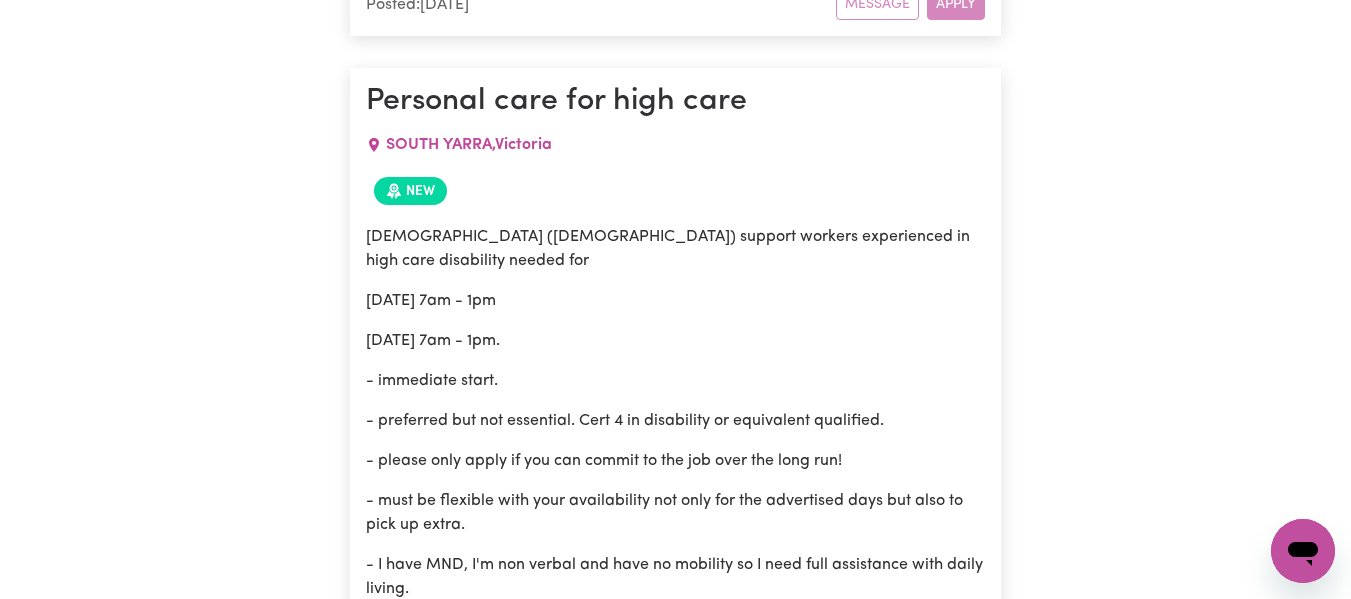scroll, scrollTop: 3979, scrollLeft: 0, axis: vertical 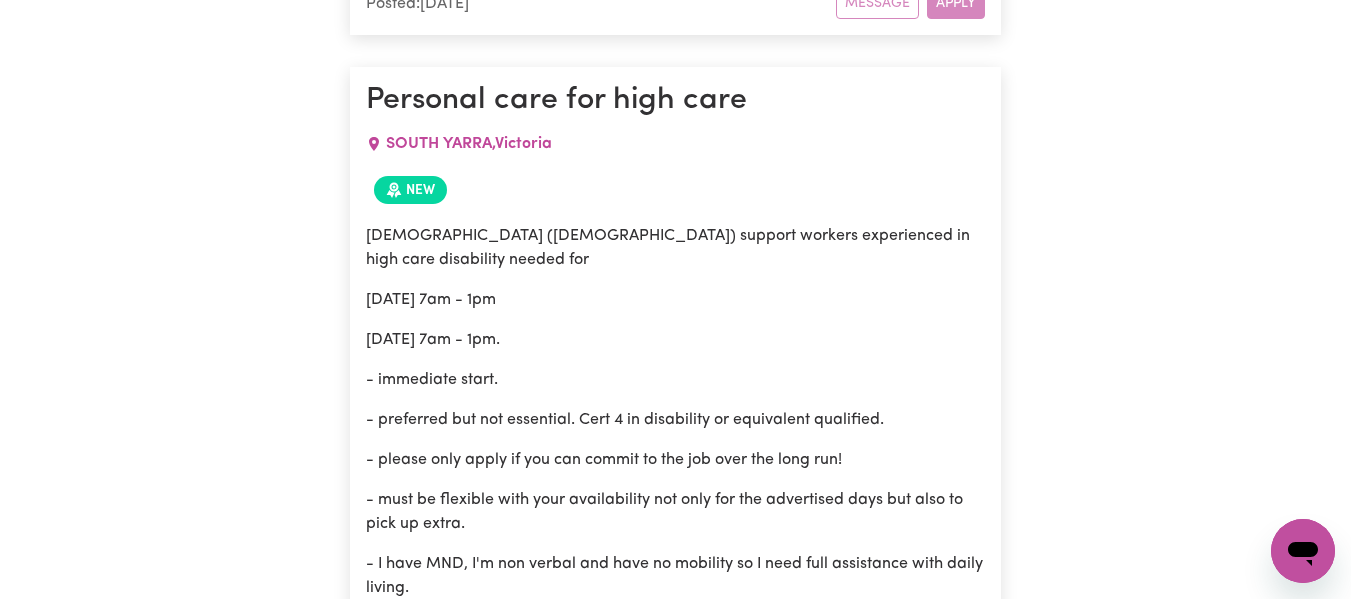 click on "[DEMOGRAPHIC_DATA] ([DEMOGRAPHIC_DATA]) support workers experienced in high care disability needed for  [DATE] 7am - 1pm [DATE] 7am - 1pm. - immediate start.  - preferred but not essential. Cert 4 in disability or equivalent qualified.  - please only apply if you can commit to the job over the long run!  - must be flexible with your availability not only for the advertised days but also to pick up extra. - I have MND, I'm non verbal and have no mobility so I need full assistance with daily living.  - I have a quick temper. I'm very honest and can be very direct with everyone. Please only apply if you can handle constructive criticism.  - patience, attention to detail and fast learning are preferred qualities.  Your duties may include,  - manual handling.  - toileting  - showering  - cleaning and tidying up.  - prepare and feeding meals, with regular liquid intake.  - assist with light stretches.  - doctors appointments  - community access. - massage.   - arts and crafts." at bounding box center [676, 684] 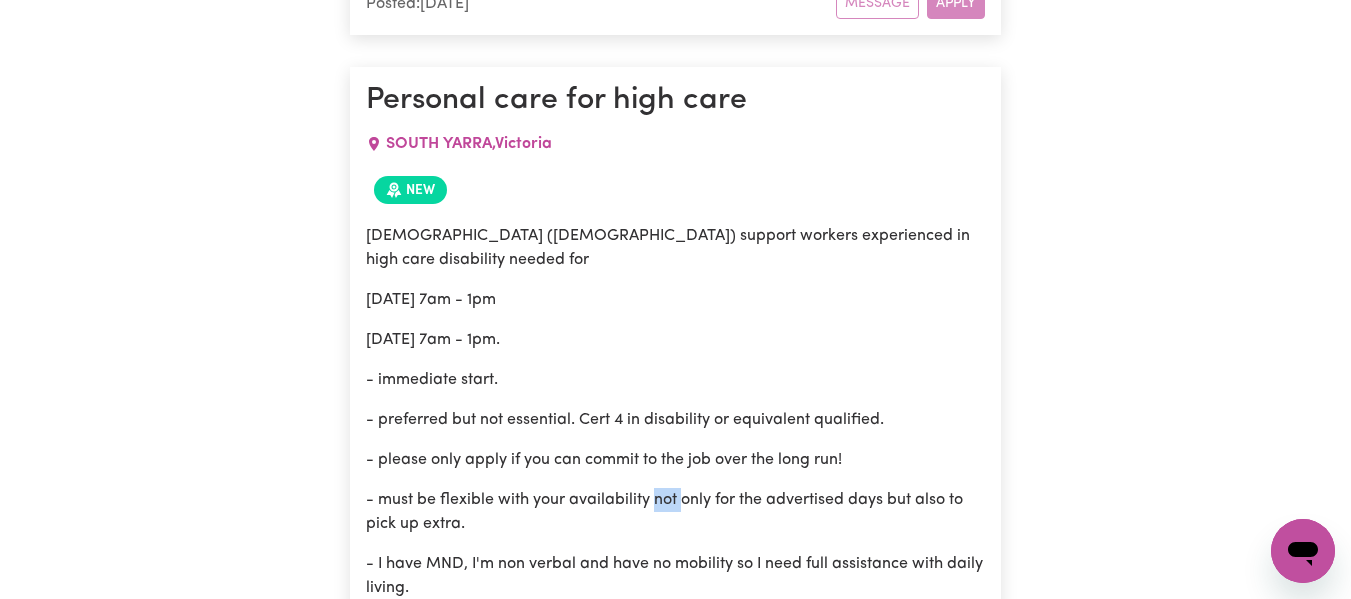 click on "[DEMOGRAPHIC_DATA] ([DEMOGRAPHIC_DATA]) support workers experienced in high care disability needed for  [DATE] 7am - 1pm [DATE] 7am - 1pm. - immediate start.  - preferred but not essential. Cert 4 in disability or equivalent qualified.  - please only apply if you can commit to the job over the long run!  - must be flexible with your availability not only for the advertised days but also to pick up extra. - I have MND, I'm non verbal and have no mobility so I need full assistance with daily living.  - I have a quick temper. I'm very honest and can be very direct with everyone. Please only apply if you can handle constructive criticism.  - patience, attention to detail and fast learning are preferred qualities.  Your duties may include,  - manual handling.  - toileting  - showering  - cleaning and tidying up.  - prepare and feeding meals, with regular liquid intake.  - assist with light stretches.  - doctors appointments  - community access. - massage.   - arts and crafts." at bounding box center [676, 684] 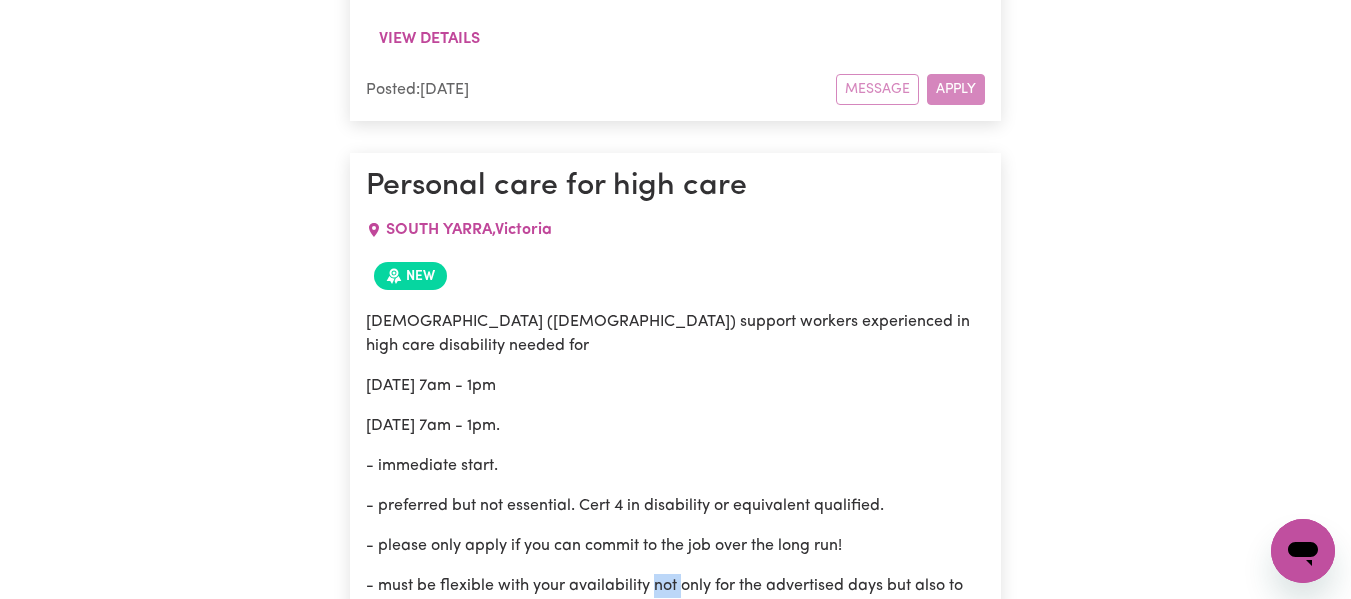scroll, scrollTop: 3892, scrollLeft: 0, axis: vertical 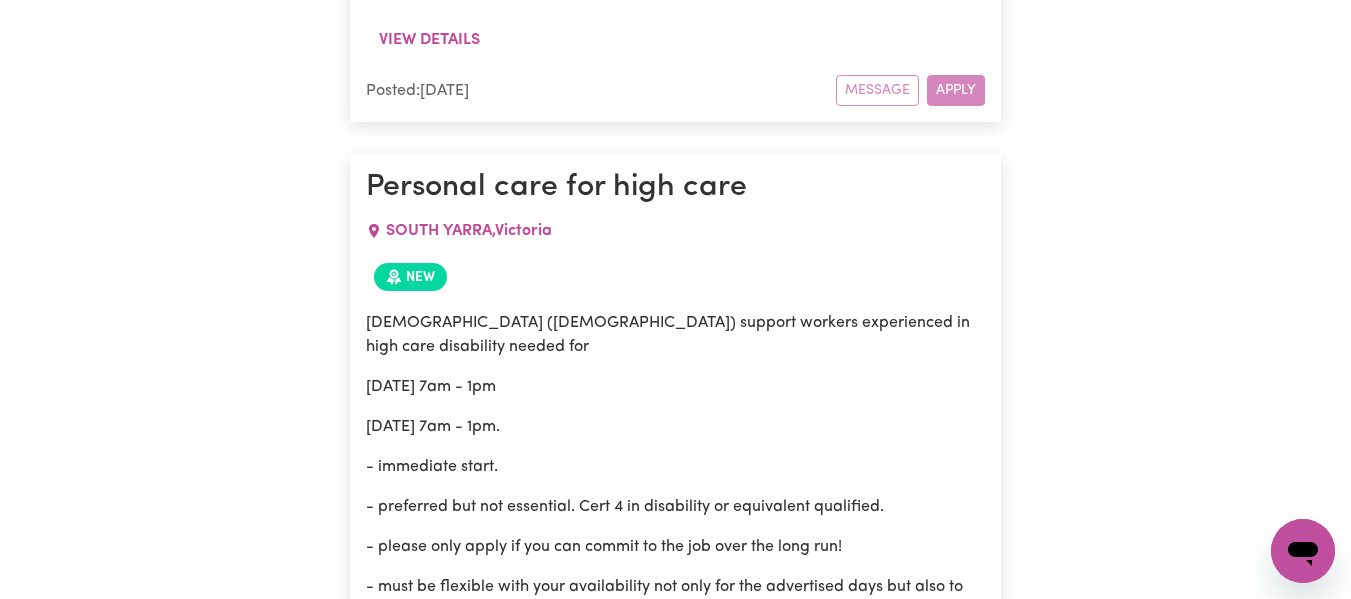 click on "[DATE] 7am - 1pm" at bounding box center (676, 387) 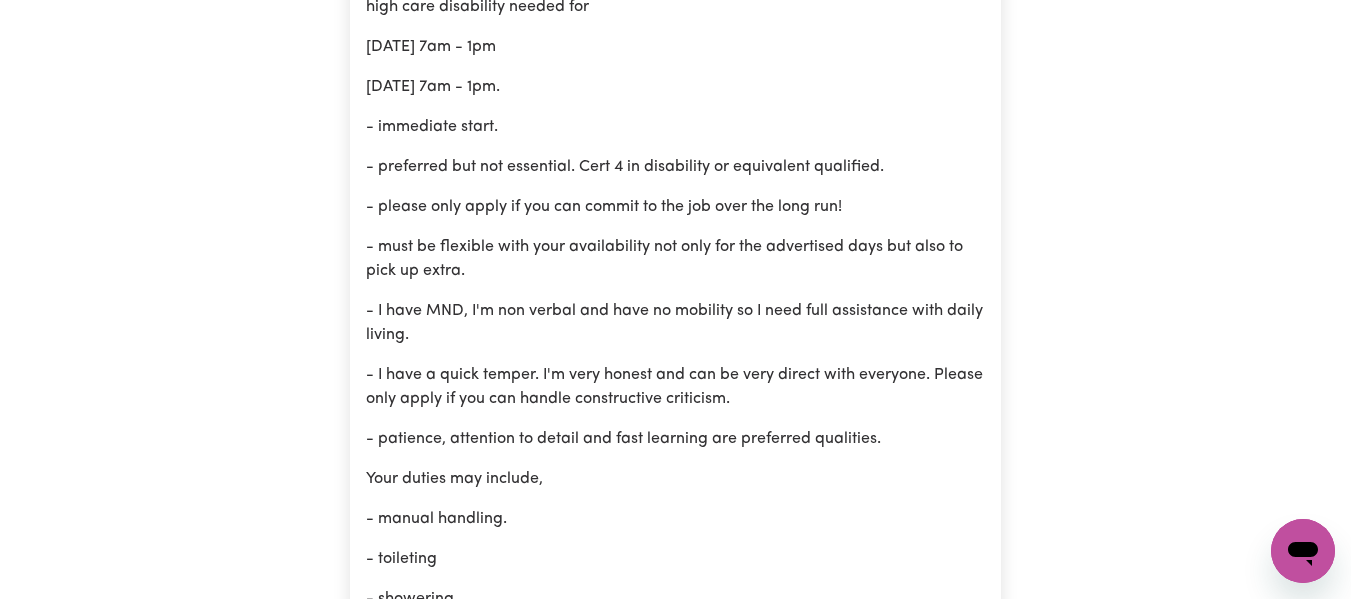 scroll, scrollTop: 4235, scrollLeft: 0, axis: vertical 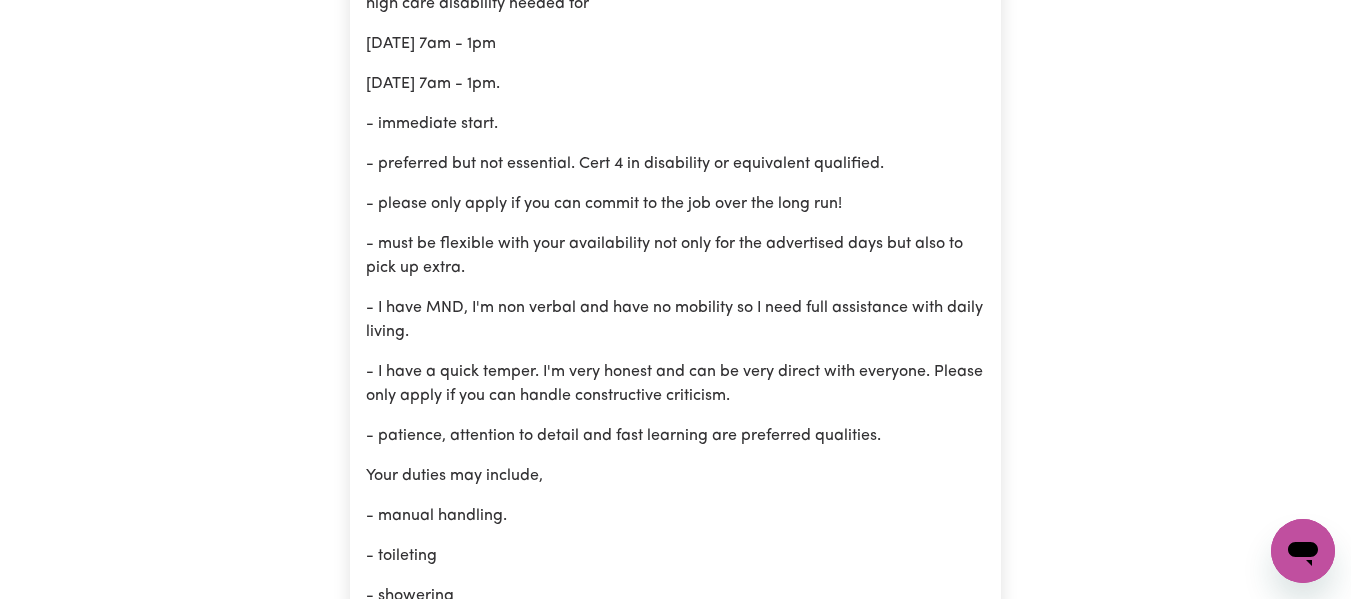 drag, startPoint x: 672, startPoint y: 295, endPoint x: 591, endPoint y: 337, distance: 91.24144 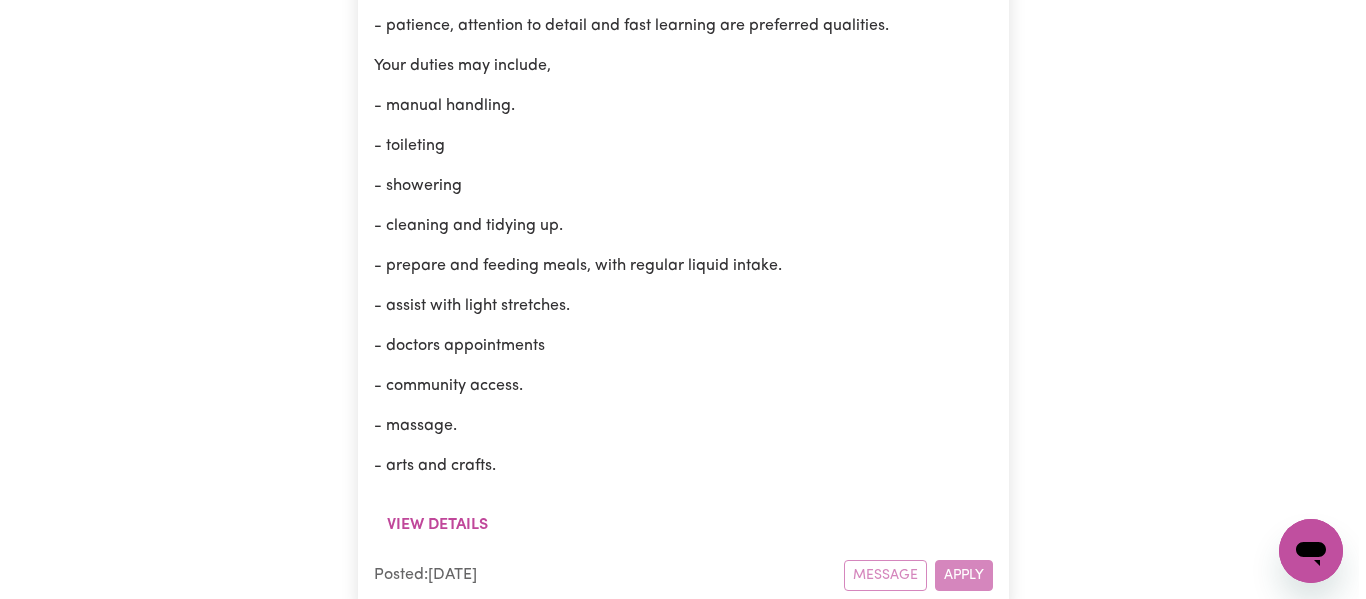 scroll, scrollTop: 4646, scrollLeft: 0, axis: vertical 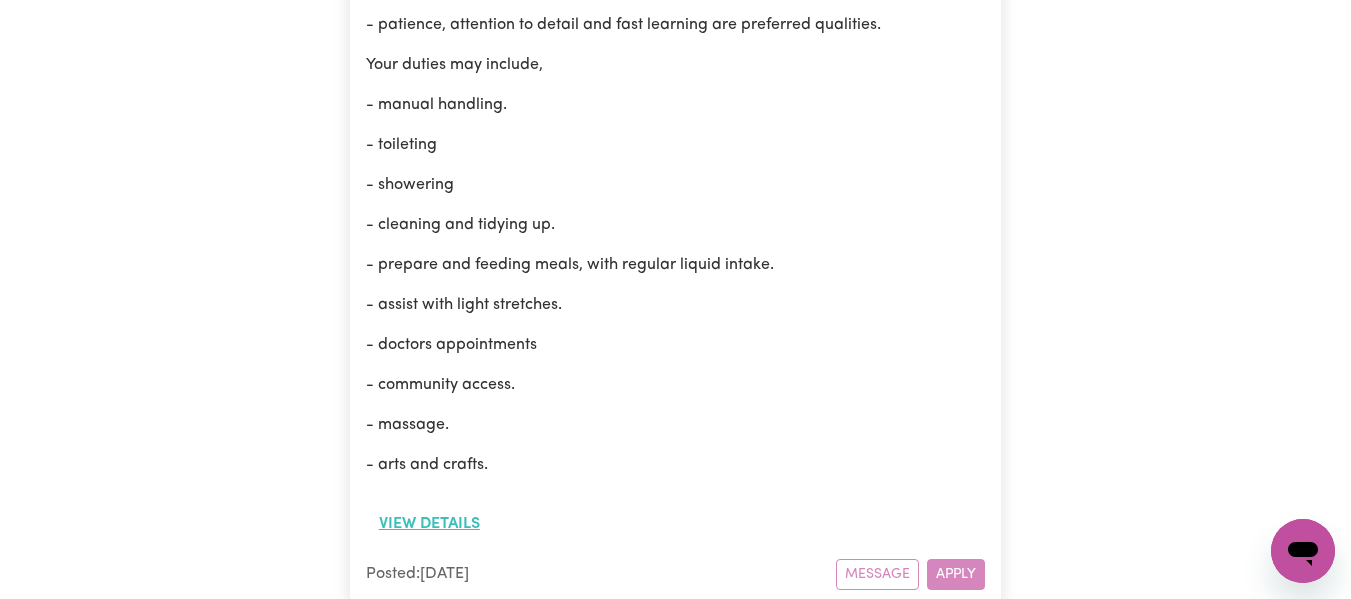 click on "View details" at bounding box center (429, 524) 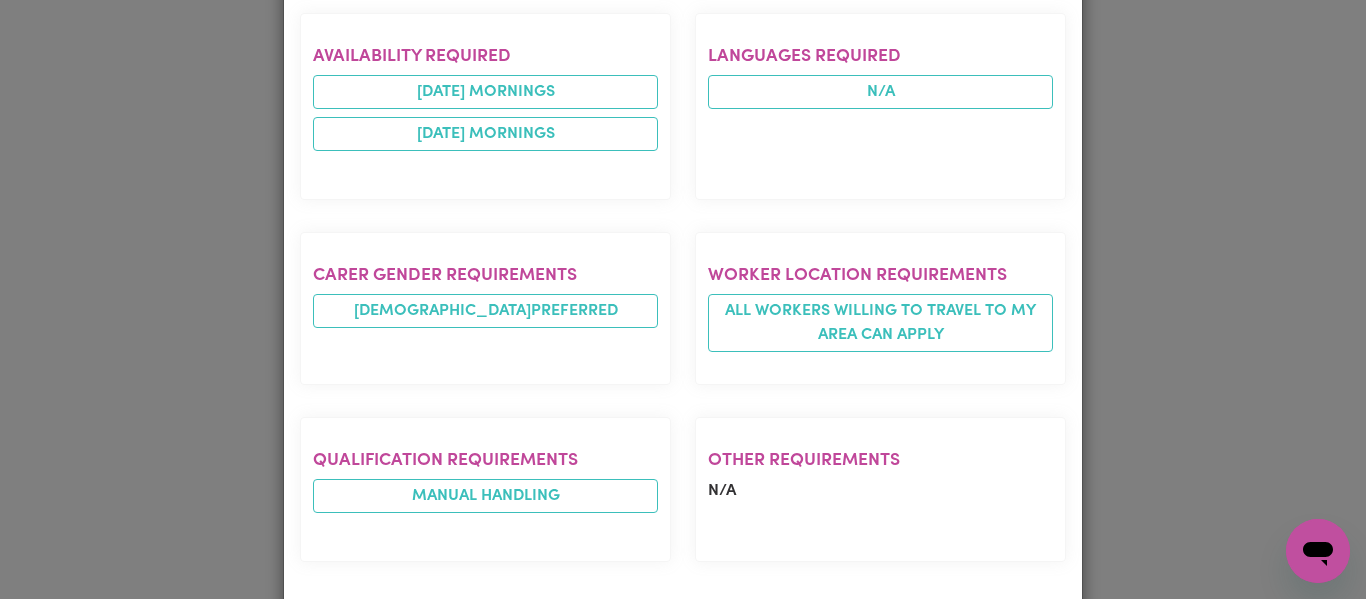 scroll, scrollTop: 1870, scrollLeft: 0, axis: vertical 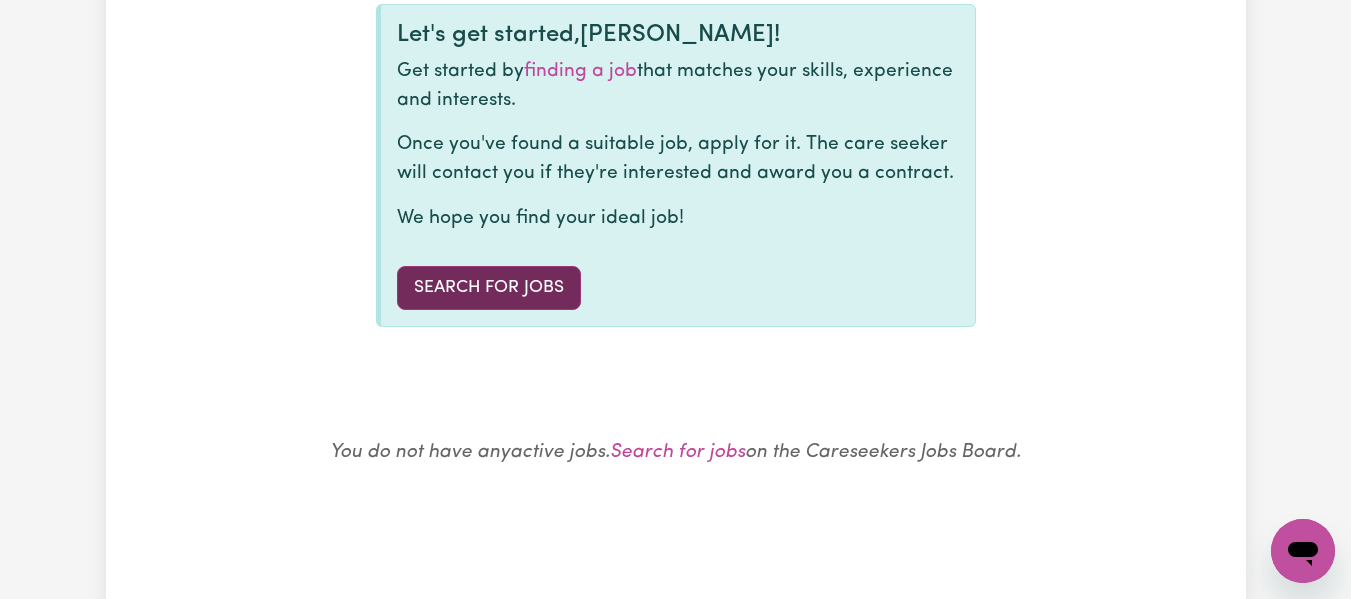 click on "Search for Jobs" at bounding box center [489, 288] 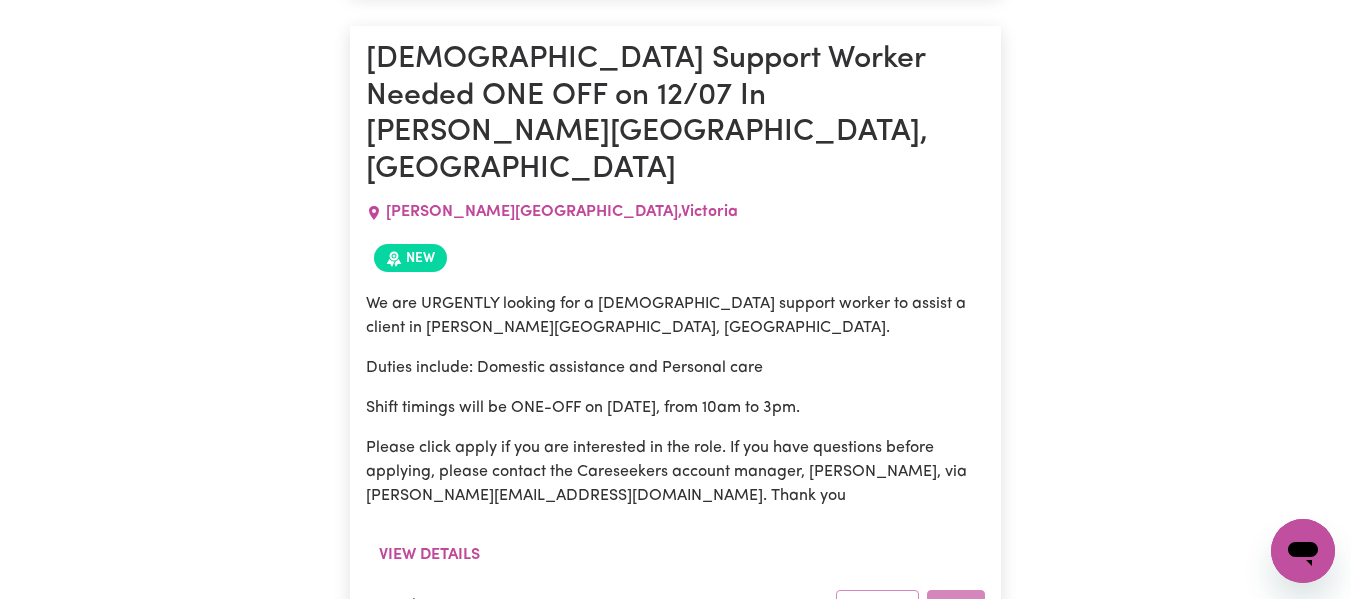 scroll, scrollTop: 3376, scrollLeft: 0, axis: vertical 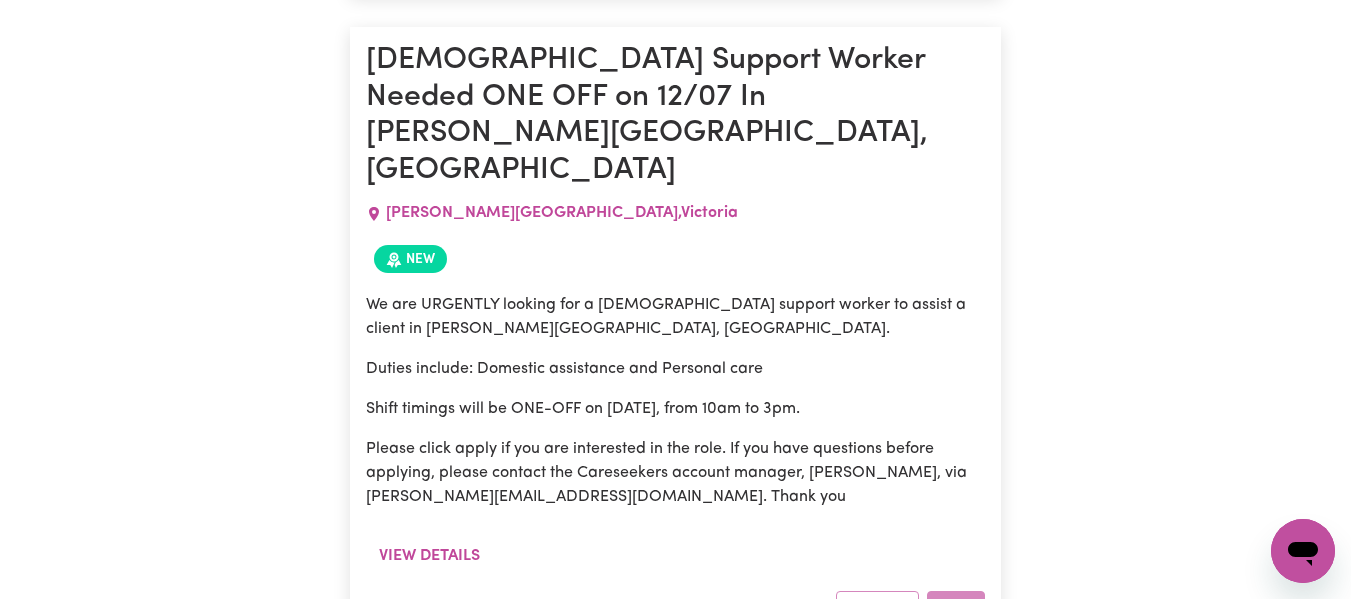 click on "Please click apply if you are interested in the role. If you have questions before applying, please contact the Careseekers account manager, [PERSON_NAME], via [PERSON_NAME][EMAIL_ADDRESS][DOMAIN_NAME]. Thank you" at bounding box center (676, 473) 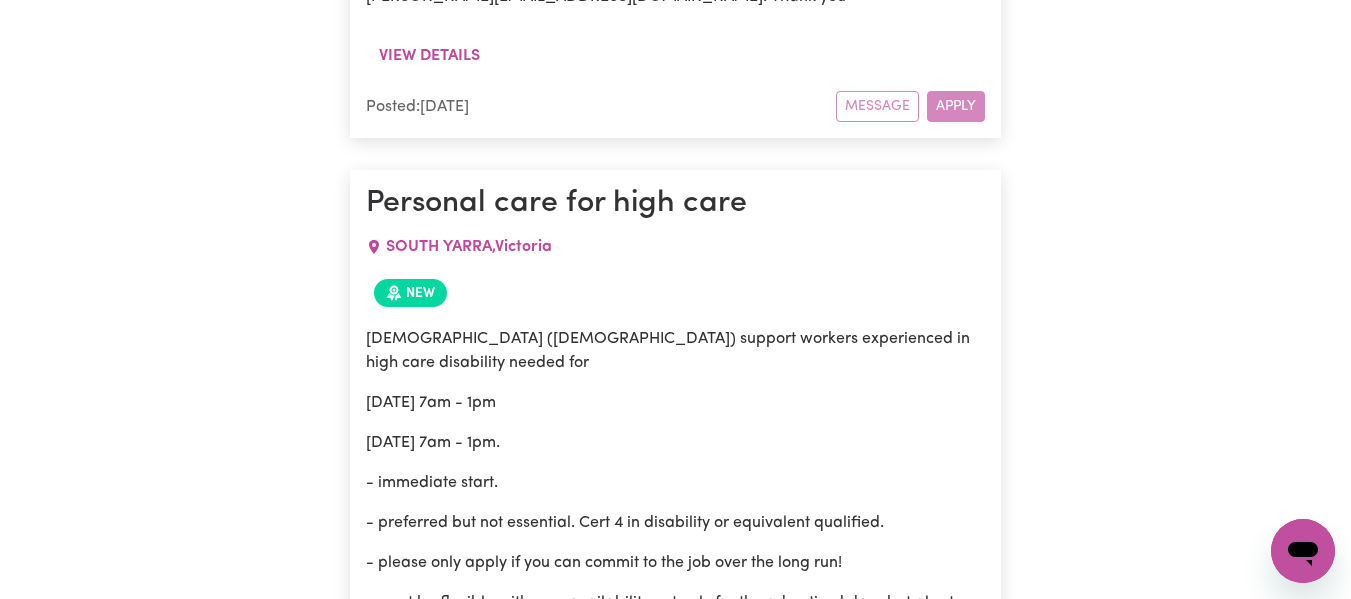 scroll, scrollTop: 3875, scrollLeft: 0, axis: vertical 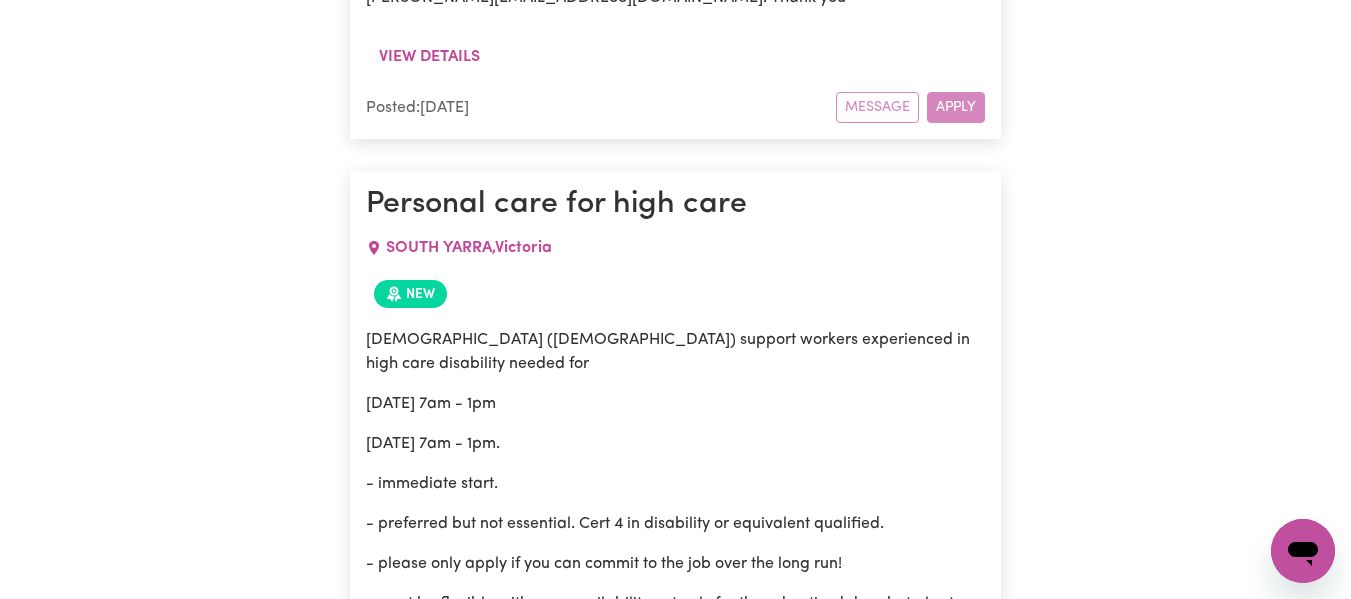 click 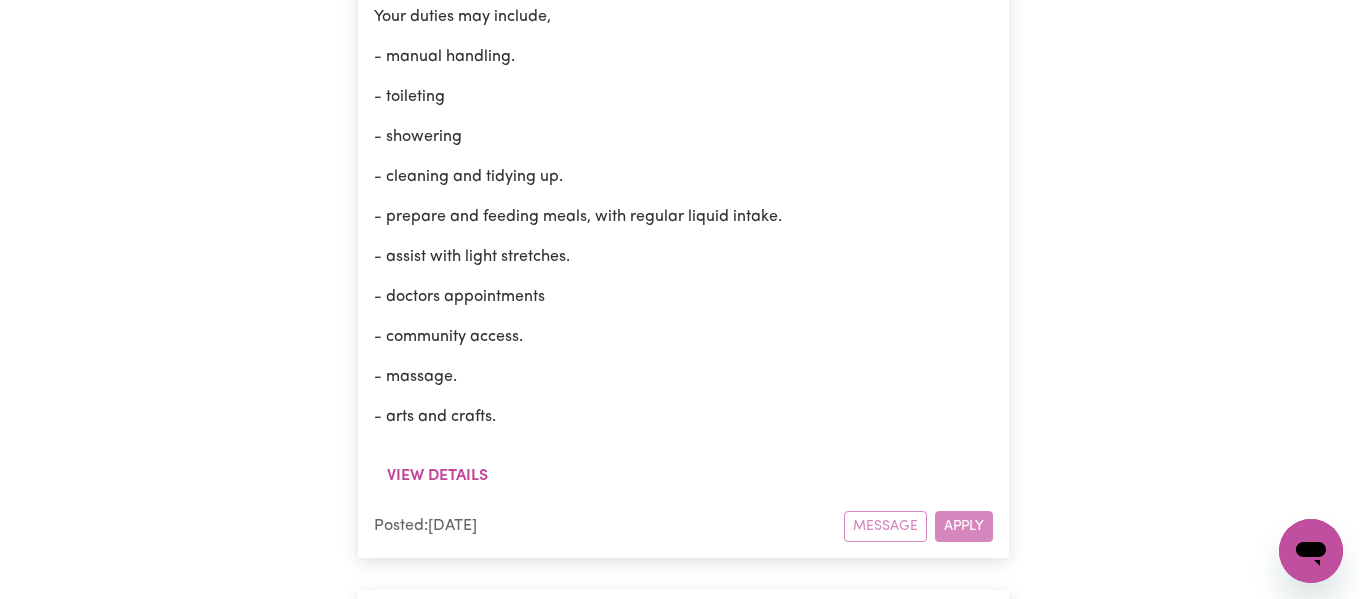 scroll, scrollTop: 4697, scrollLeft: 0, axis: vertical 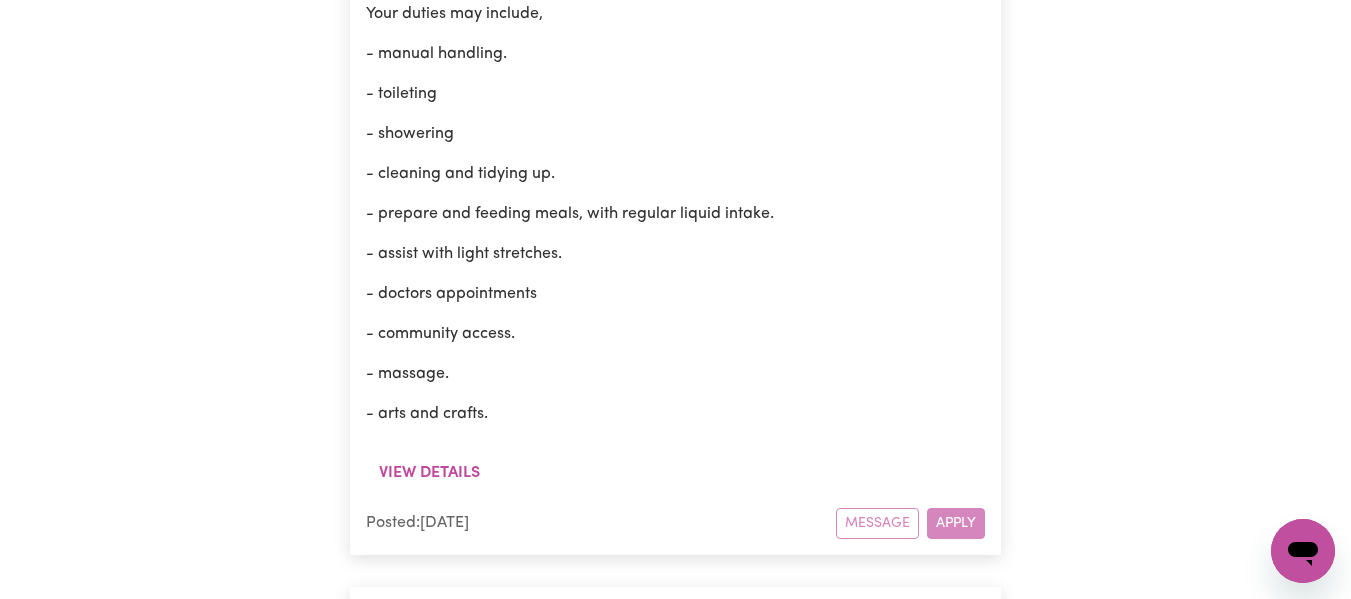 click on "Message Apply" at bounding box center (910, 523) 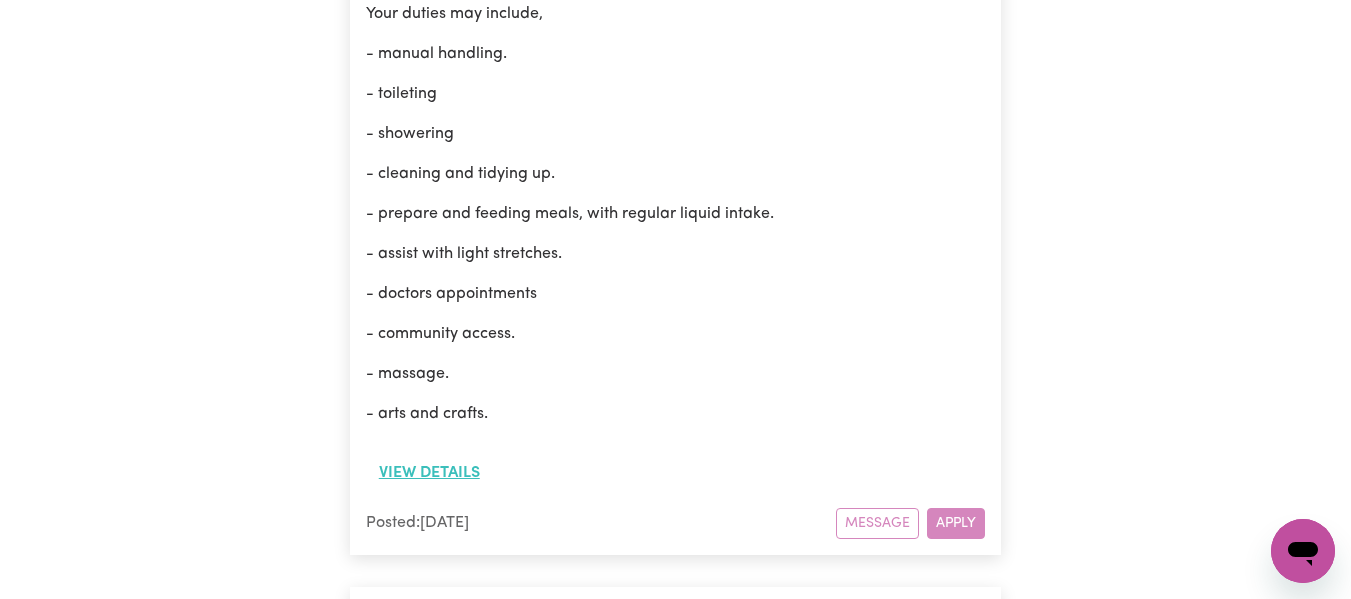 click on "View details" at bounding box center [429, 473] 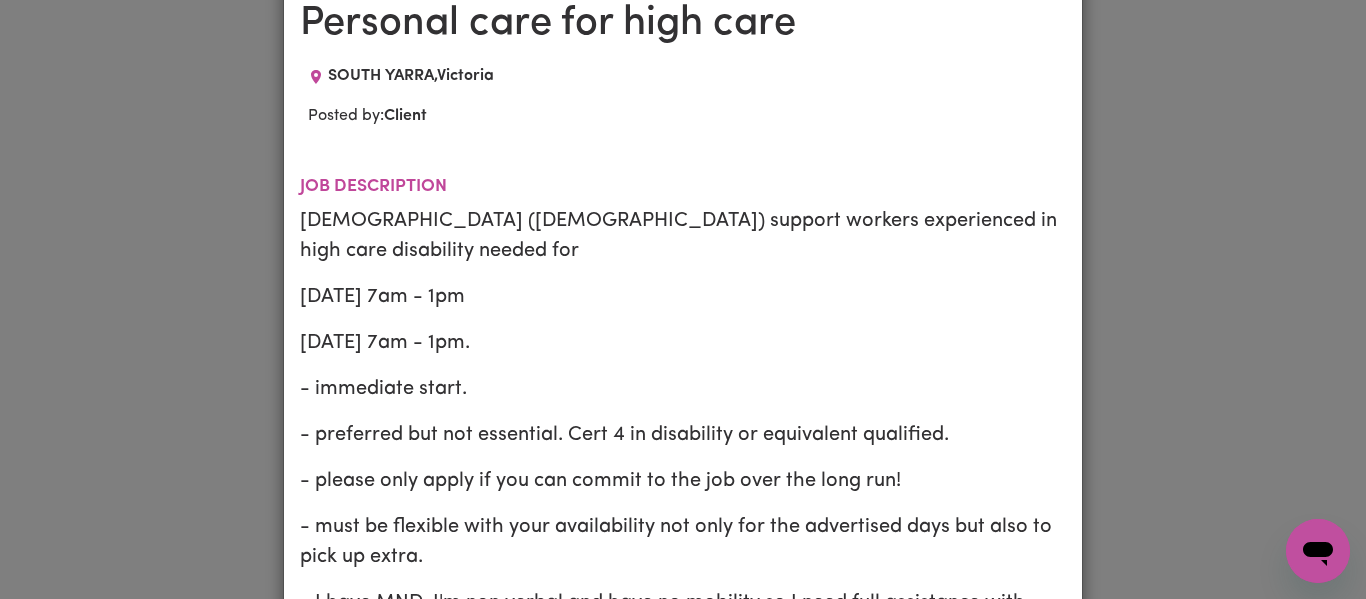 scroll, scrollTop: 123, scrollLeft: 0, axis: vertical 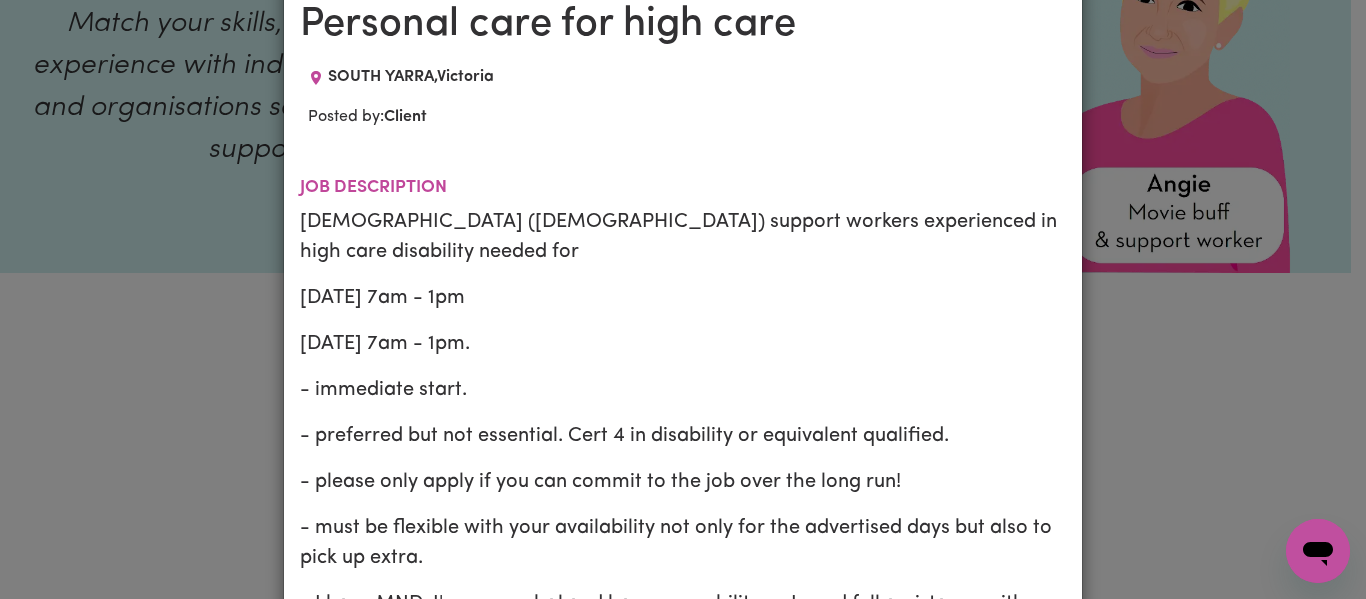 click on "Personal care for high care [GEOGRAPHIC_DATA] ,  [GEOGRAPHIC_DATA] Posted by:  Client Job description [DEMOGRAPHIC_DATA] ([DEMOGRAPHIC_DATA]) support workers experienced in high care disability needed for  [DATE] 7am - 1pm [DATE] 7am - 1pm. - immediate start.  - preferred but not essential. Cert 4 in disability or equivalent qualified.  - please only apply if you can commit to the job over the long run!  - must be flexible with your availability not only for the advertised days but also to pick up extra. - I have MND, I'm non verbal and have no mobility so I need full assistance with daily living.  - I have a quick temper. I'm very honest and can be very direct with everyone. Please only apply if you can handle constructive criticism.  - patience, attention to detail and fast learning are preferred qualities.  Your duties may include,  - manual handling.  - toileting  - showering  - cleaning and tidying up.  - prepare and feeding meals, with regular liquid intake.  - assist with light stretches.  - doctors appointments  - community access." at bounding box center [683, 1171] 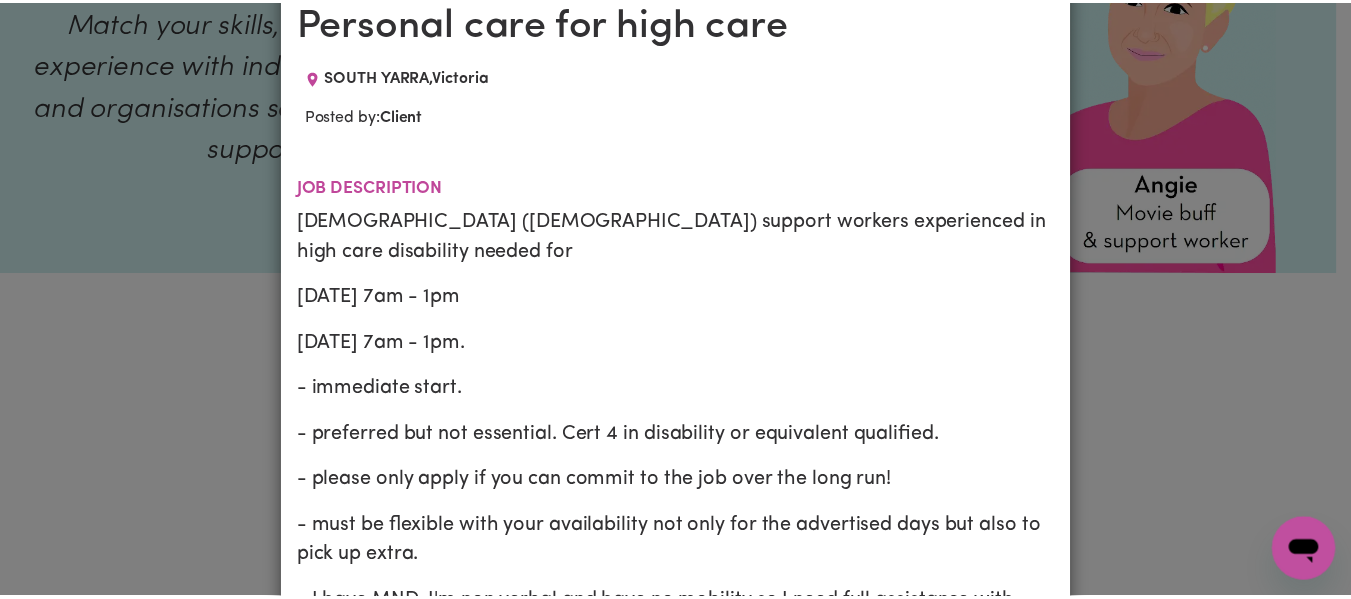scroll, scrollTop: 0, scrollLeft: 0, axis: both 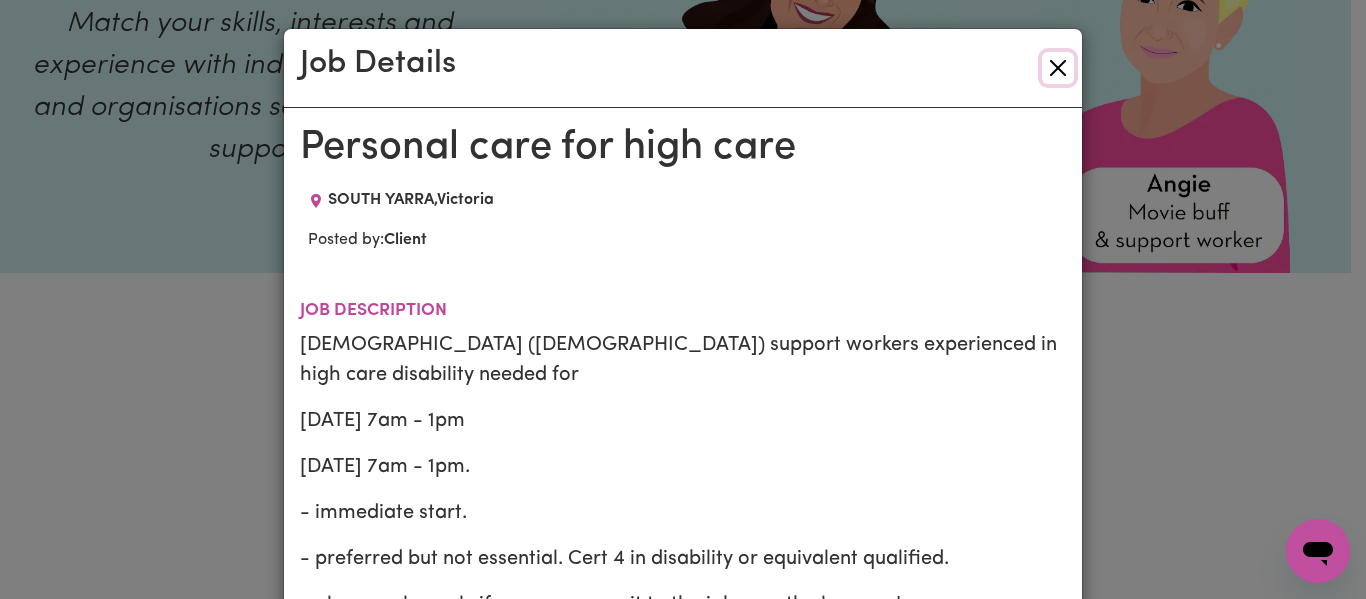 click at bounding box center [1058, 68] 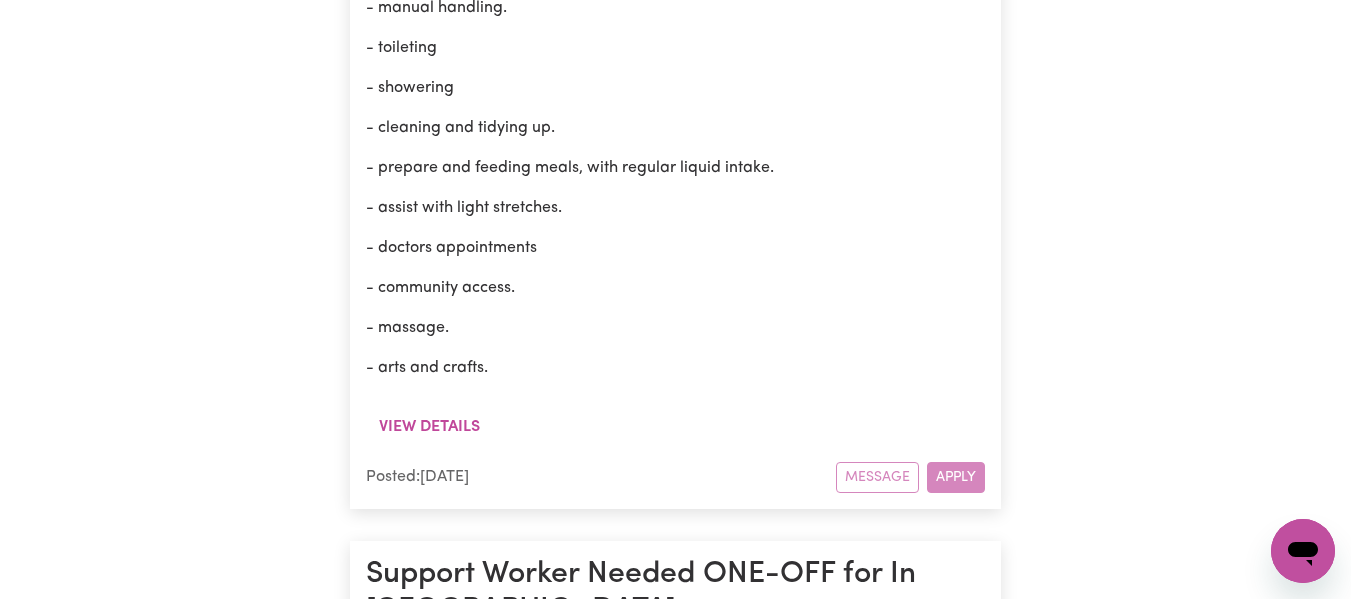scroll, scrollTop: 4744, scrollLeft: 0, axis: vertical 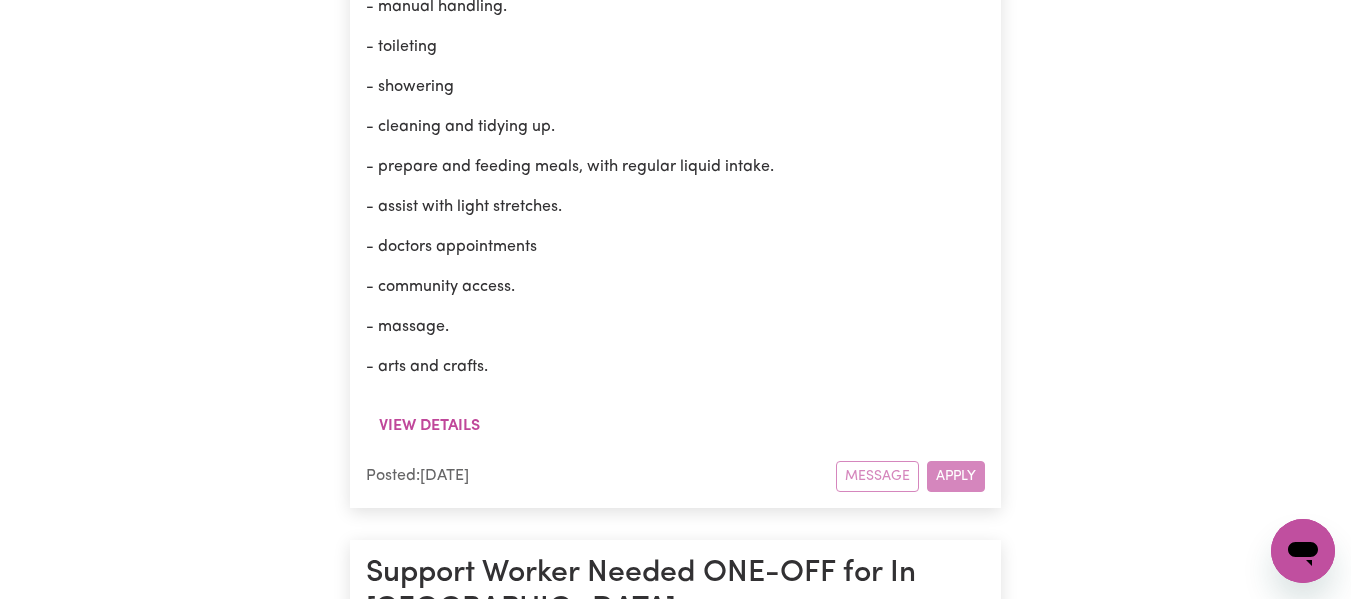 click on "Message Apply" at bounding box center (910, 476) 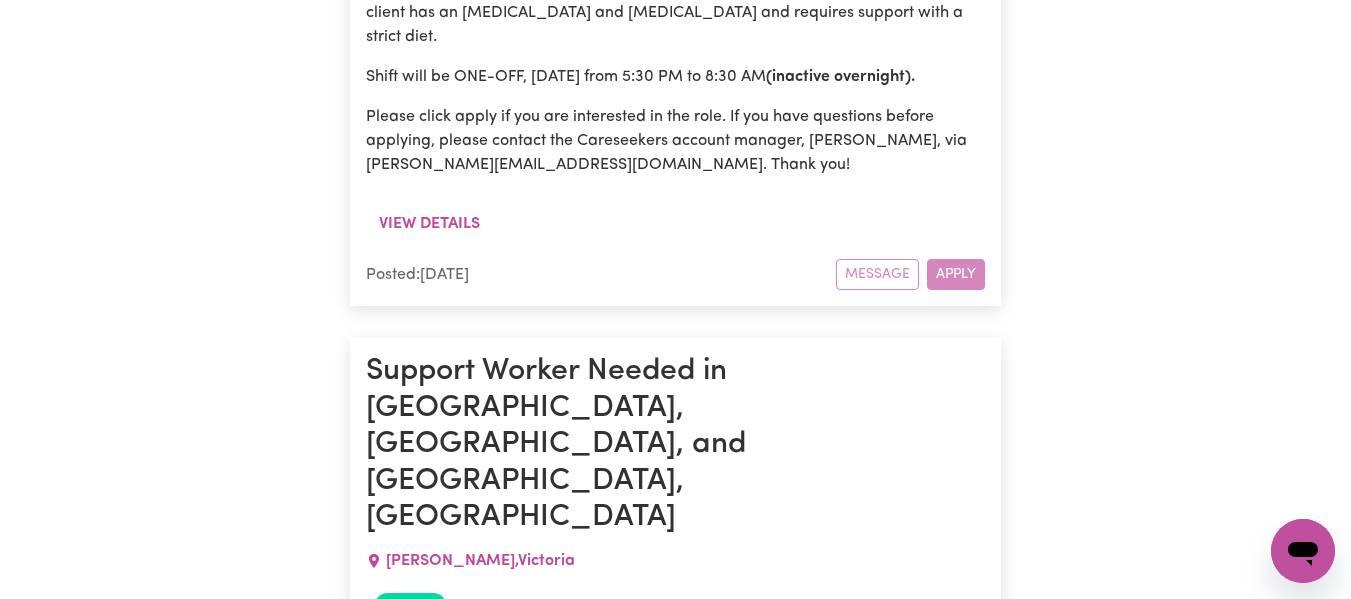 scroll, scrollTop: 5559, scrollLeft: 0, axis: vertical 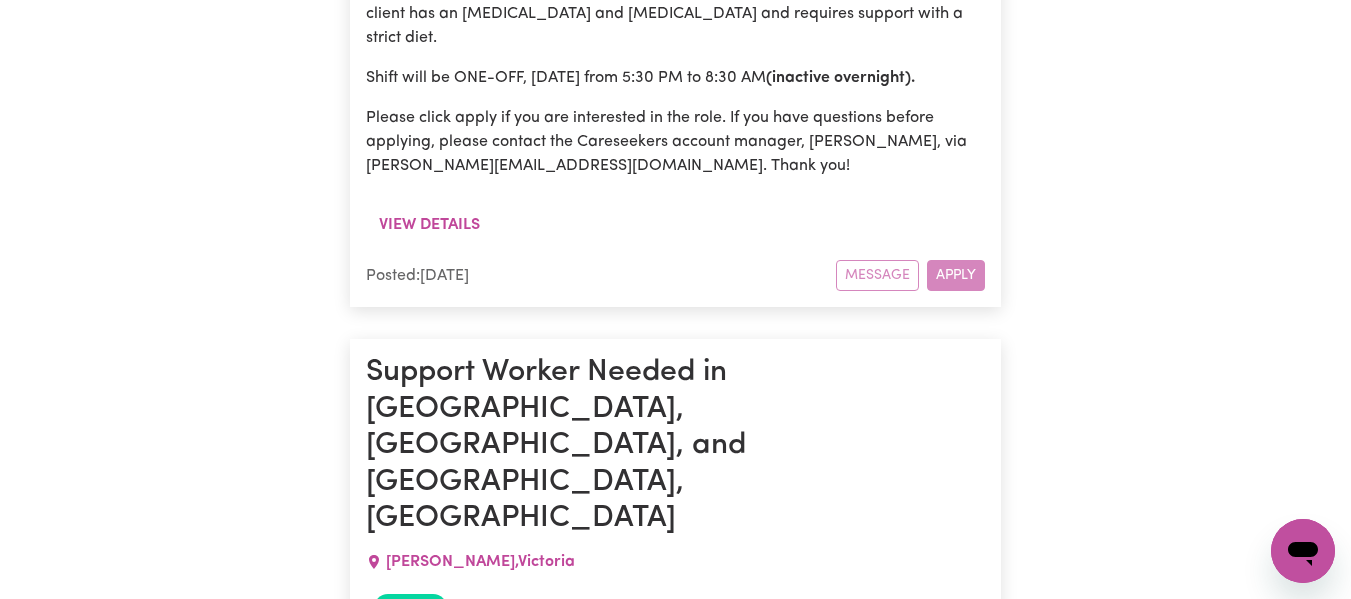 click on "New" at bounding box center [410, 608] 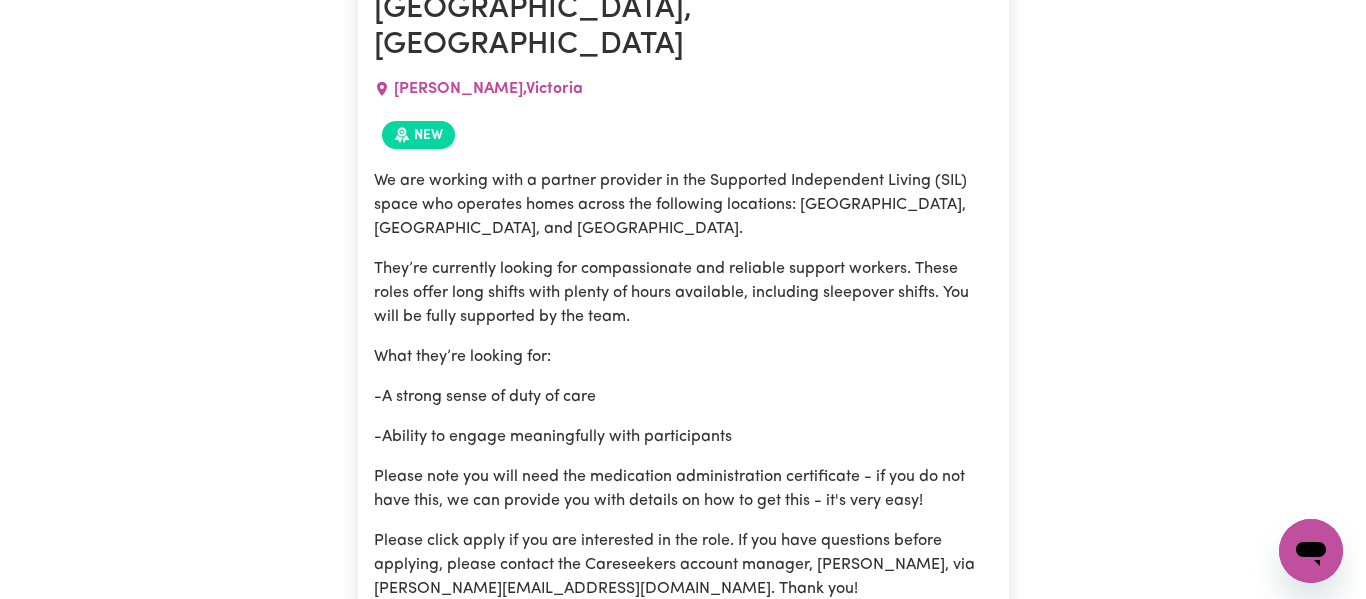 scroll, scrollTop: 6033, scrollLeft: 0, axis: vertical 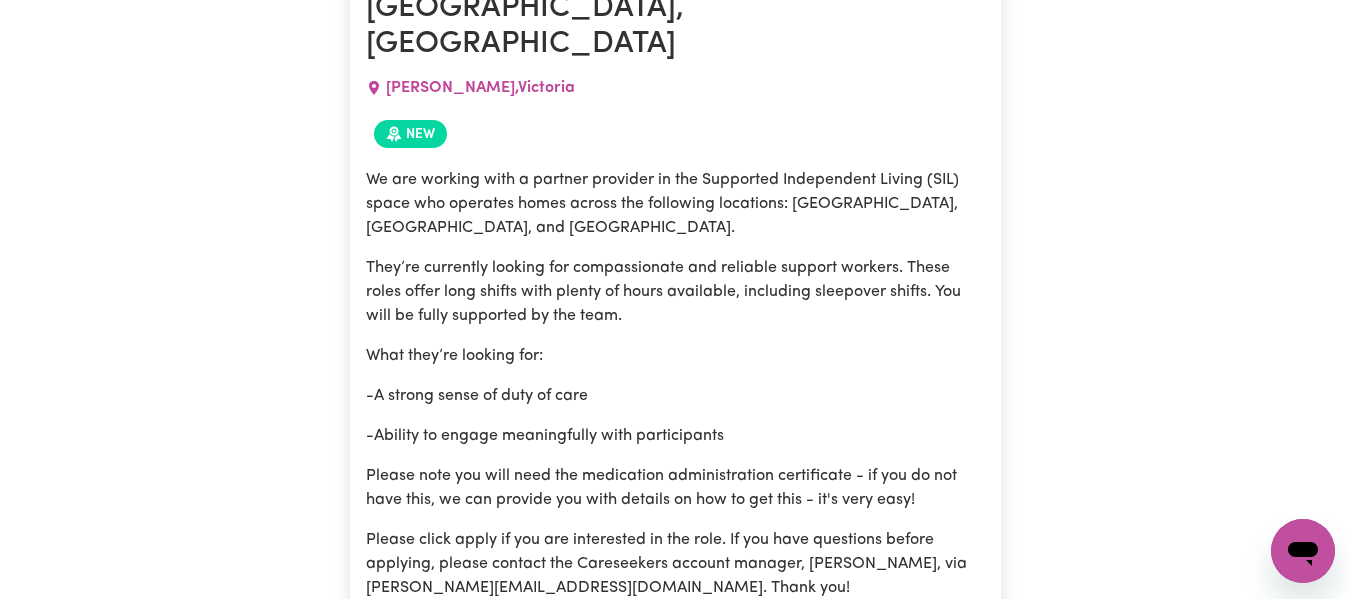 click on "Showing  34   jobs Skilled cook required to cook lunches and dinners daily and 5 days per week and experienced in meals planning, in additon to light housework for an adult mail. SOUTH MELBOURNE ,  Victoria New The activites required by the support worker are as fellows:1. setting up mea;s plan for lunches and dinners and sending the meals plan to me to choose 5 meals for lunch and 5 for dinner .2. after choosing the meals to be cooked for the whole week, working out the ingridients needed, 3, c;eaning the kitchen and its floor dailly, . 4. cleaning the whole house twice a week  View details Posted:  [DATE] Message Apply Assist with a good house clean - and ongoing community access [GEOGRAPHIC_DATA] ,  [GEOGRAPHIC_DATA] New $ 58 /hr I'm looking for someone to help me clean my home, after being away for a while.  There will be some extra hours for the first couple of weeks, then ongoing maybe four hours weekly.  Ongoing is to help me get out and about in the community, do errands or go for walks.  View details Message" at bounding box center [676, 6278] 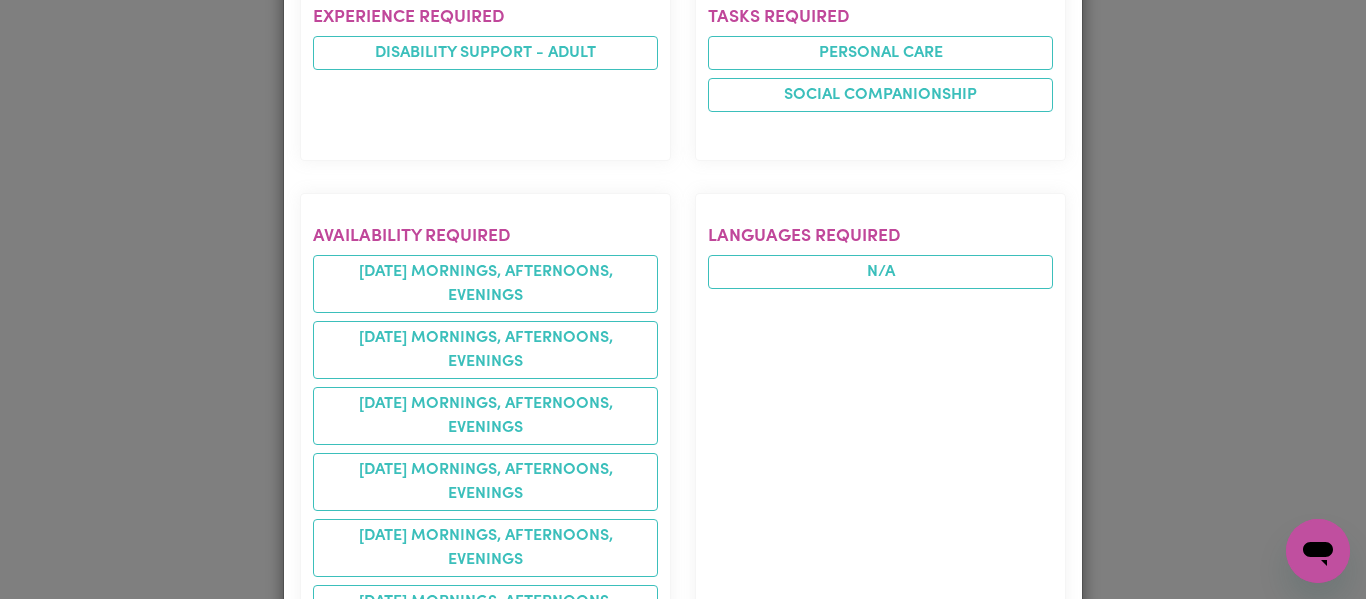 scroll, scrollTop: 1169, scrollLeft: 0, axis: vertical 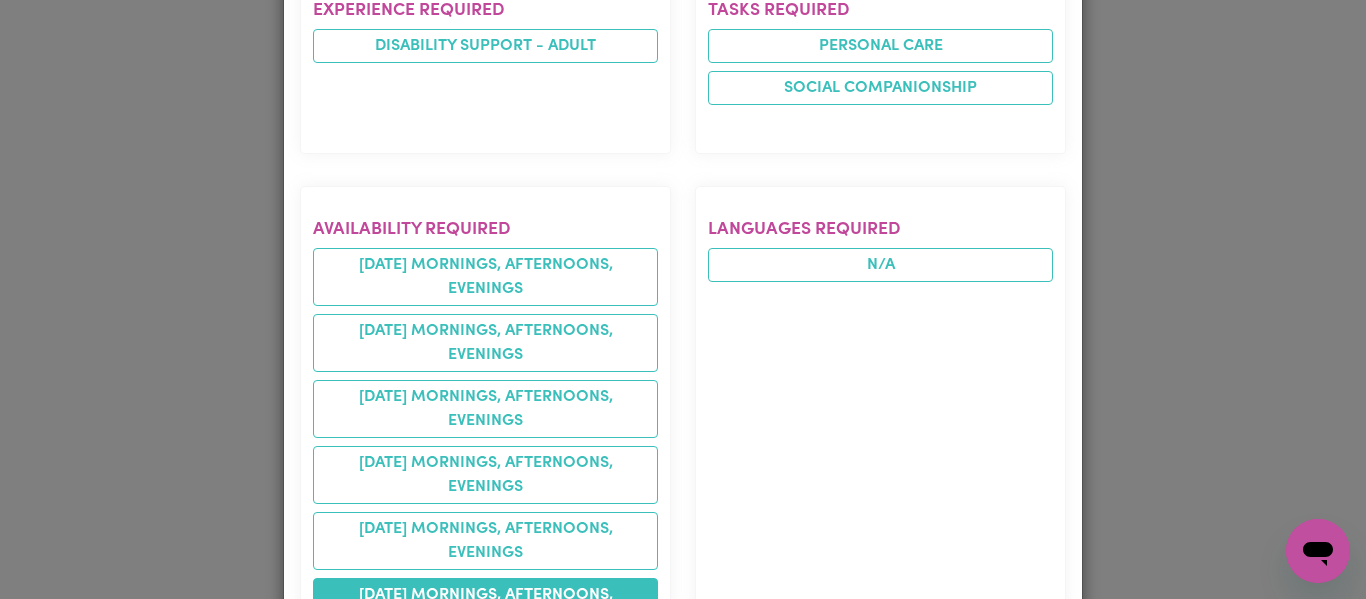 click on "[DATE] mornings, afternoons, evenings" at bounding box center [485, 607] 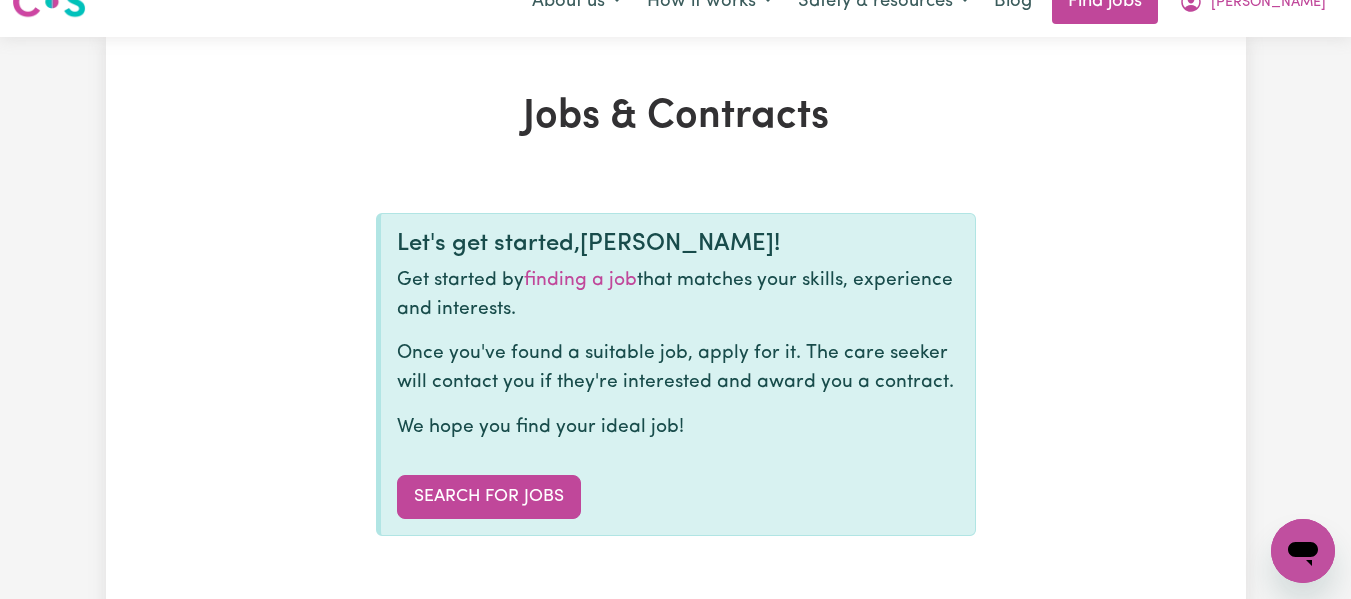 scroll, scrollTop: 0, scrollLeft: 0, axis: both 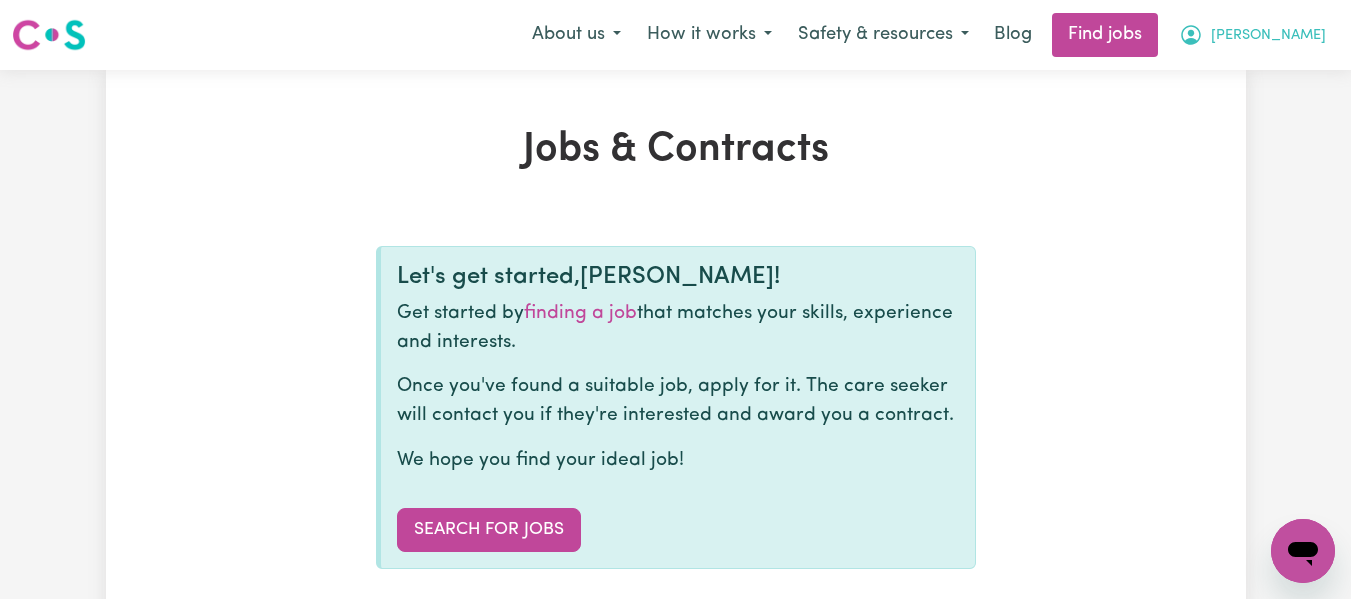 click 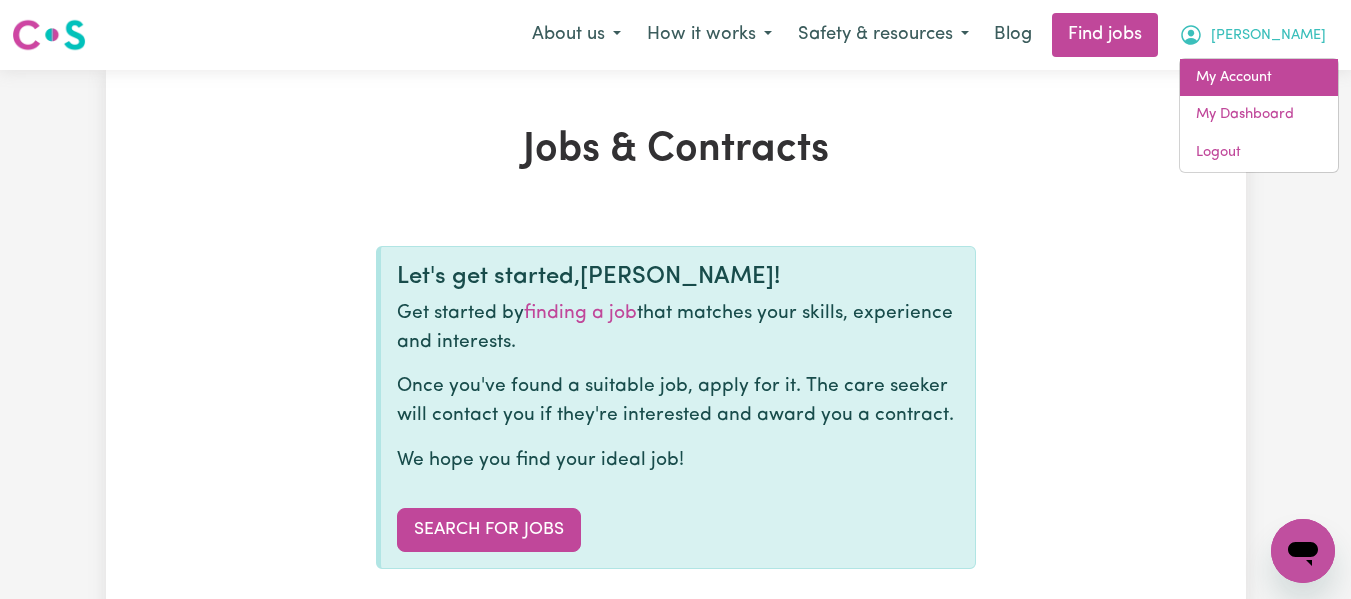 click on "My Account" at bounding box center (1259, 78) 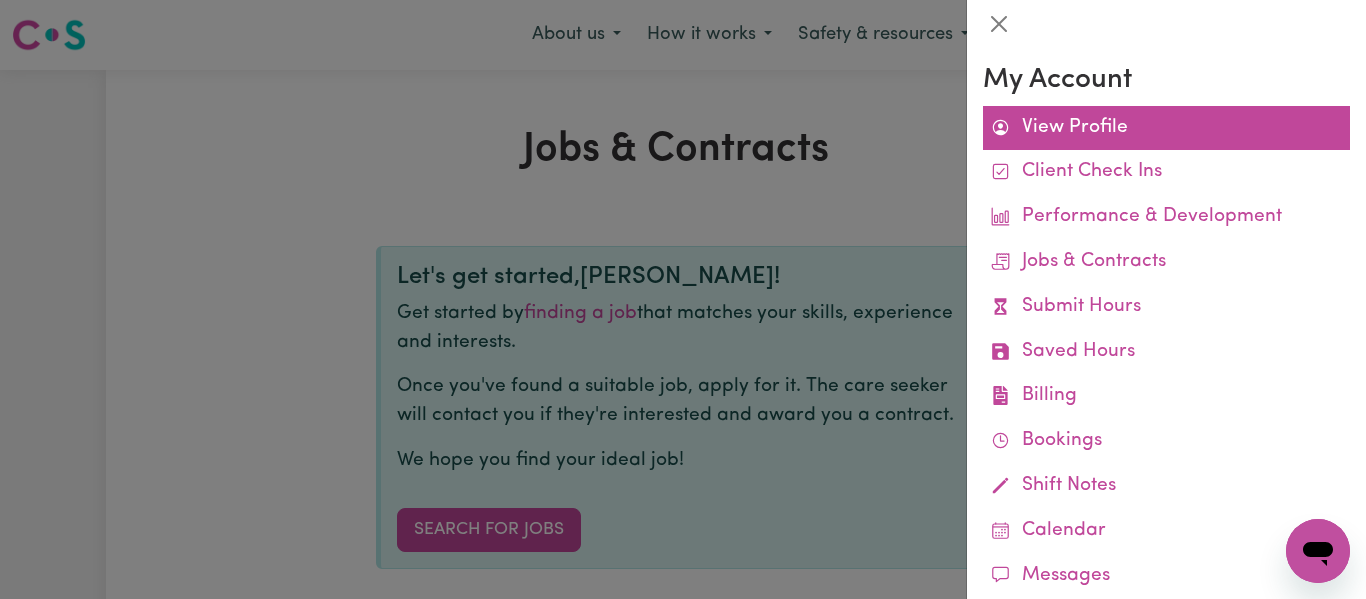 click on "View Profile" at bounding box center [1166, 128] 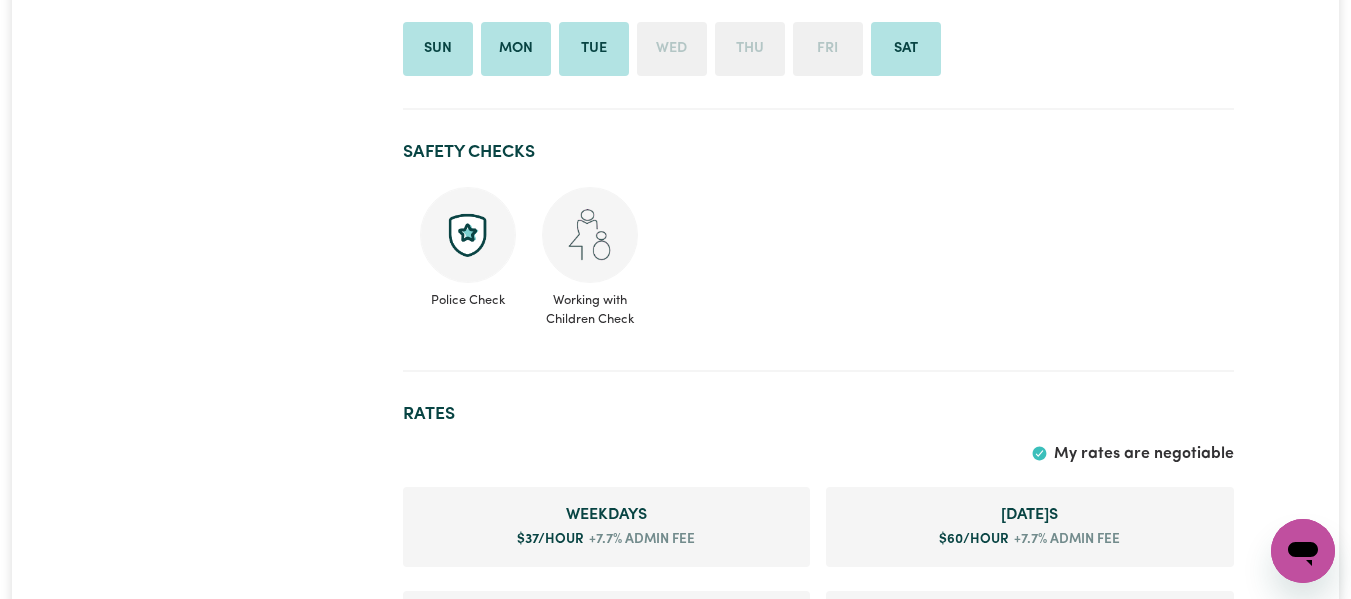scroll, scrollTop: 901, scrollLeft: 0, axis: vertical 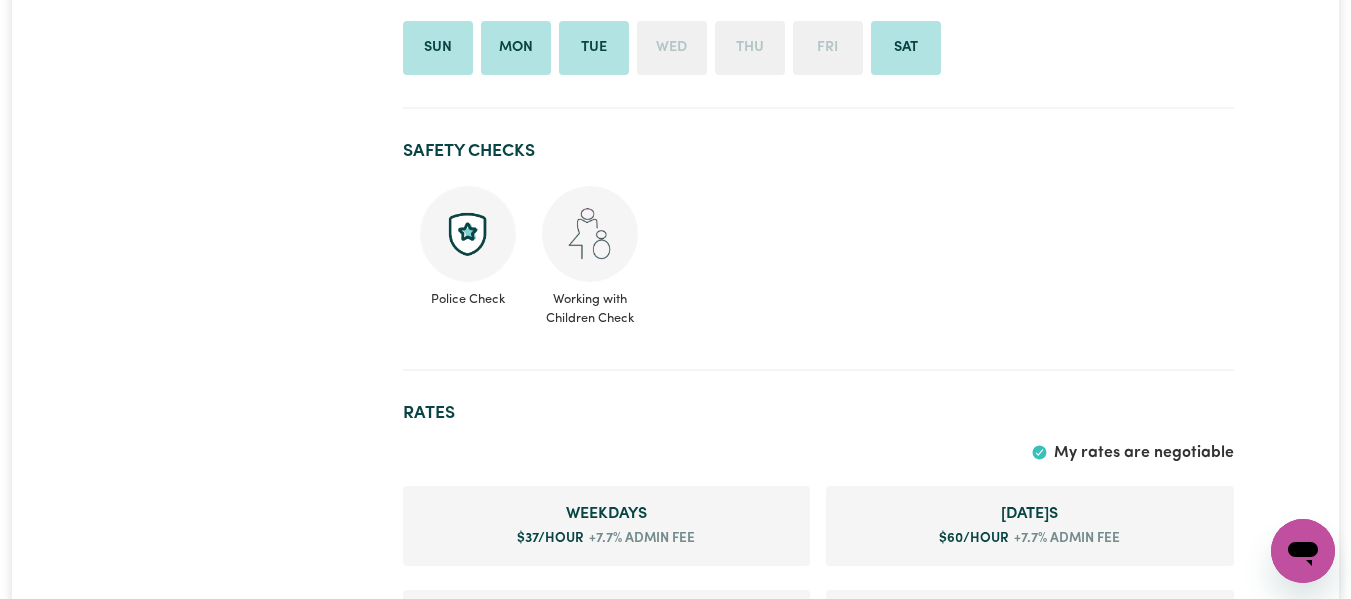 click at bounding box center [468, 234] 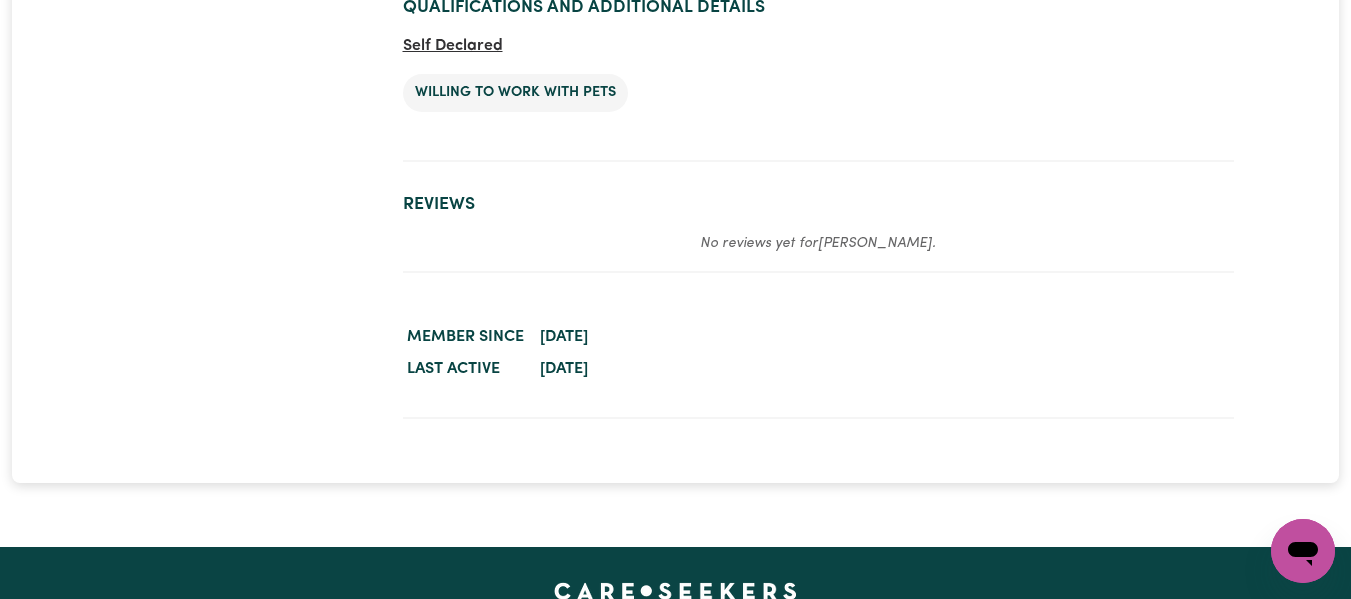 scroll, scrollTop: 3628, scrollLeft: 0, axis: vertical 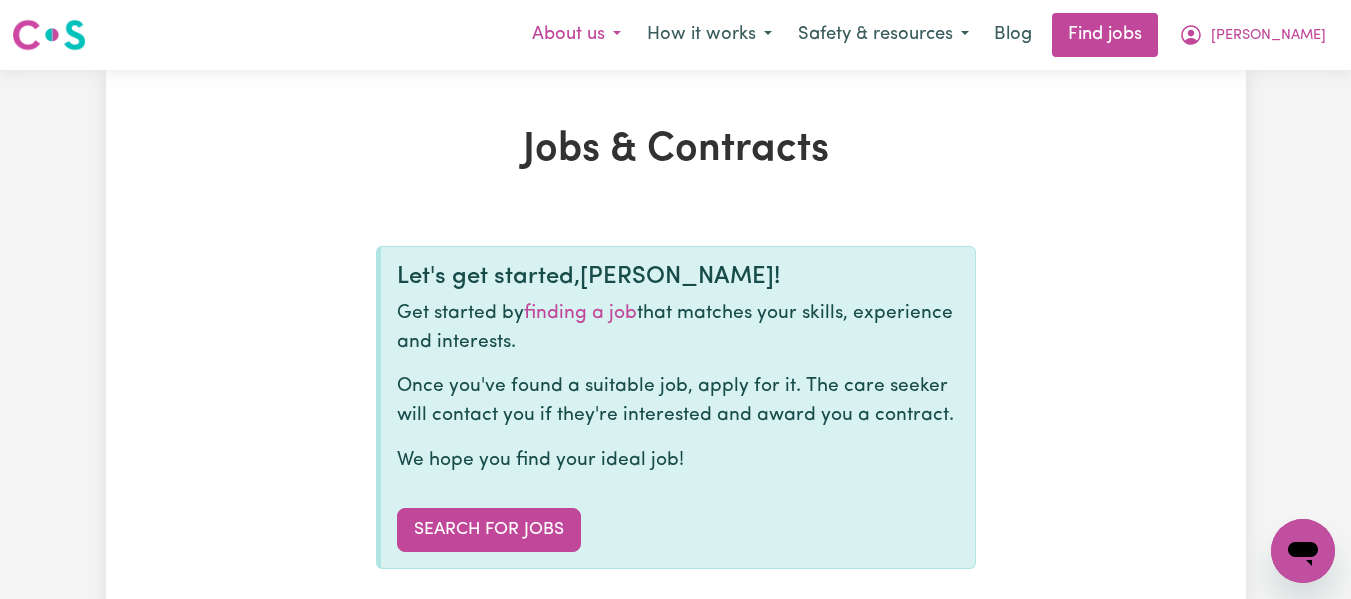 click on "About us" at bounding box center [576, 35] 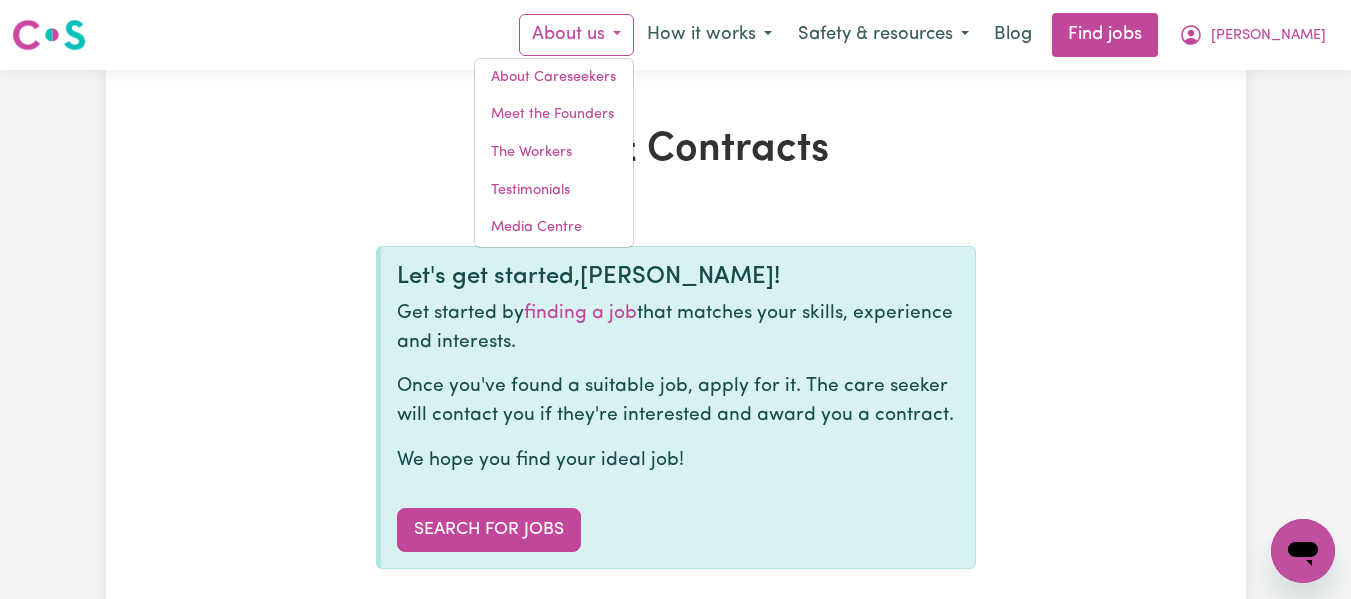 click on "Jobs & Contracts" at bounding box center [676, 150] 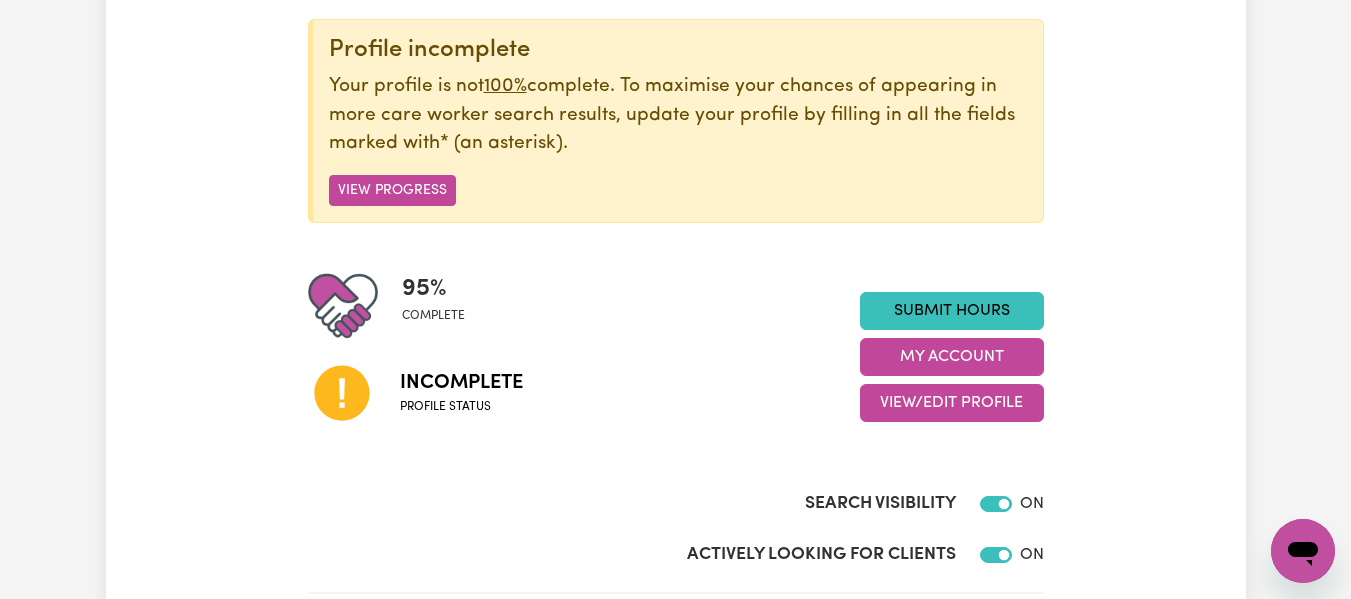 scroll, scrollTop: 244, scrollLeft: 0, axis: vertical 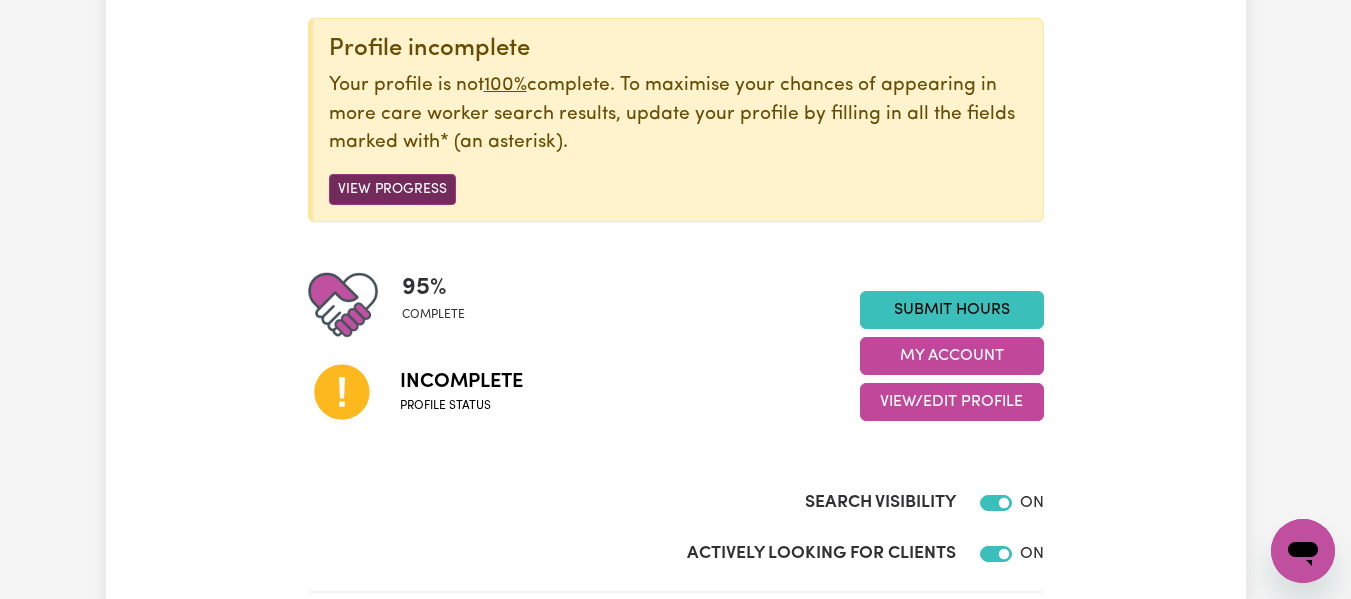 click on "View Progress" at bounding box center [392, 189] 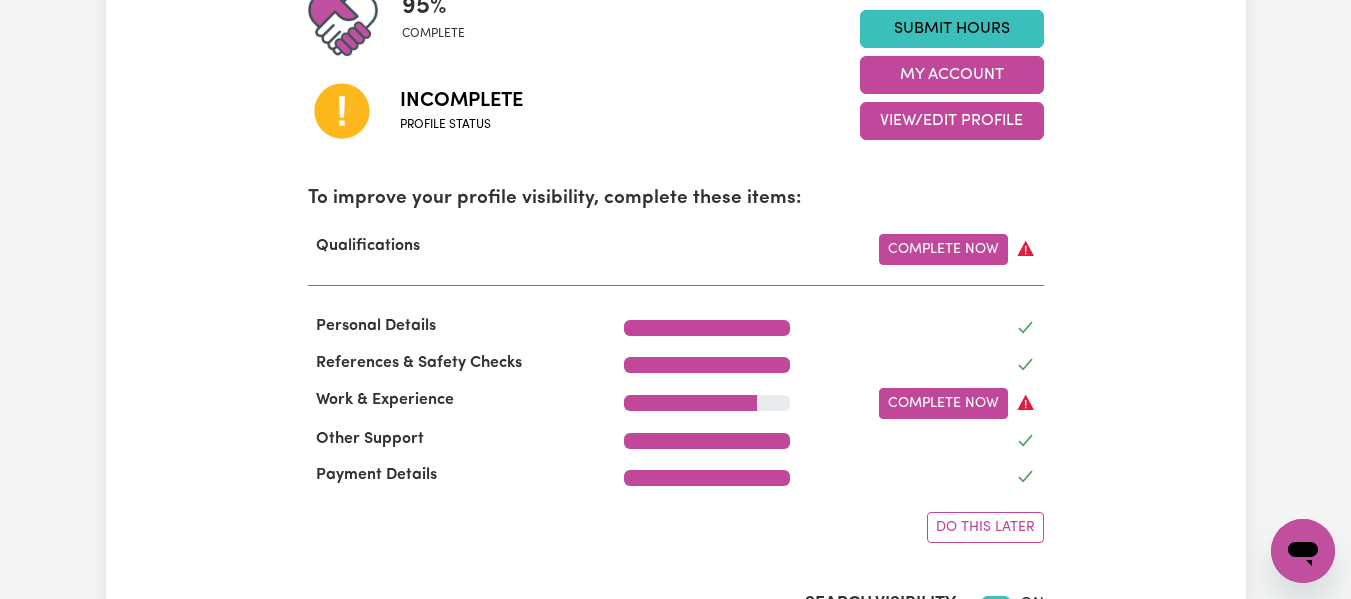 scroll, scrollTop: 547, scrollLeft: 0, axis: vertical 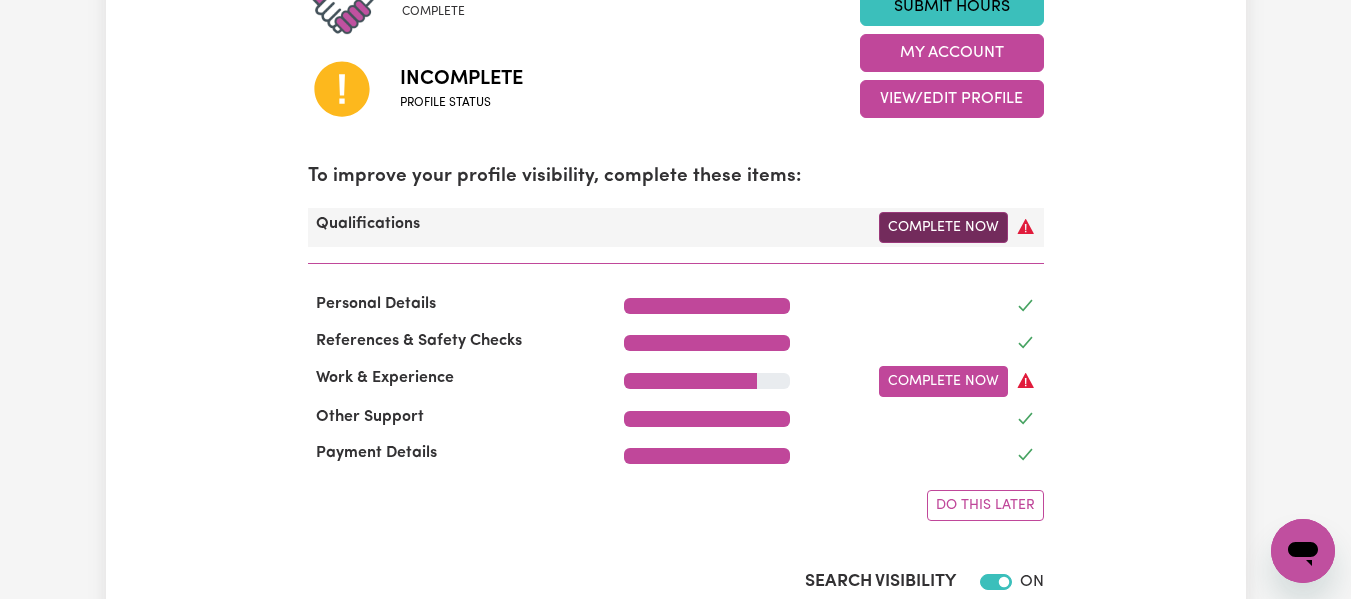 click on "Complete Now" at bounding box center [943, 227] 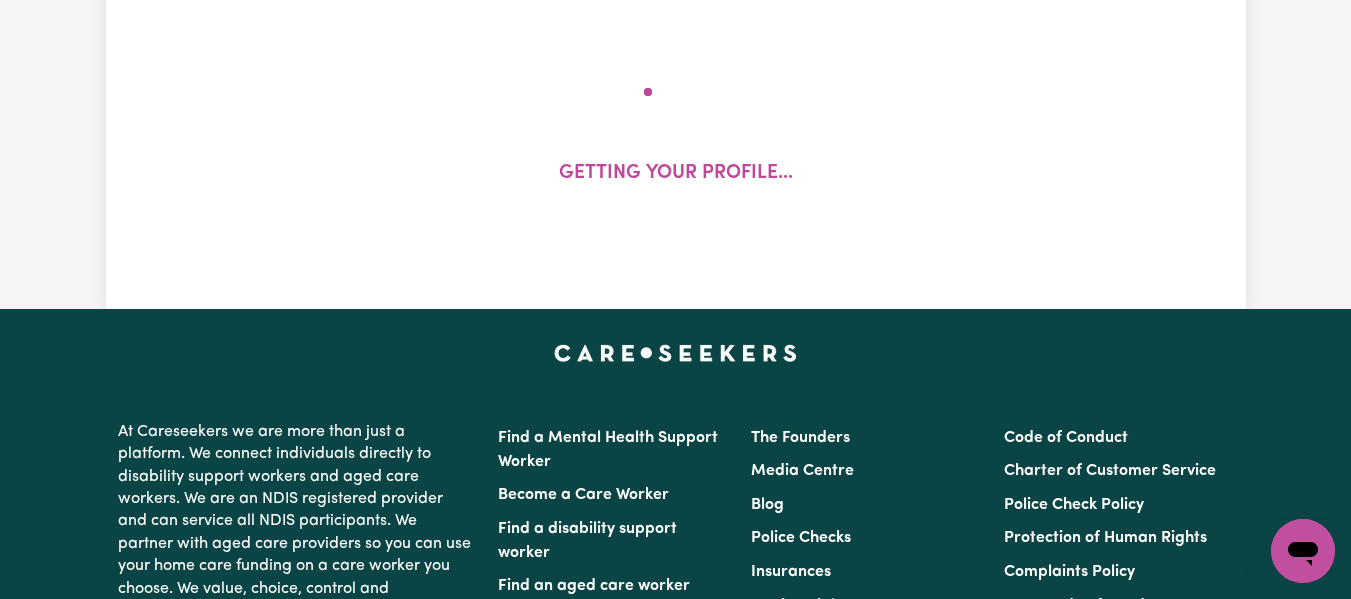 scroll, scrollTop: 0, scrollLeft: 0, axis: both 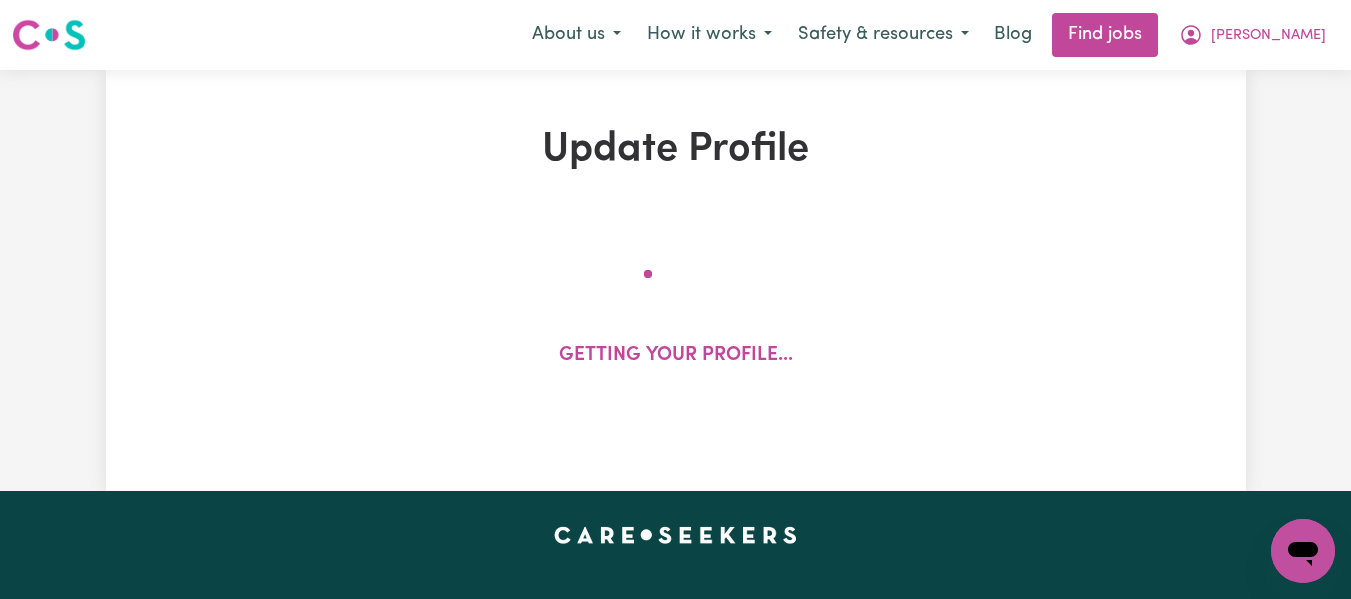 select on "2023" 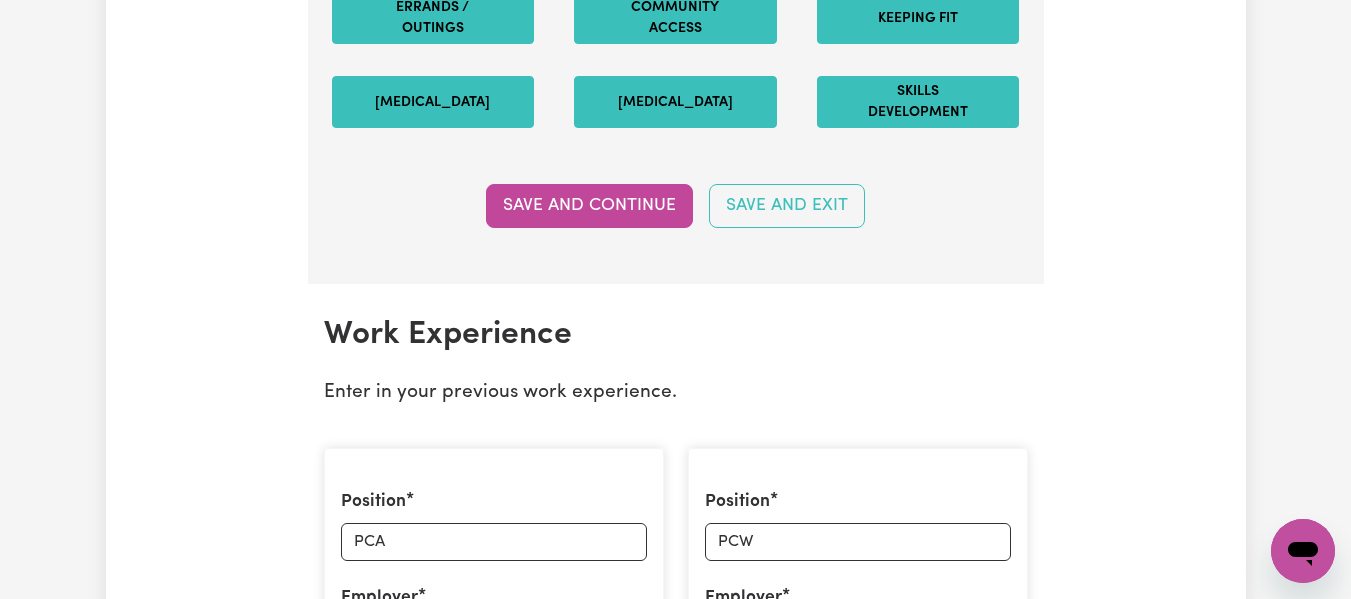 scroll, scrollTop: 2746, scrollLeft: 0, axis: vertical 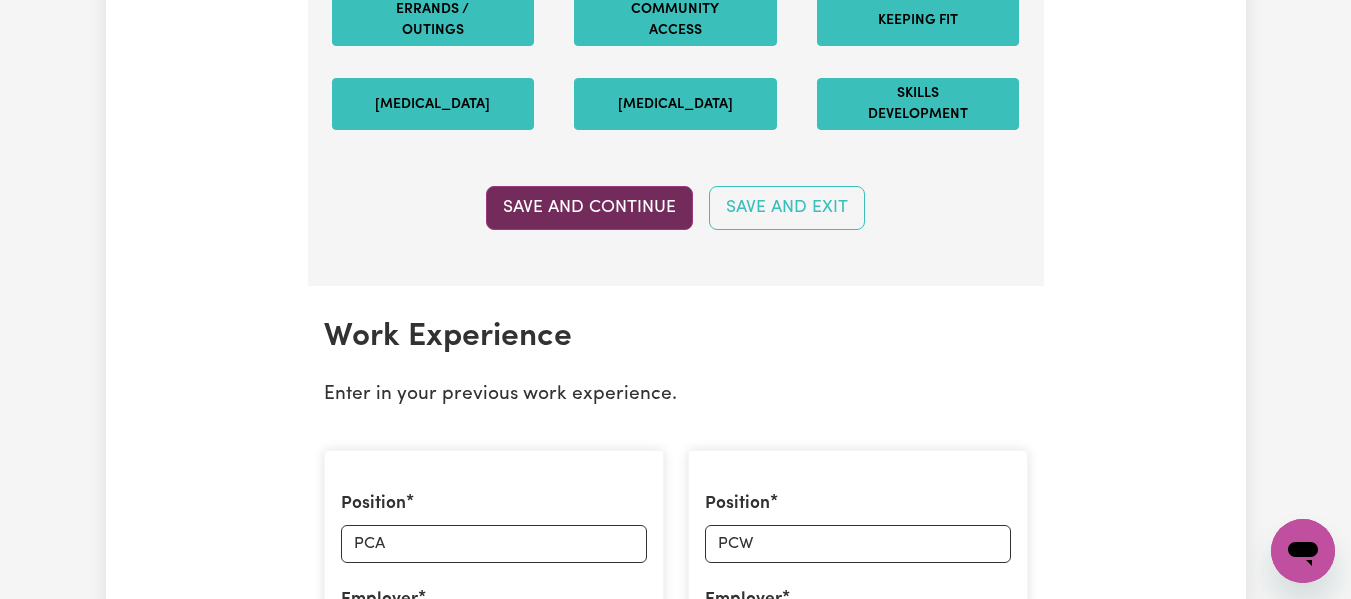 click on "Save and Continue" at bounding box center [589, 208] 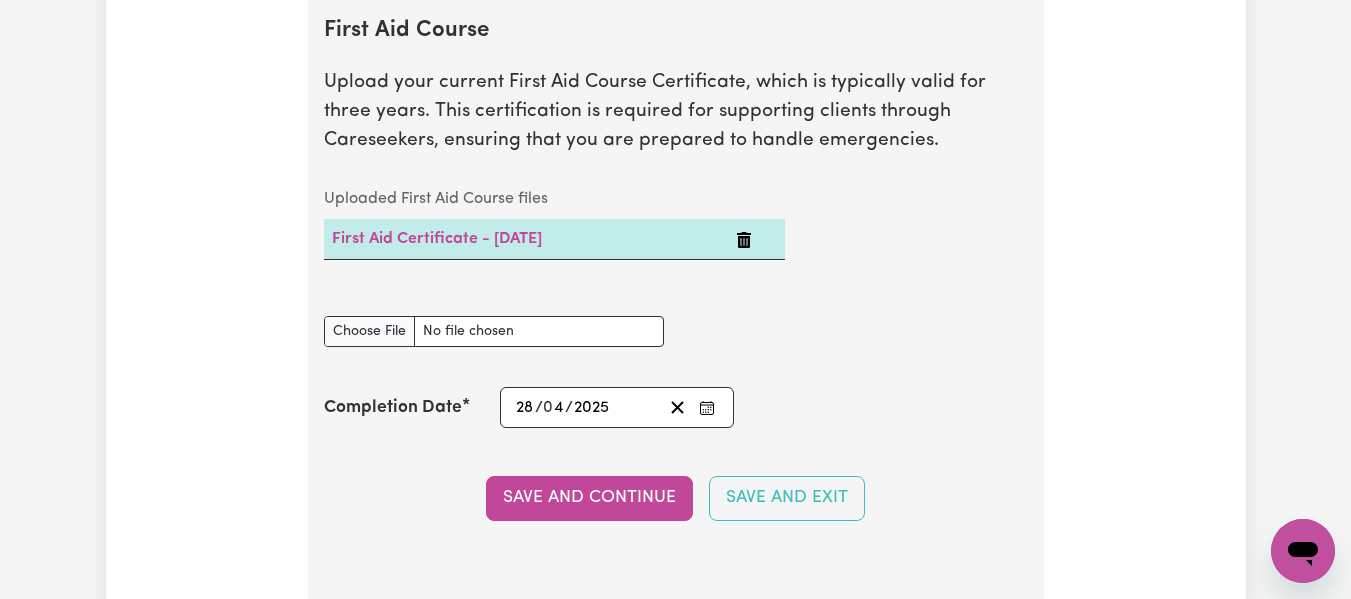 scroll, scrollTop: 4202, scrollLeft: 0, axis: vertical 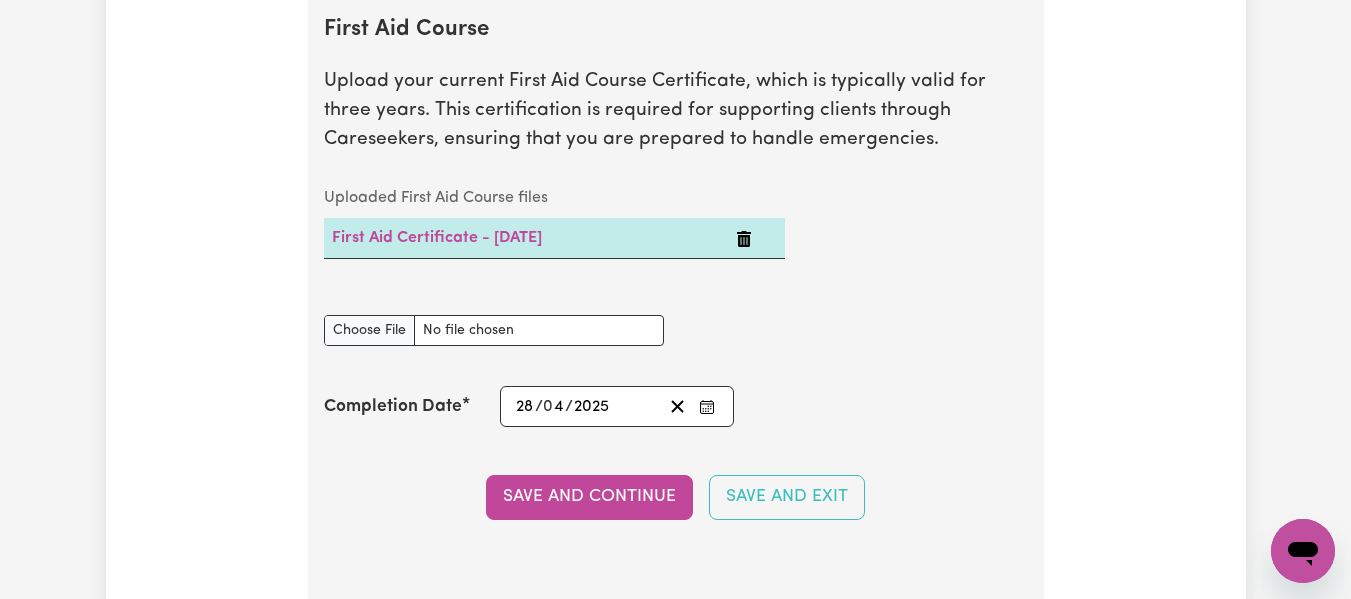 click on "[DATE] 28 / 0 4 / 2025" at bounding box center (617, 406) 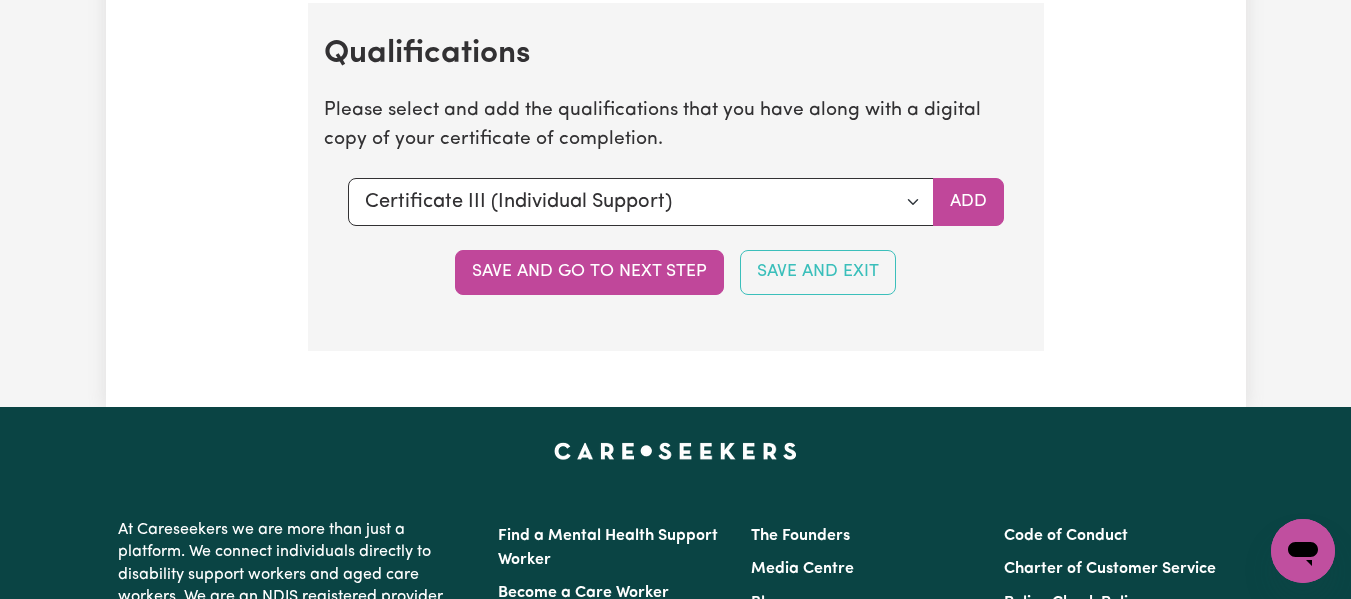 scroll, scrollTop: 5481, scrollLeft: 0, axis: vertical 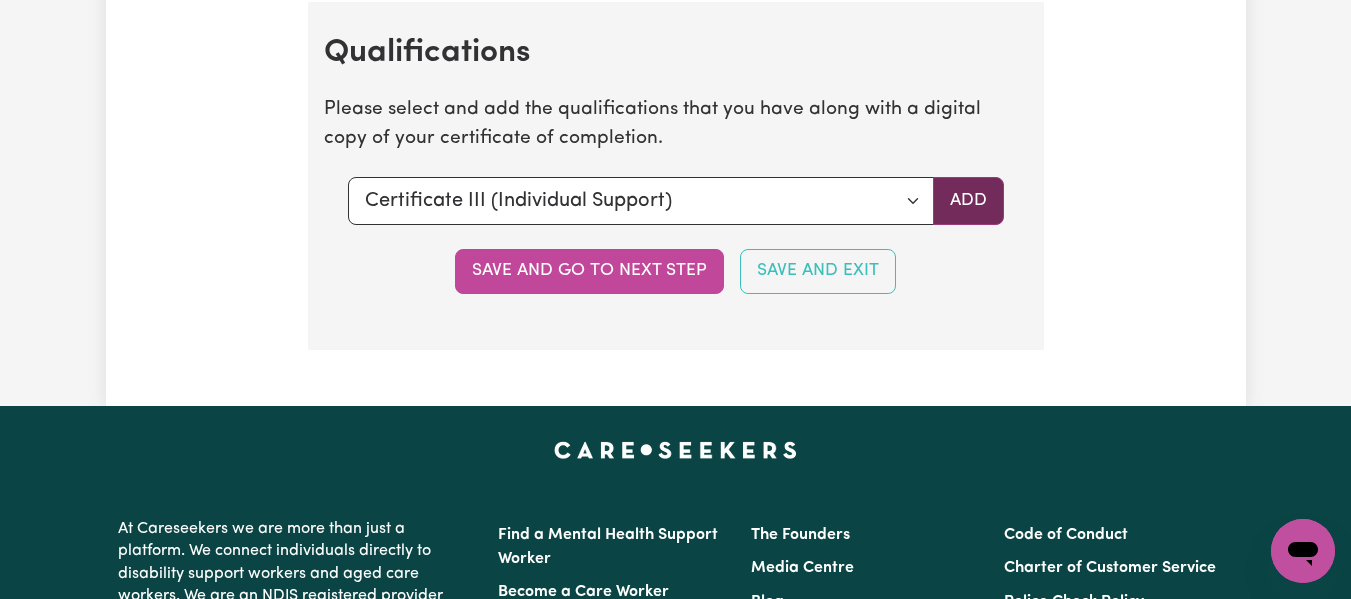 click on "Add" at bounding box center (968, 201) 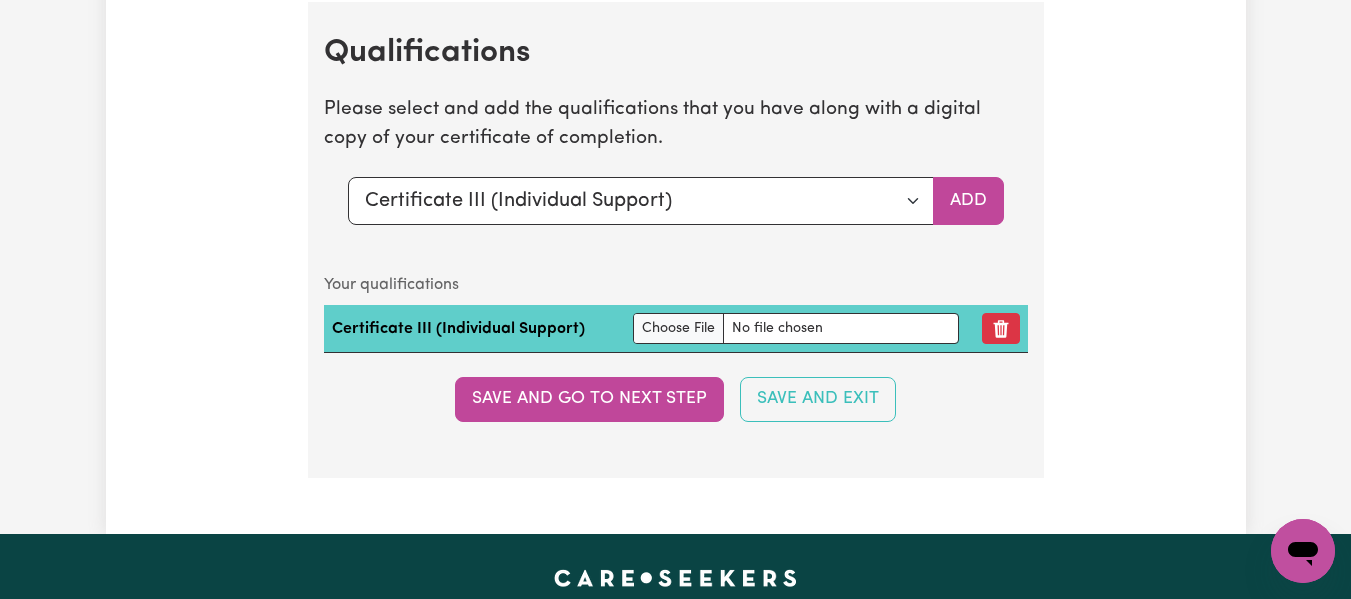 click on "Certificate III (Individual Support)" at bounding box center [474, 329] 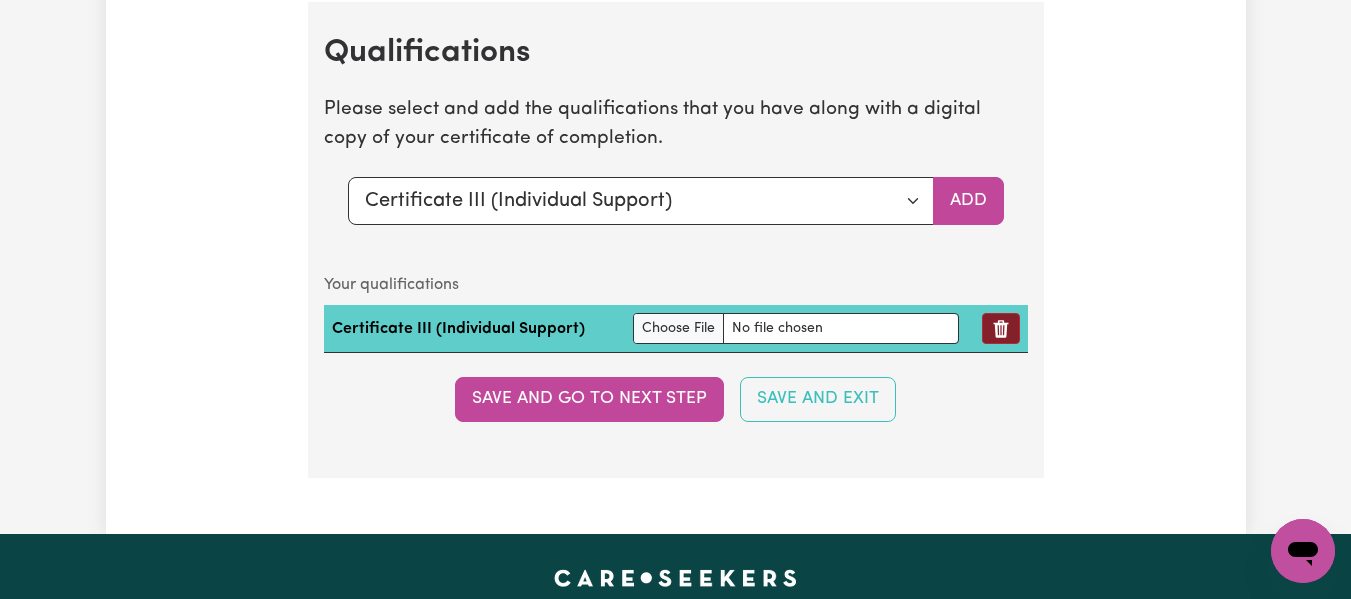 click at bounding box center [1001, 328] 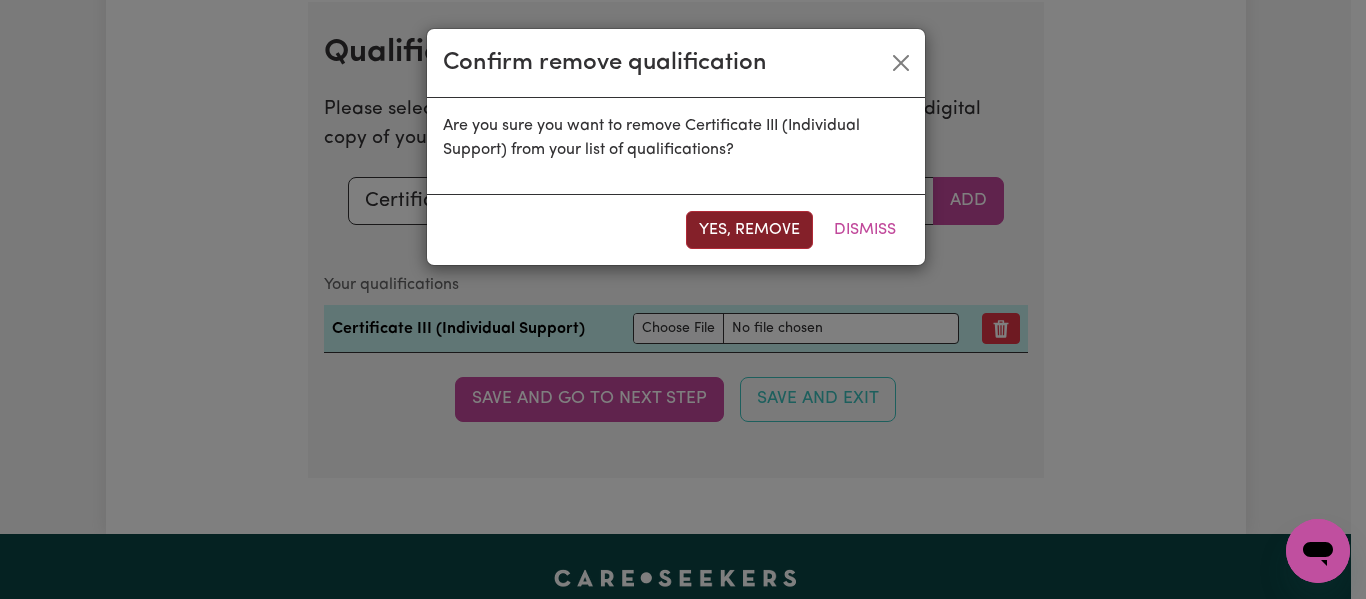 click on "Yes, remove" at bounding box center [749, 230] 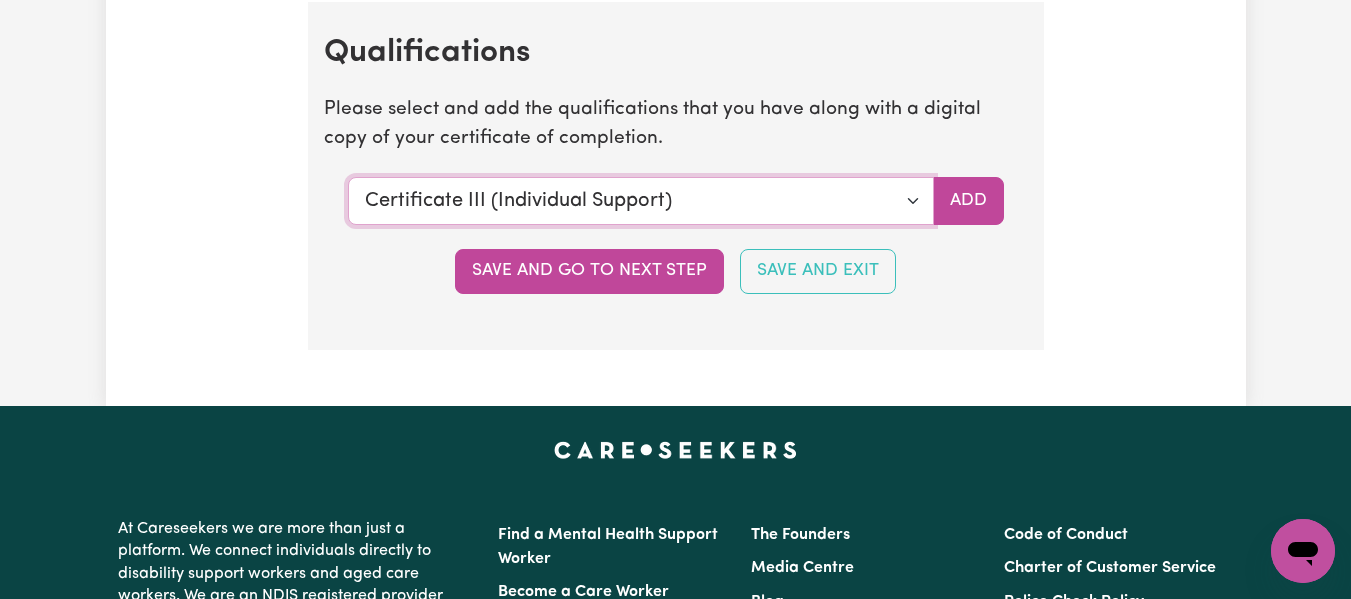 click on "Select a qualification to add... Certificate III (Individual Support) Certificate III in Community Services [CHC32015] Certificate IV (Disability Support) Certificate IV (Ageing Support) Certificate IV in Community Services [CHC42015] Certificate IV (Mental Health) Diploma of Nursing Diploma of Nursing (EEN) Diploma of Community Services Diploma Mental Health Master of Science (Dementia Care) Assist clients with medication [HLTHPS006] CPR Course [HLTAID009-12] Course in First Aid Management of [MEDICAL_DATA] [22300VIC] Course in the Management of [MEDICAL_DATA] Risks and Emergencies in the Workplace [22556VIC] [MEDICAL_DATA] Management Manual Handling [MEDICAL_DATA] Bachelor of Nursing - Australian registered nurse Bachelor of Nursing - Overseas qualification Bachelor of Nursing (Not Registered Under [PERSON_NAME]) Bachelor of social work Bachelor of social work - overseas qualification Bachelor of psychology Bachelor of psychology - overseas qualification Bachelor of applied science (OT, Speech, Physio)" at bounding box center [641, 201] 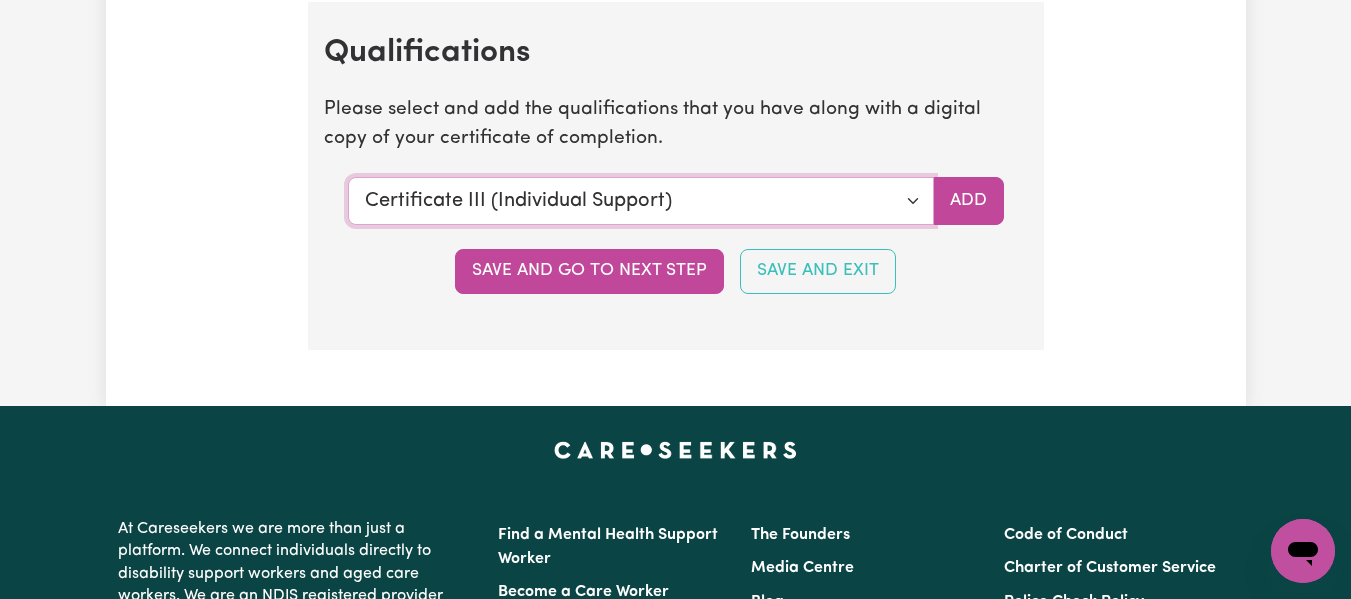 select on "Diploma of Nursing" 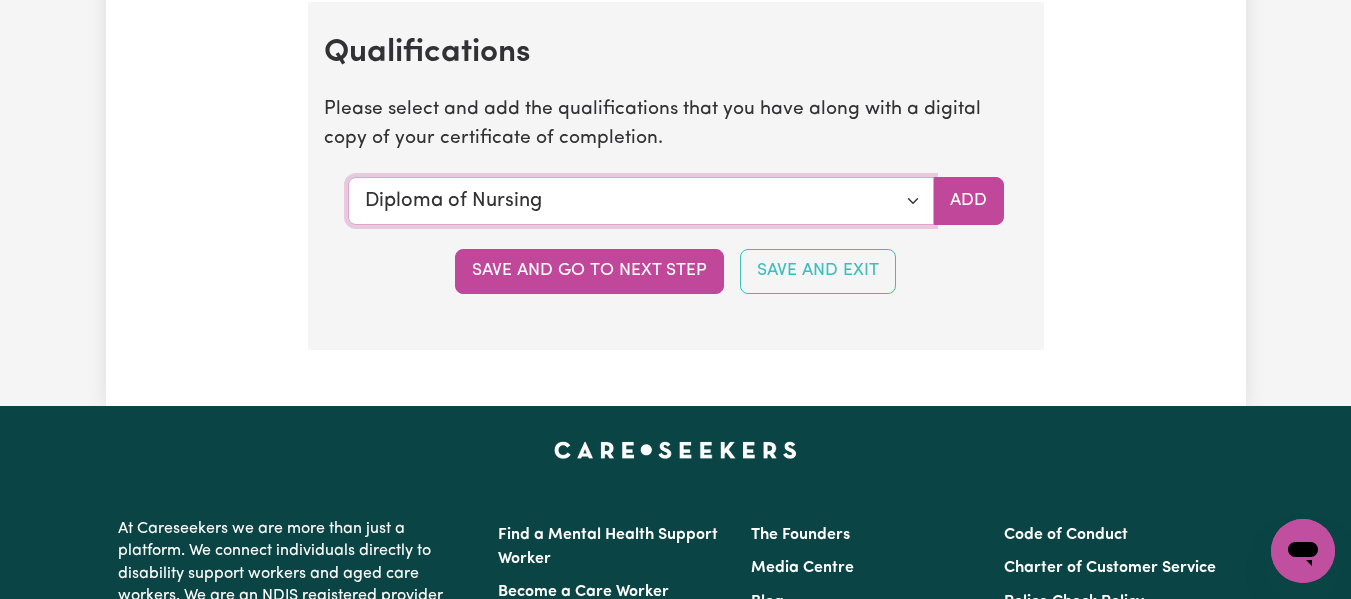 click on "Select a qualification to add... Certificate III (Individual Support) Certificate III in Community Services [CHC32015] Certificate IV (Disability Support) Certificate IV (Ageing Support) Certificate IV in Community Services [CHC42015] Certificate IV (Mental Health) Diploma of Nursing Diploma of Nursing (EEN) Diploma of Community Services Diploma Mental Health Master of Science (Dementia Care) Assist clients with medication [HLTHPS006] CPR Course [HLTAID009-12] Course in First Aid Management of [MEDICAL_DATA] [22300VIC] Course in the Management of [MEDICAL_DATA] Risks and Emergencies in the Workplace [22556VIC] [MEDICAL_DATA] Management Manual Handling [MEDICAL_DATA] Bachelor of Nursing - Australian registered nurse Bachelor of Nursing - Overseas qualification Bachelor of Nursing (Not Registered Under [PERSON_NAME]) Bachelor of social work Bachelor of social work - overseas qualification Bachelor of psychology Bachelor of psychology - overseas qualification Bachelor of applied science (OT, Speech, Physio)" at bounding box center (641, 201) 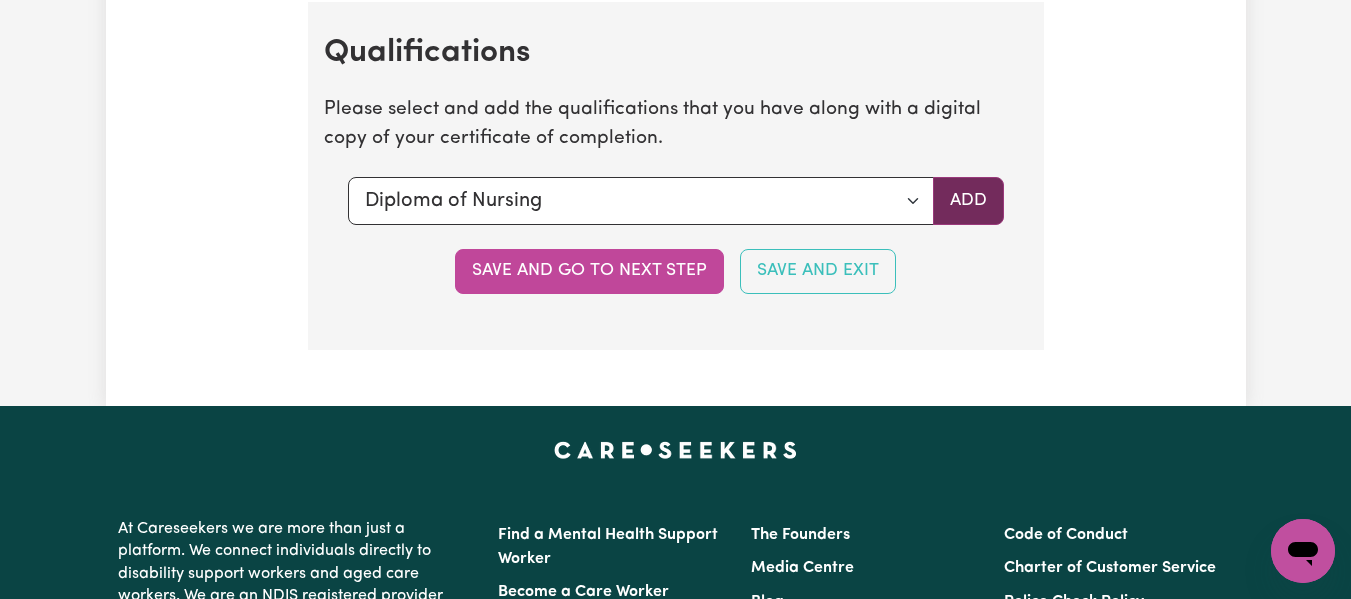click on "Add" at bounding box center (968, 201) 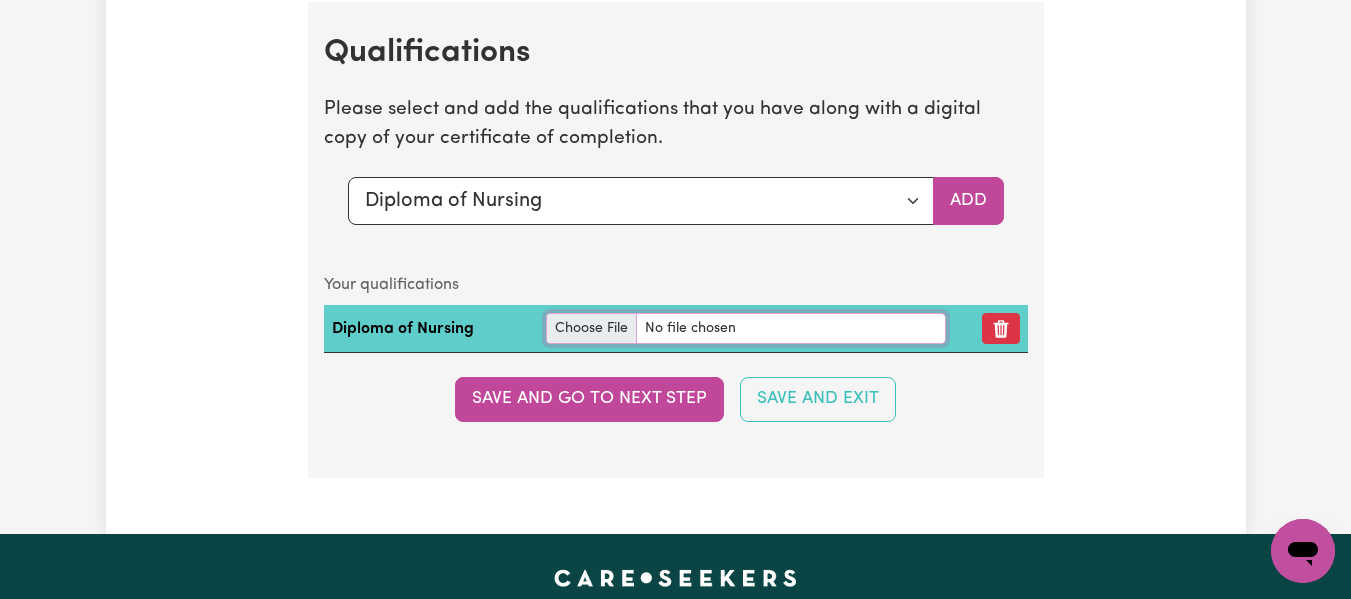 click at bounding box center (746, 328) 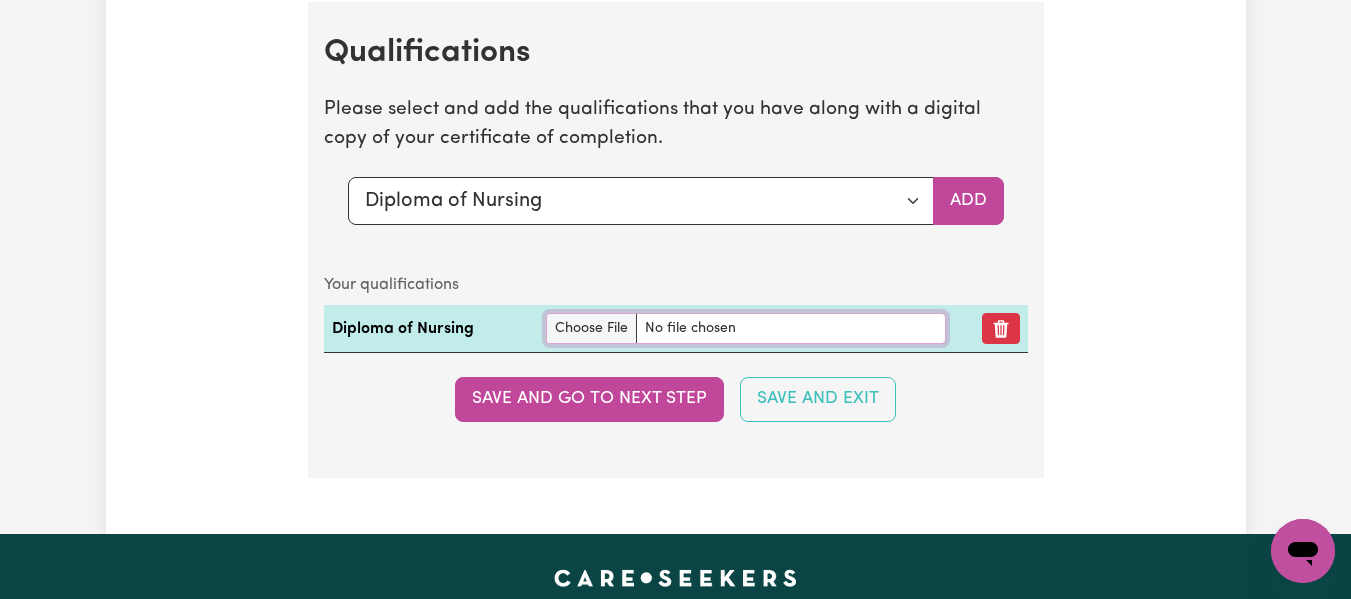 type on "C:\fakepath\DK all sem .pdf" 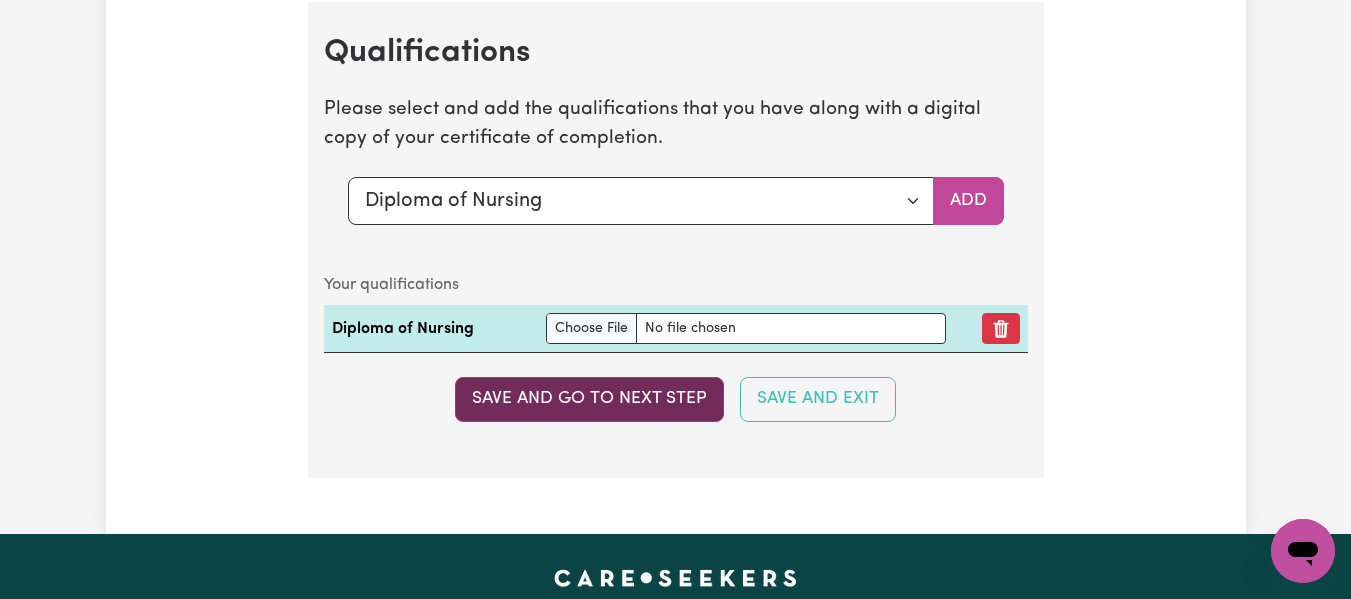 click on "Save and go to next step" at bounding box center (589, 399) 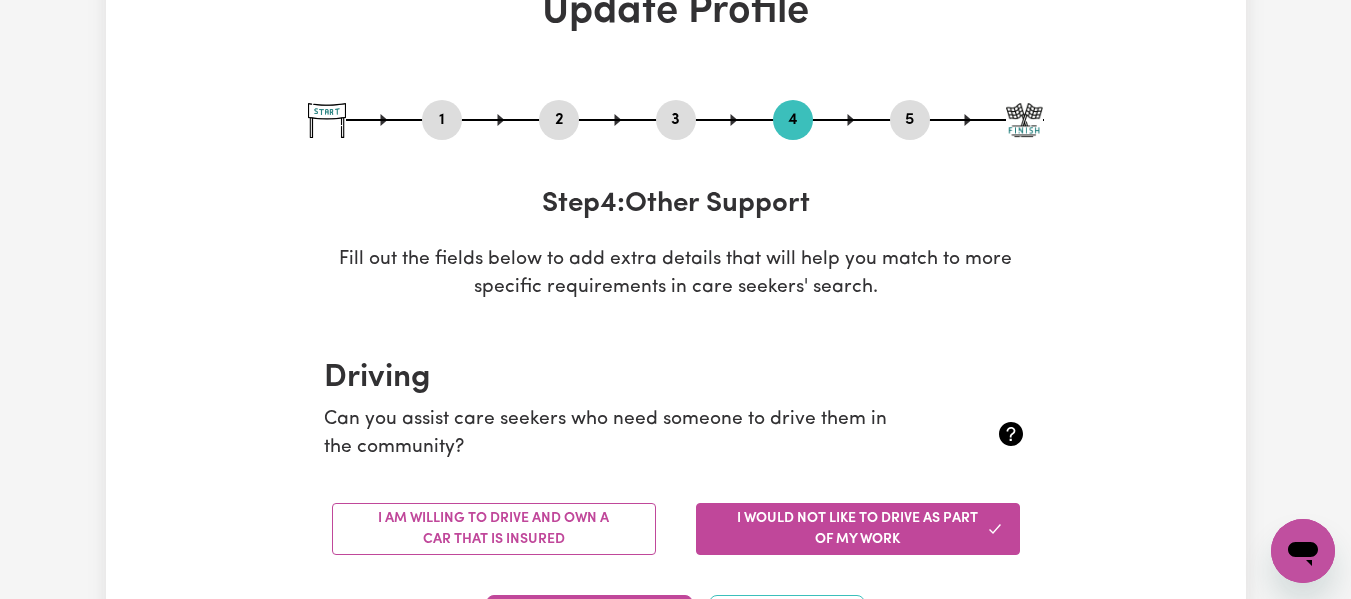 scroll, scrollTop: 0, scrollLeft: 0, axis: both 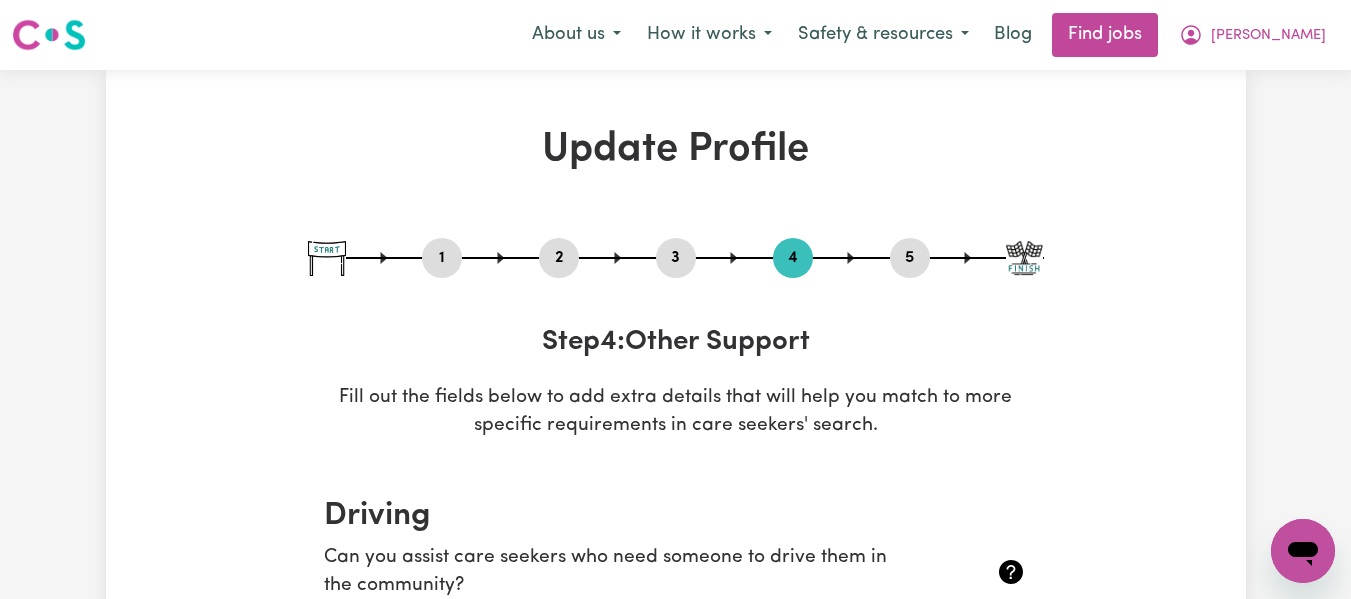 click at bounding box center [676, 258] 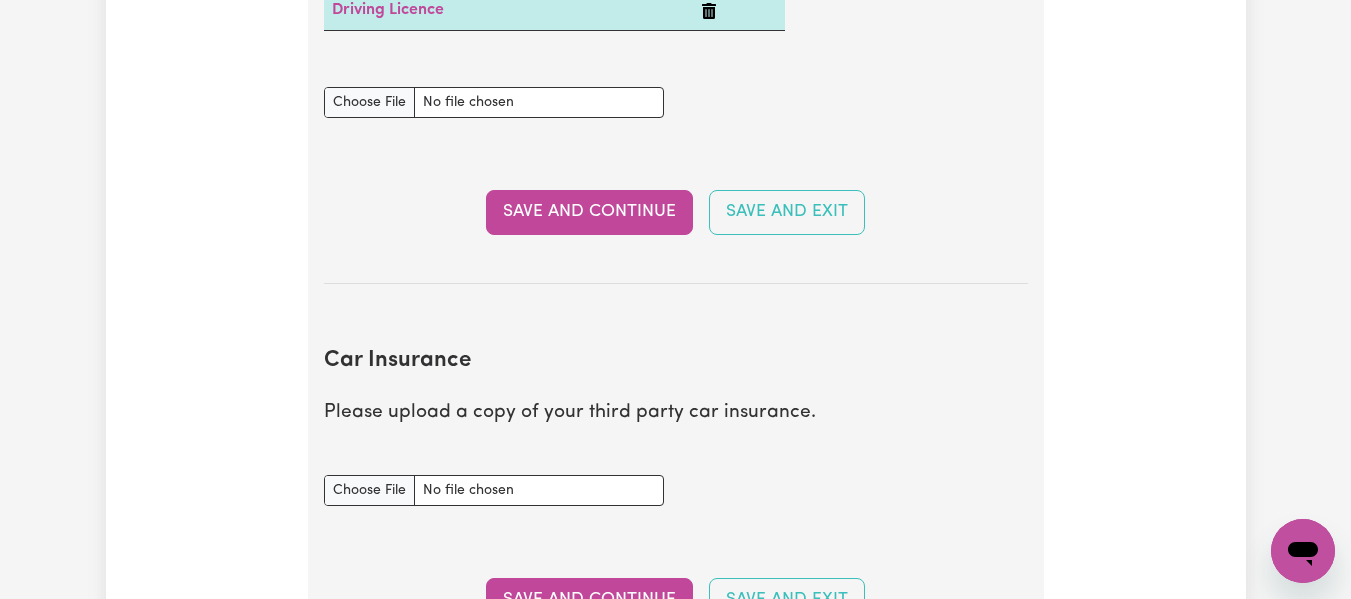 scroll, scrollTop: 1127, scrollLeft: 0, axis: vertical 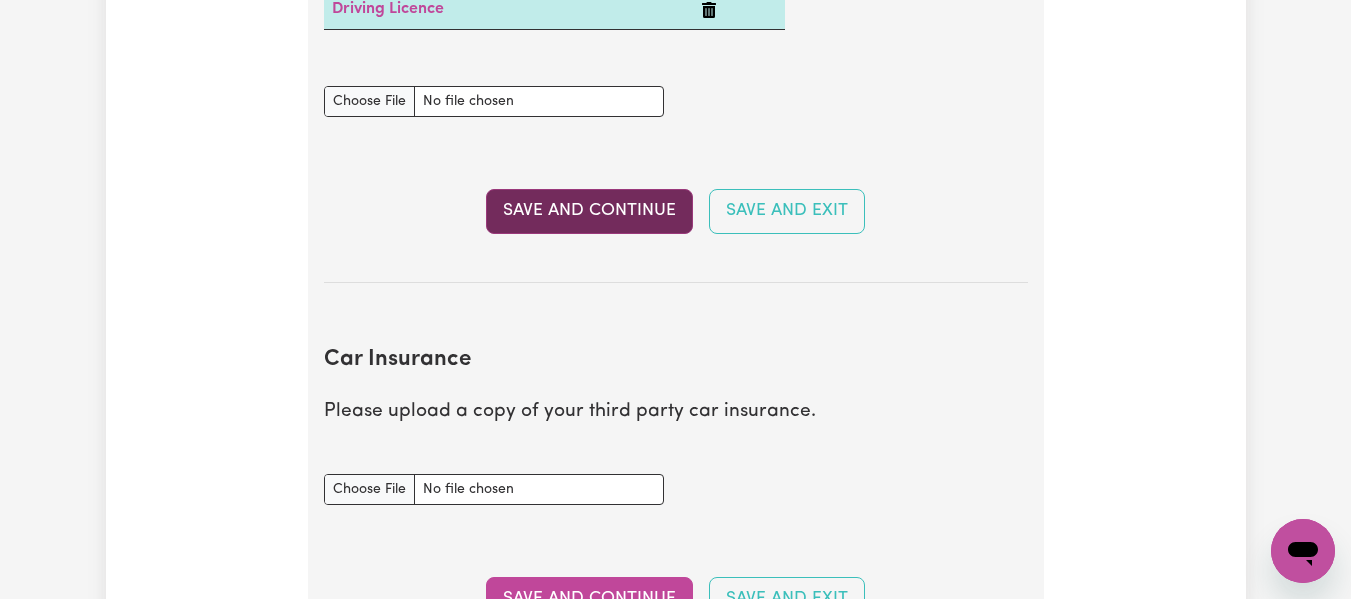 click on "Save and Continue" at bounding box center [589, 211] 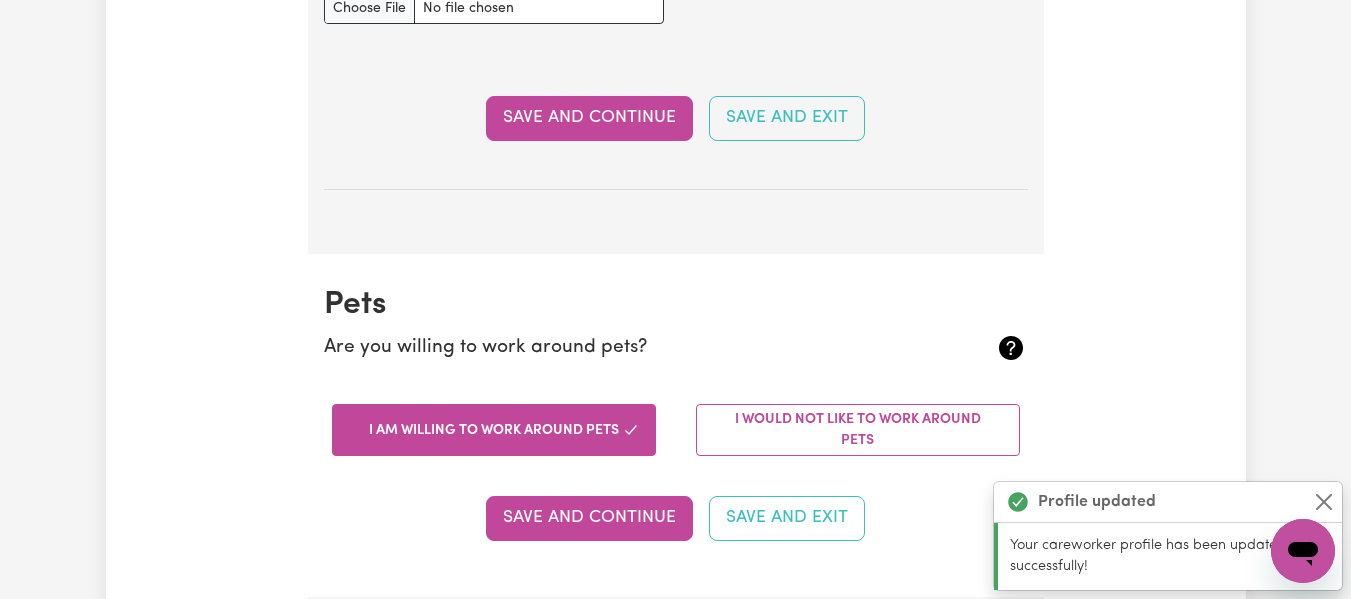 scroll, scrollTop: 1615, scrollLeft: 0, axis: vertical 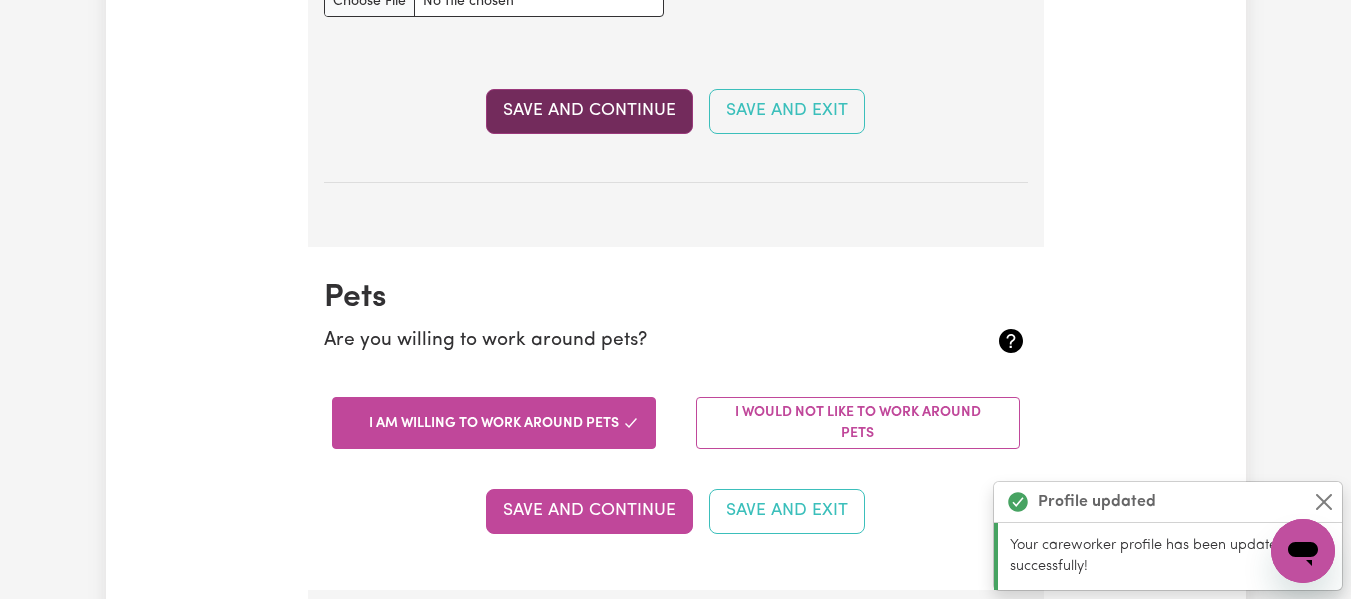 click on "Save and Continue" at bounding box center [589, 111] 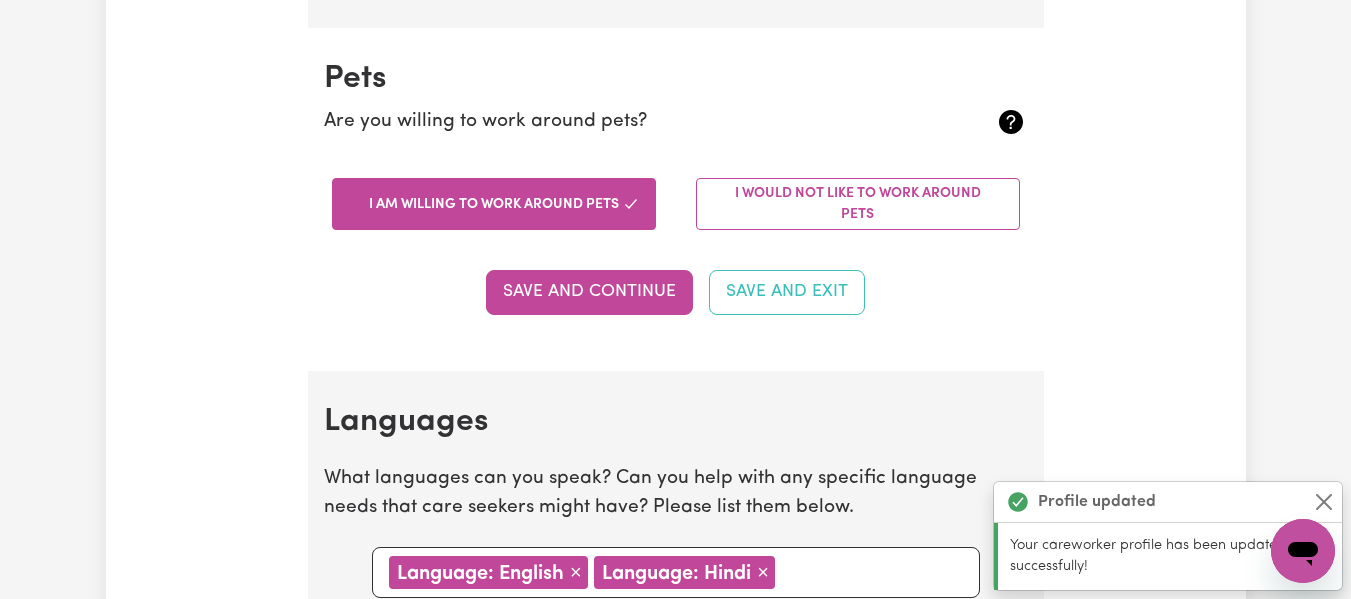 scroll, scrollTop: 1862, scrollLeft: 0, axis: vertical 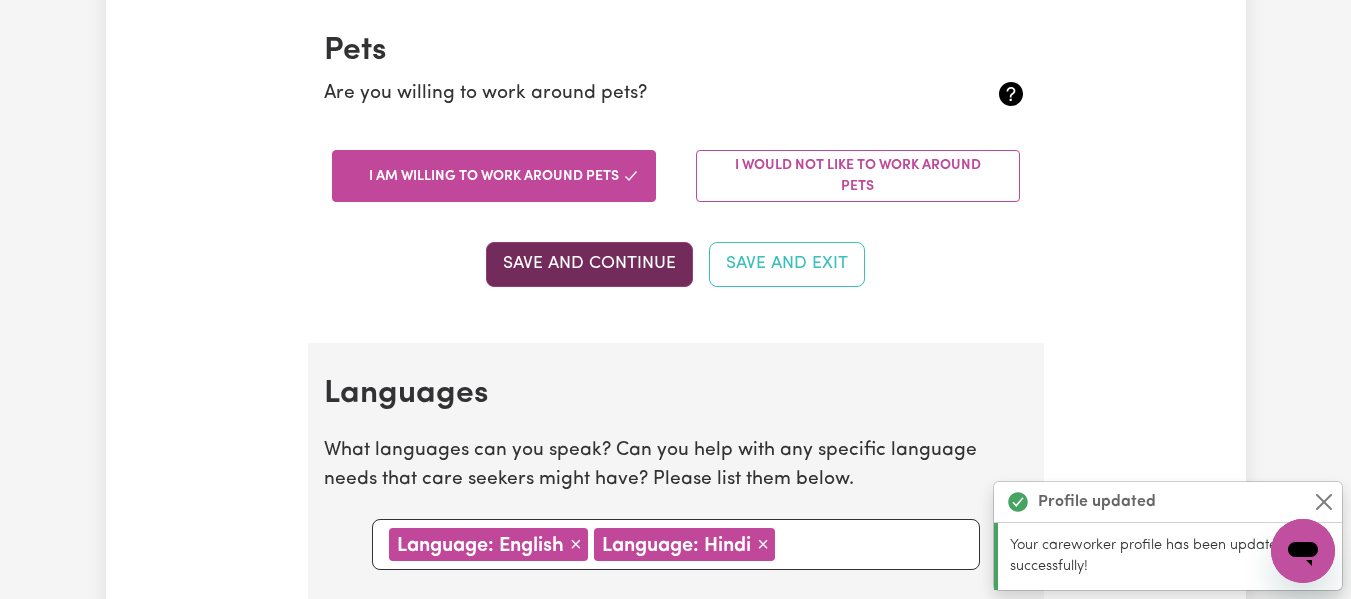 click on "Save and Continue" at bounding box center (589, 264) 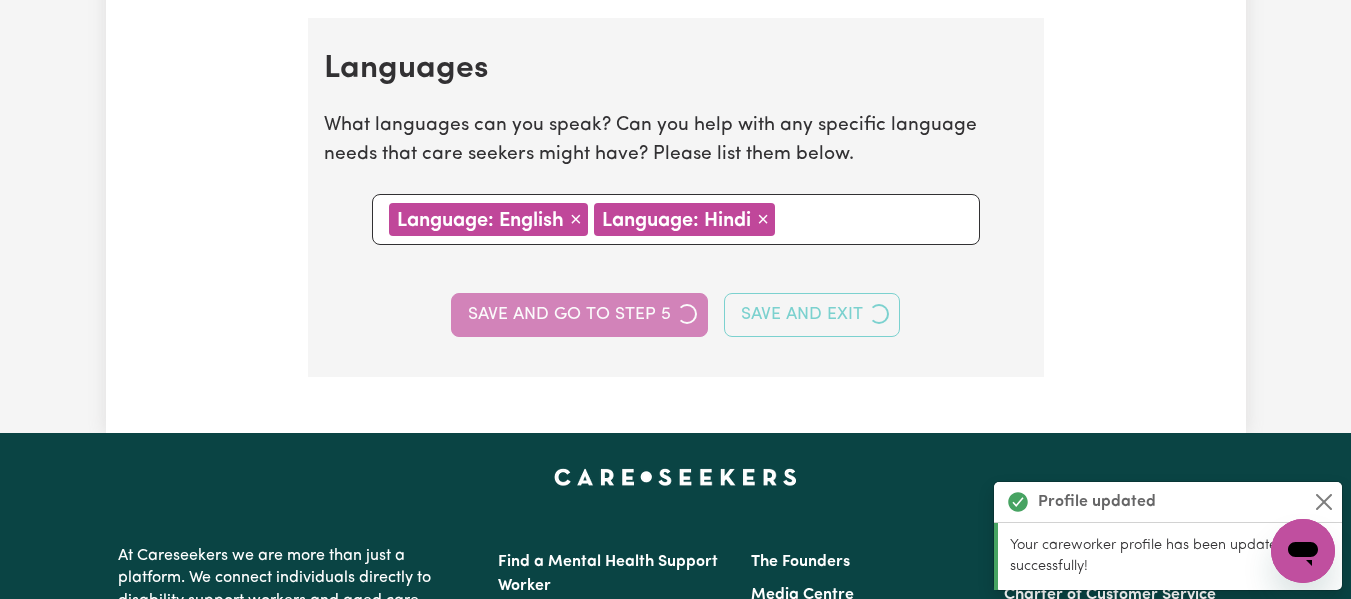 scroll, scrollTop: 2205, scrollLeft: 0, axis: vertical 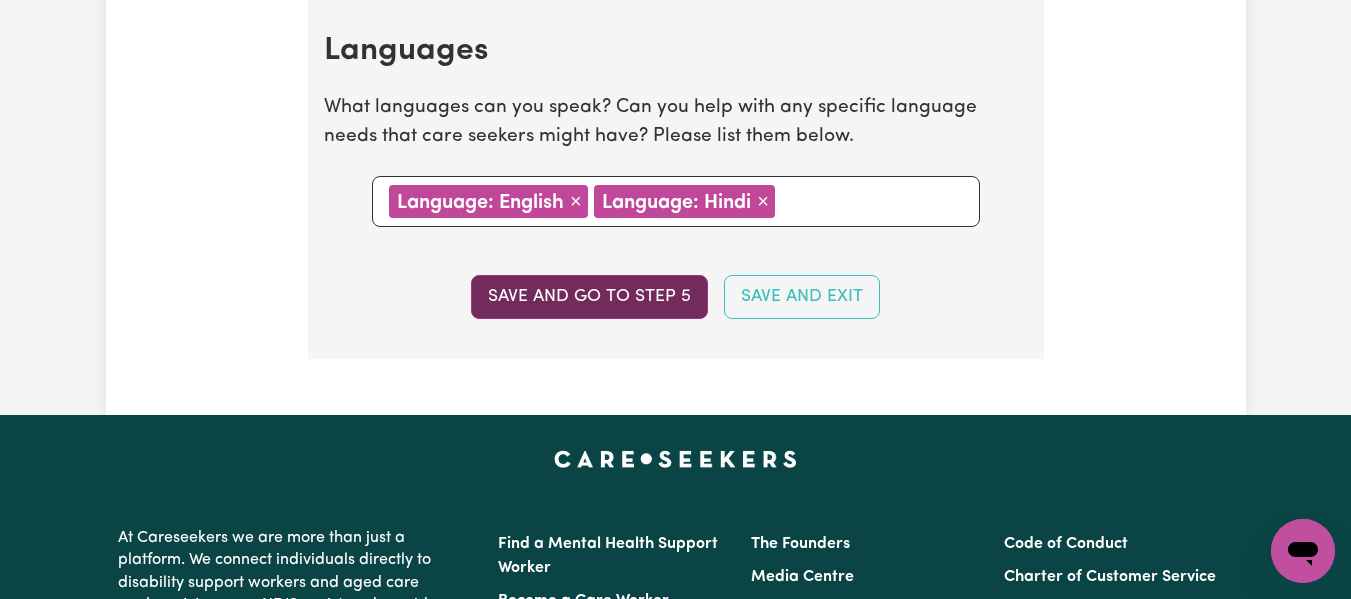 click on "Save and go to step 5" at bounding box center (589, 297) 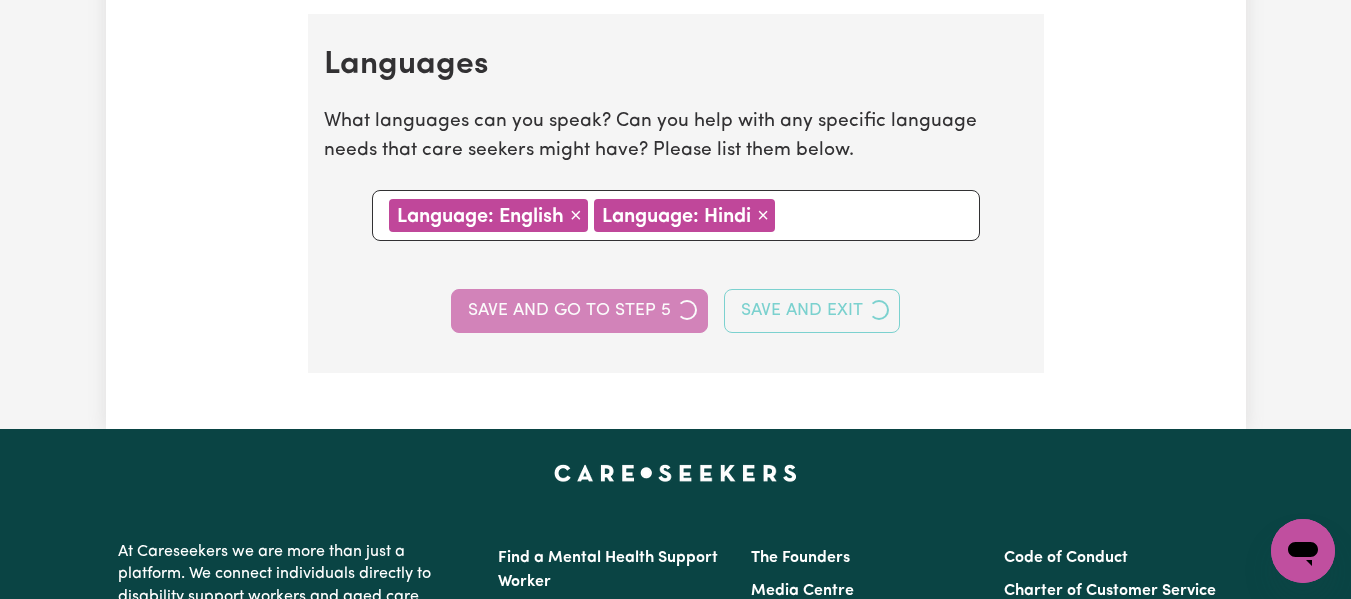 select on "I am providing services by being employed by an organisation" 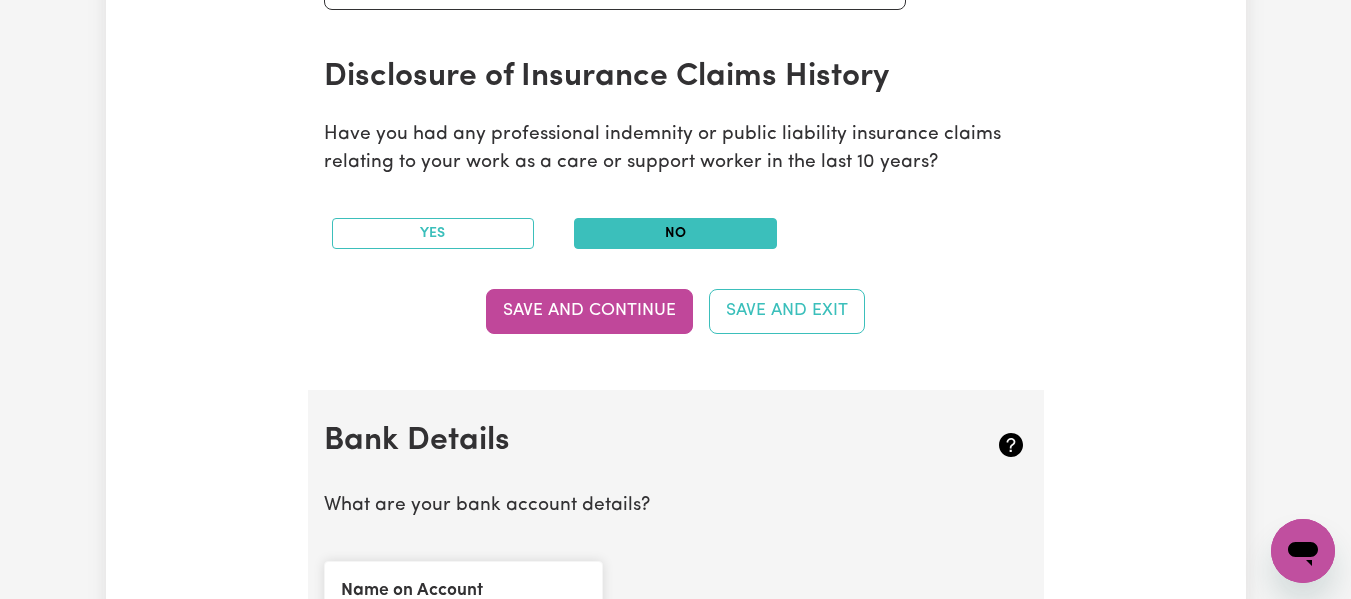 scroll, scrollTop: 1018, scrollLeft: 0, axis: vertical 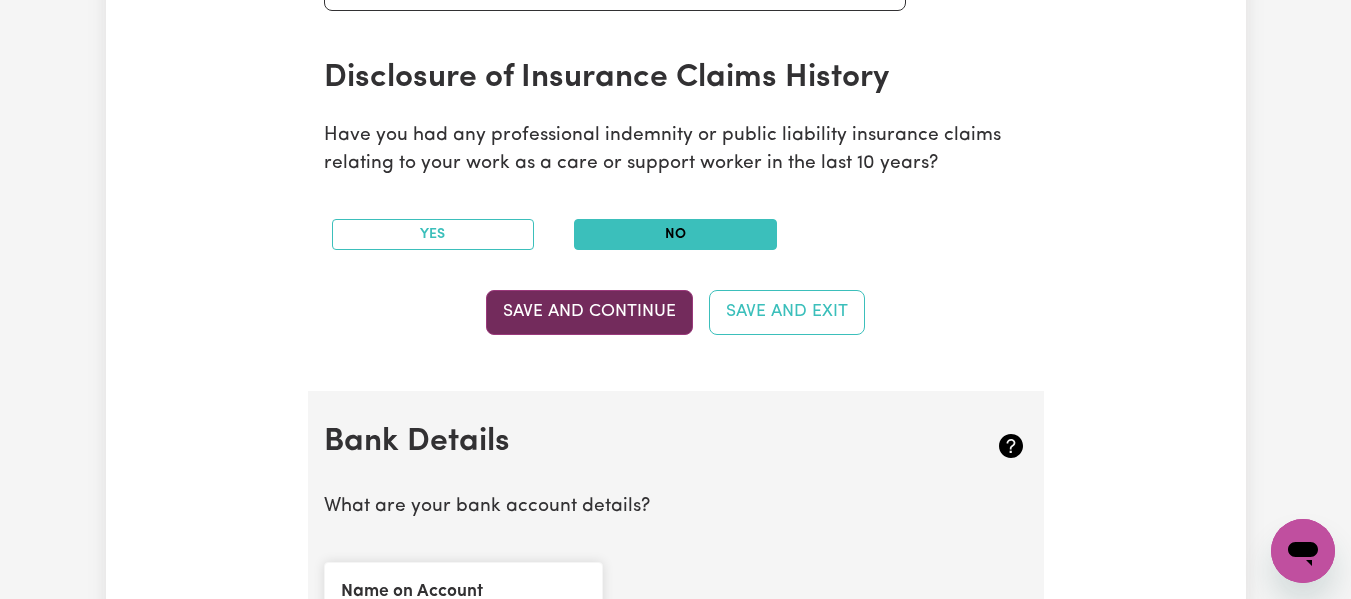 click on "Save and Continue" at bounding box center (589, 312) 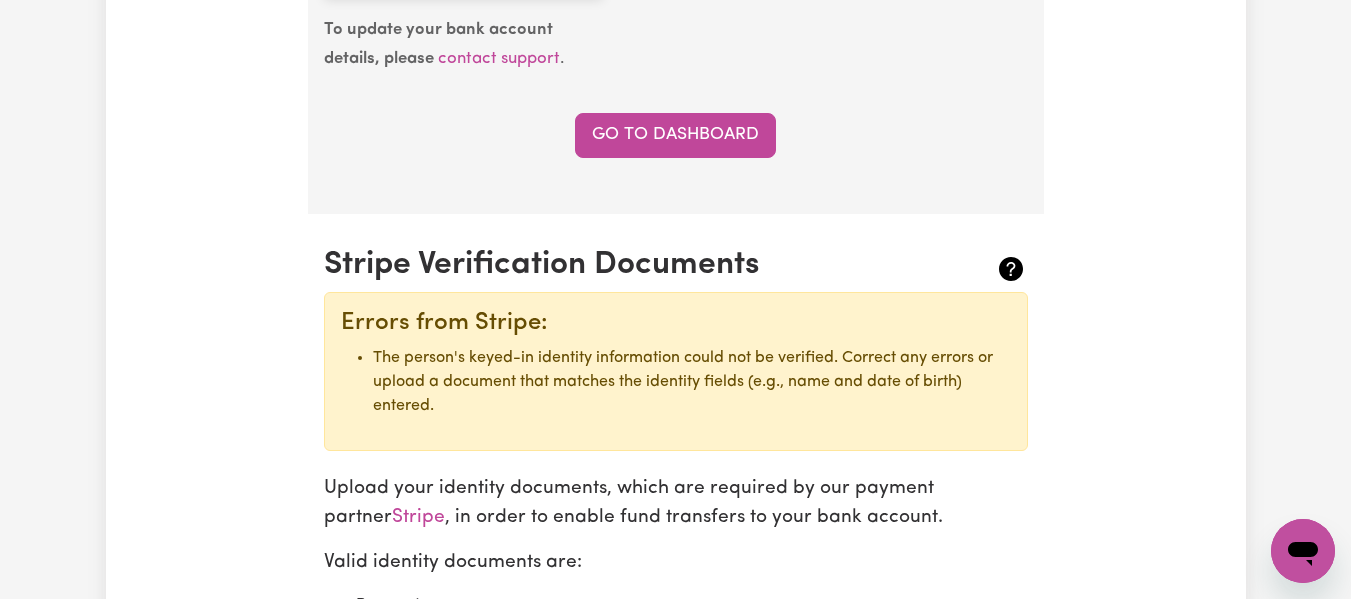 scroll, scrollTop: 1902, scrollLeft: 0, axis: vertical 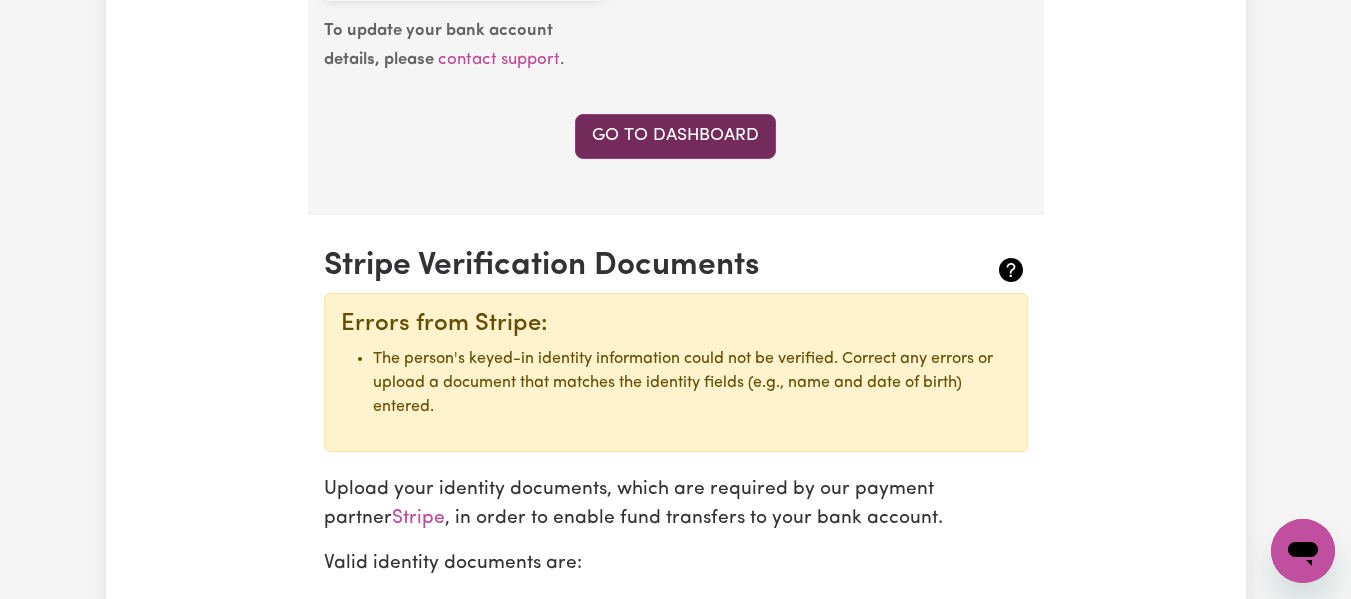 click on "Go to Dashboard" at bounding box center [675, 136] 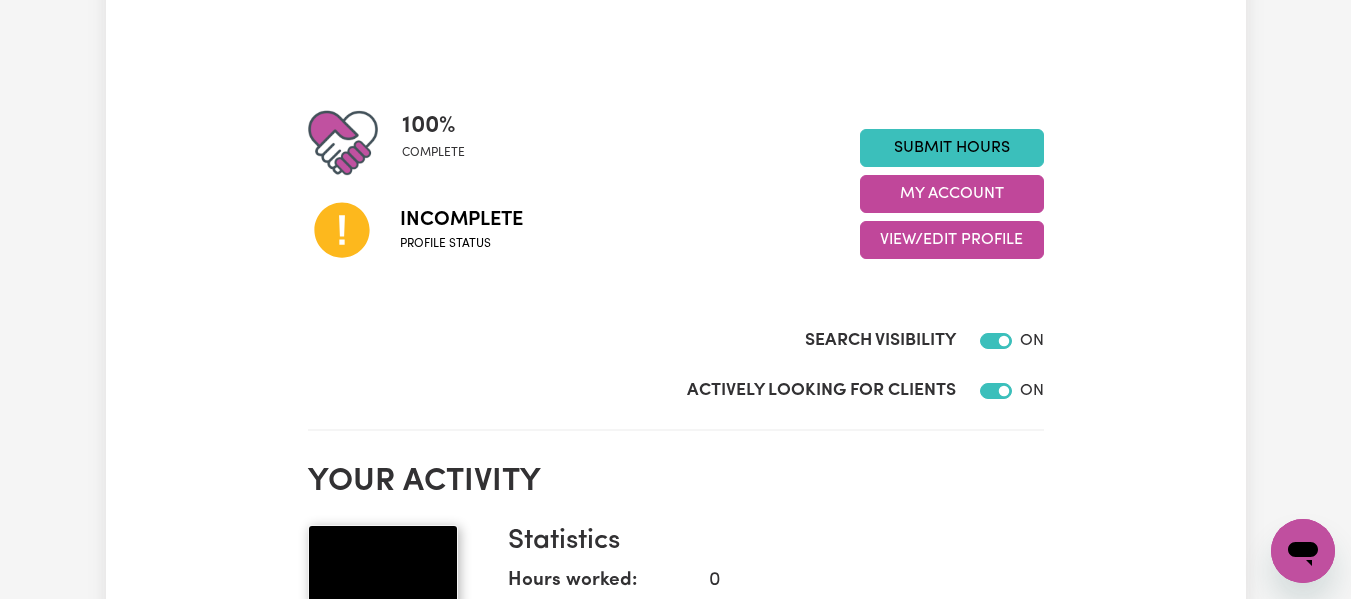 scroll, scrollTop: 181, scrollLeft: 0, axis: vertical 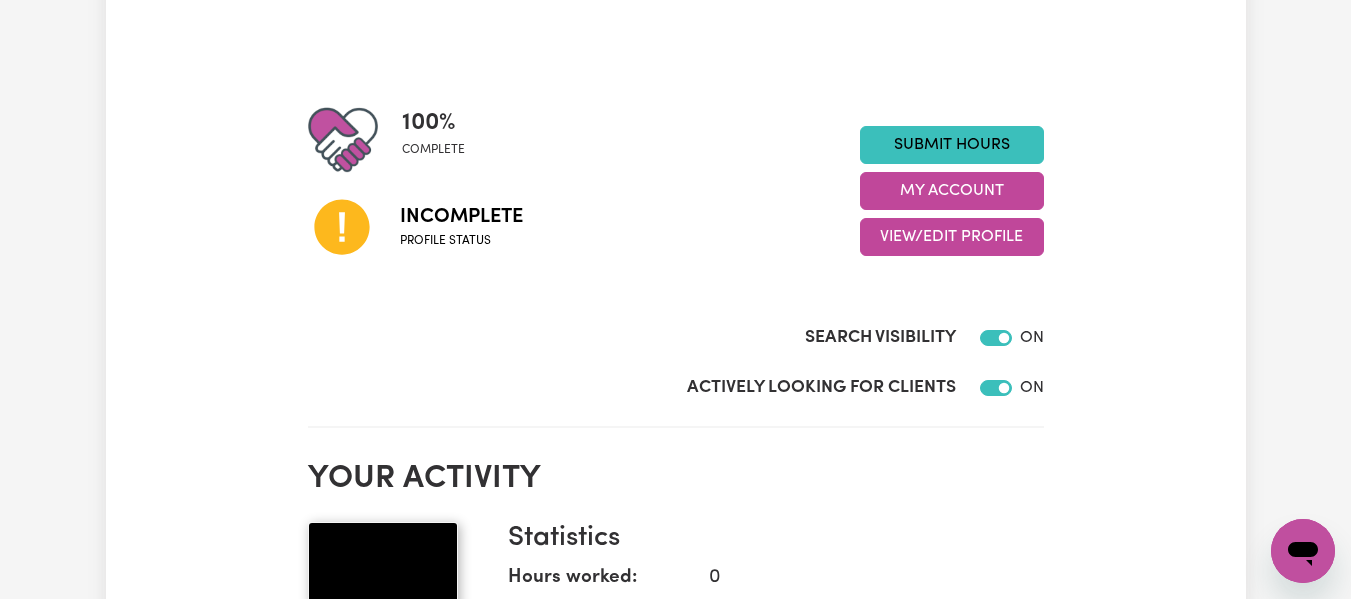 click on "Your activity #OpenForWork Statistics Hours worked: 0 Response rate: 100 % Profile last updated: [DATE]" at bounding box center [676, 576] 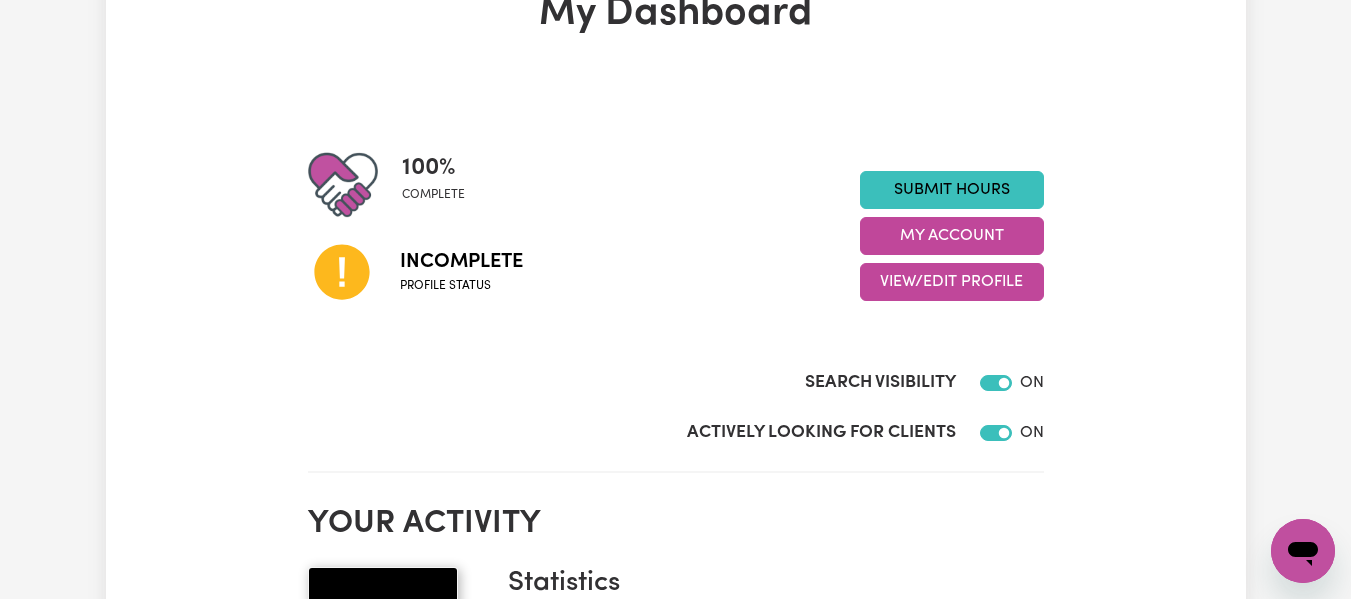 scroll, scrollTop: 0, scrollLeft: 0, axis: both 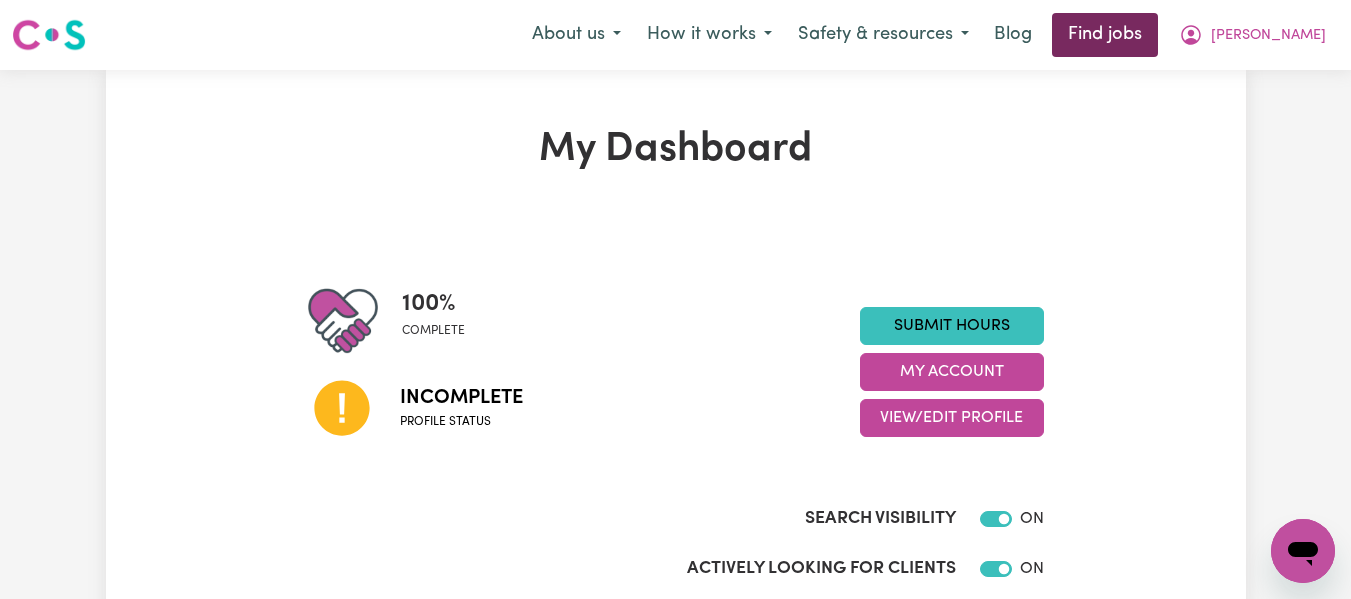 click on "Find jobs" at bounding box center [1105, 35] 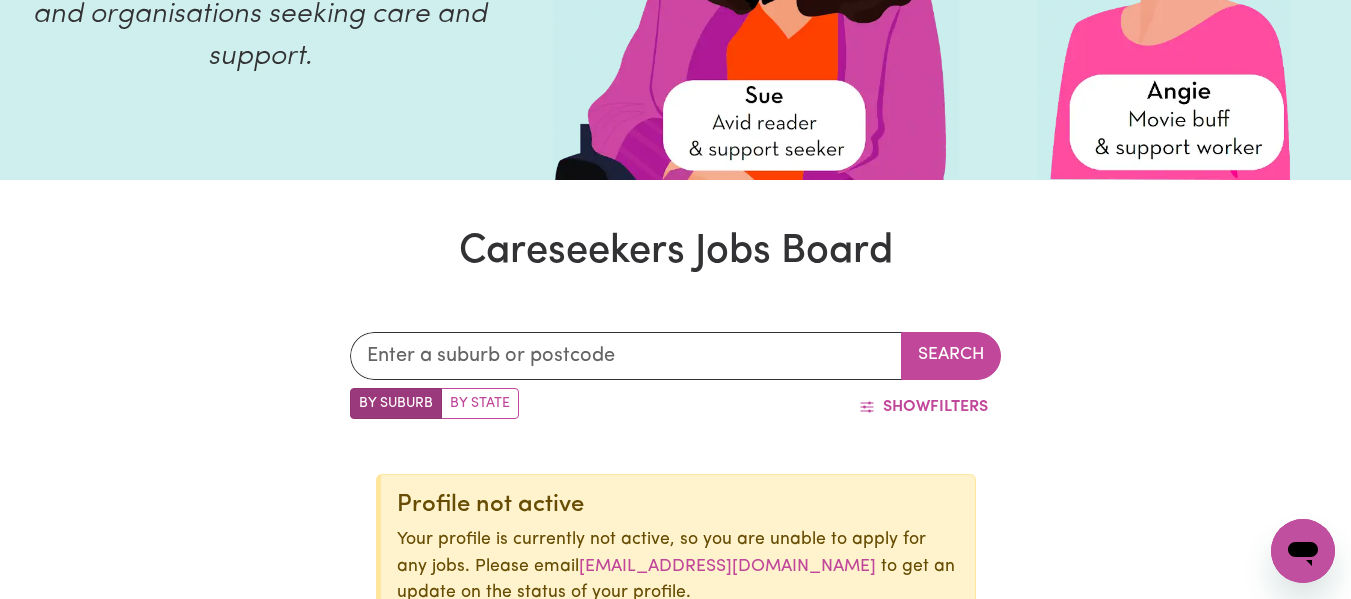 scroll, scrollTop: 334, scrollLeft: 0, axis: vertical 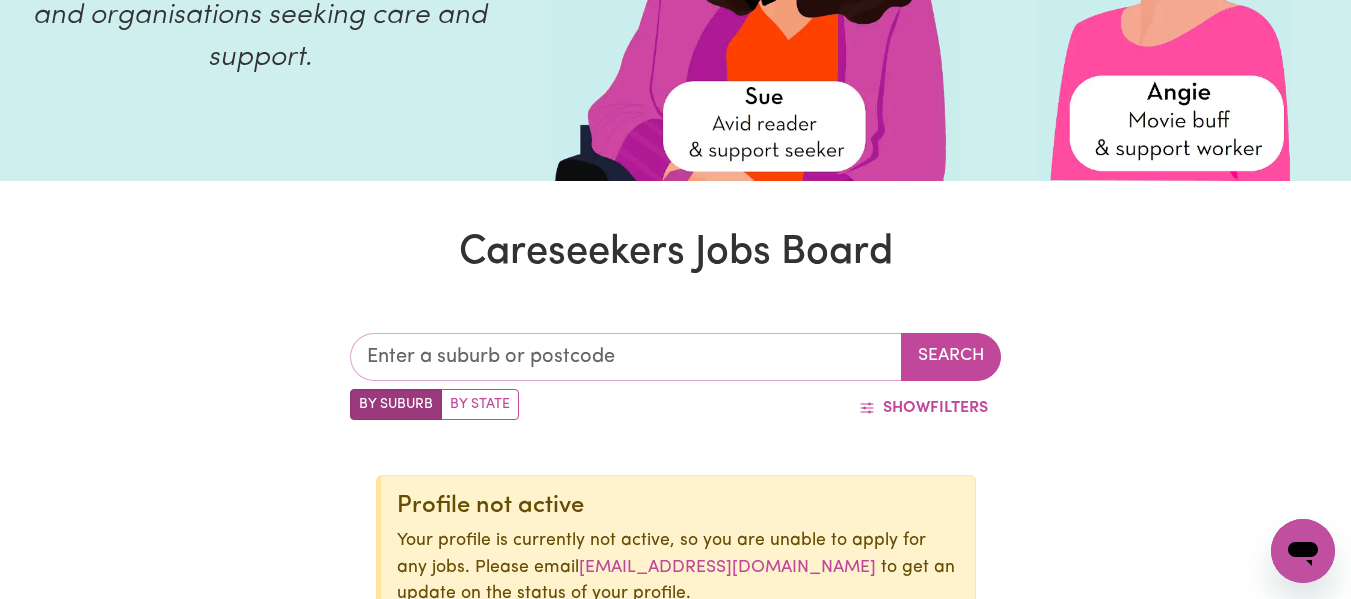 click at bounding box center (626, 357) 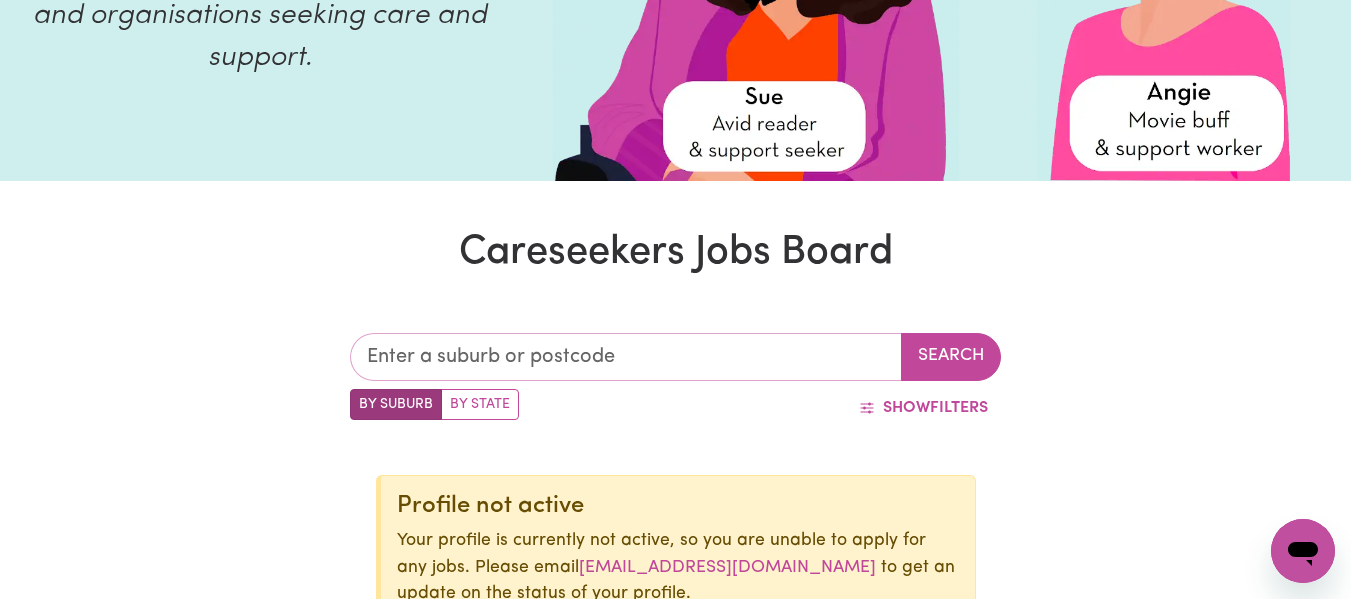 scroll, scrollTop: 338, scrollLeft: 0, axis: vertical 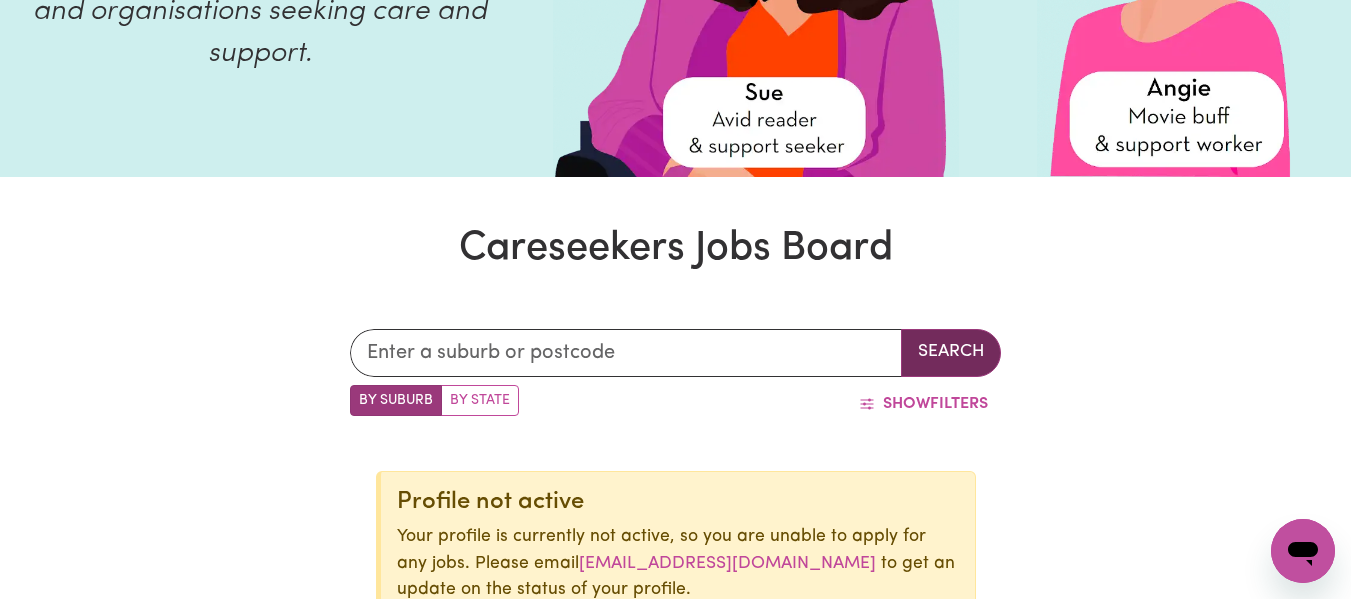 click on "Search" at bounding box center (951, 353) 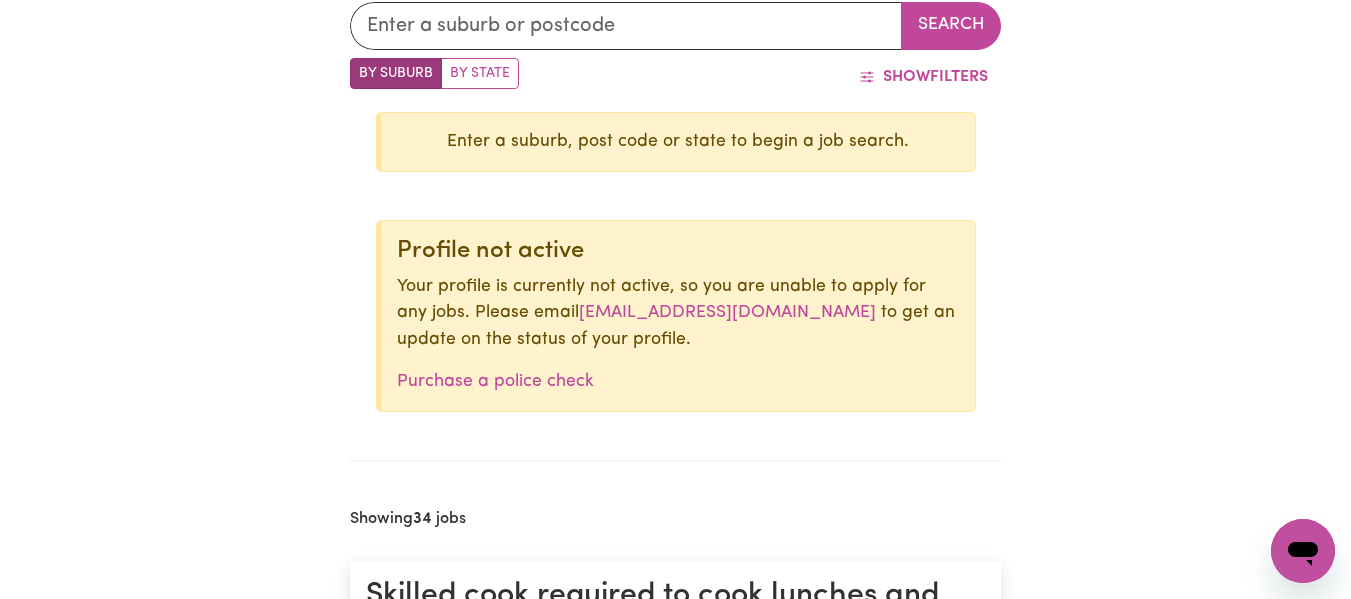 scroll, scrollTop: 661, scrollLeft: 0, axis: vertical 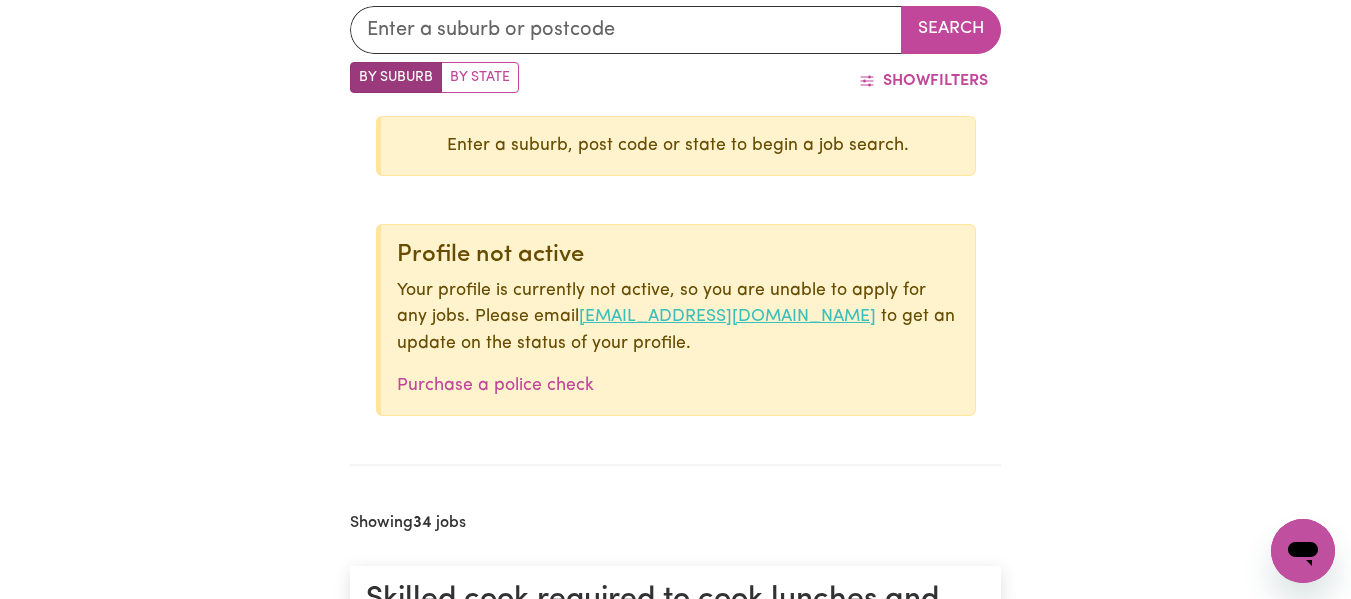 click on "[EMAIL_ADDRESS][DOMAIN_NAME]" at bounding box center (727, 316) 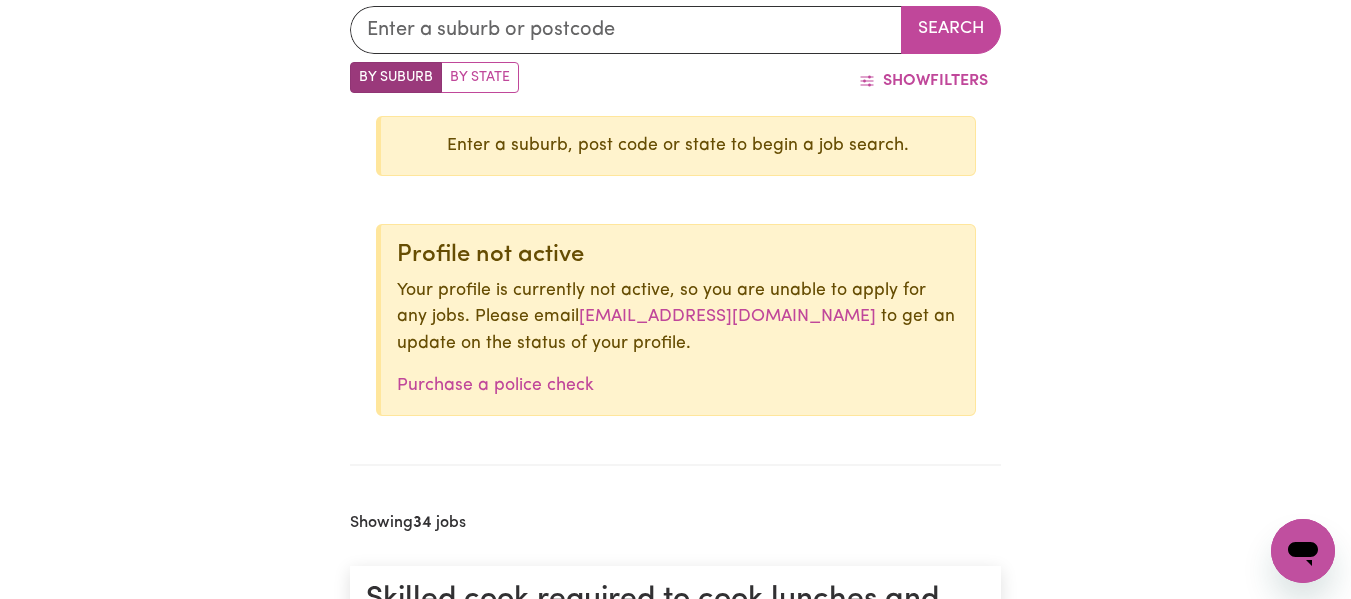 click on "Search By Suburb By State Show  Filters Enter a suburb, post code or state to begin a job search. Profile not active Your profile is currently not active, so you are unable to apply for any jobs. Please email  [EMAIL_ADDRESS][DOMAIN_NAME]   to get an update on the status of your profile. Purchase a police check Showing  34   jobs Skilled cook required to cook lunches and dinners daily and 5 days per week and experienced in meals planning, in additon to light housework for an adult mail. SOUTH MELBOURNE ,  Victoria New The activites required by the support worker are as fellows:1. setting up mea;s plan for lunches and dinners and sending the meals plan to me to choose 5 meals for lunch and 5 for dinner .2. after choosing the meals to be cooked for the whole week, working out the ingridients needed, 3, c;eaning the kitchen and its floor dailly, . 4. cleaning the whole house twice a week  View details Posted:  [DATE] Message Apply Assist with a good house clean - and ongoing community access [GEOGRAPHIC_DATA]" at bounding box center (676, 11476) 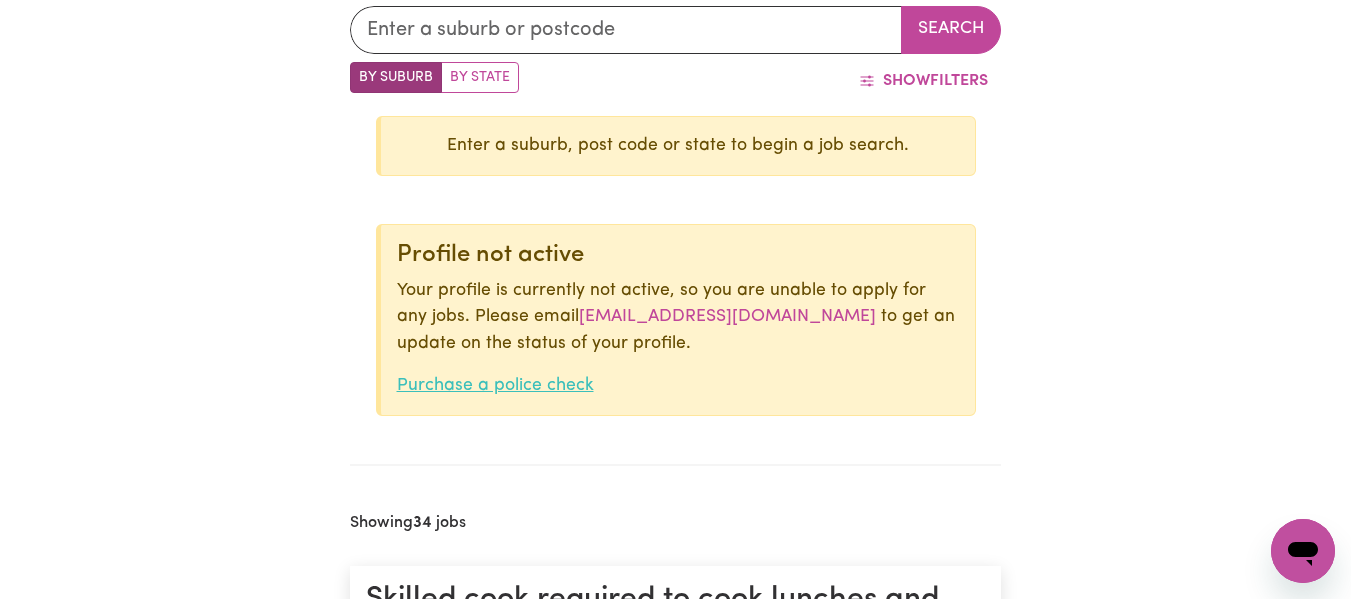 click on "Purchase a police check" at bounding box center (495, 385) 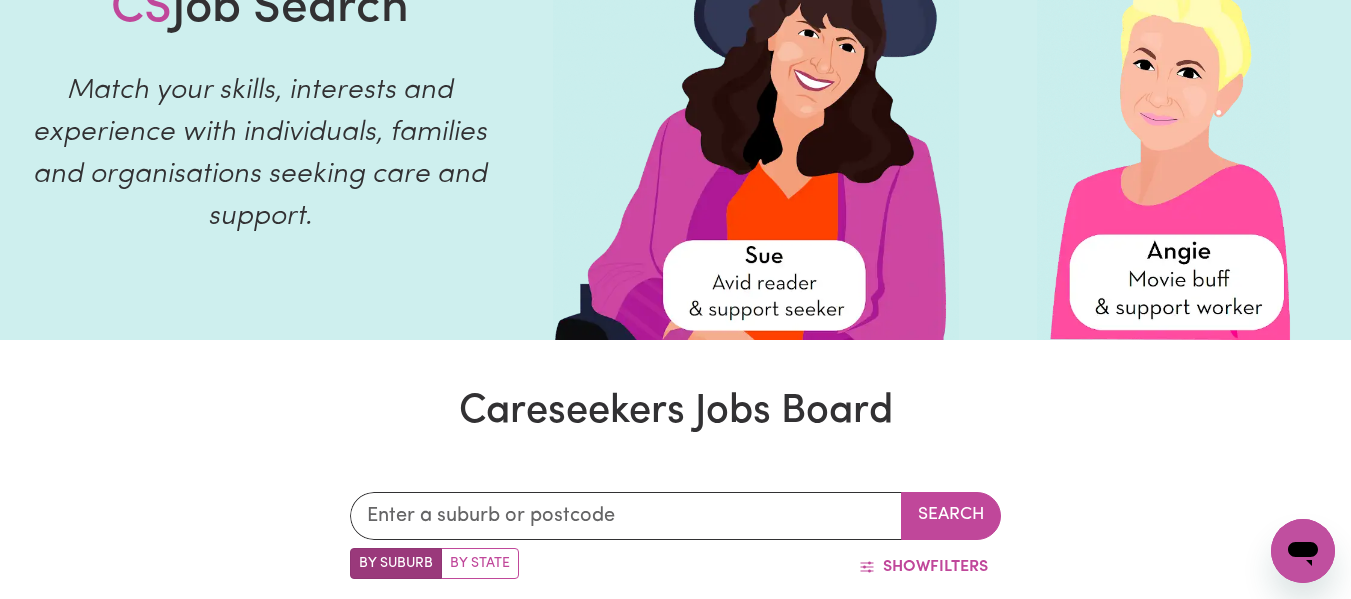 scroll, scrollTop: 0, scrollLeft: 0, axis: both 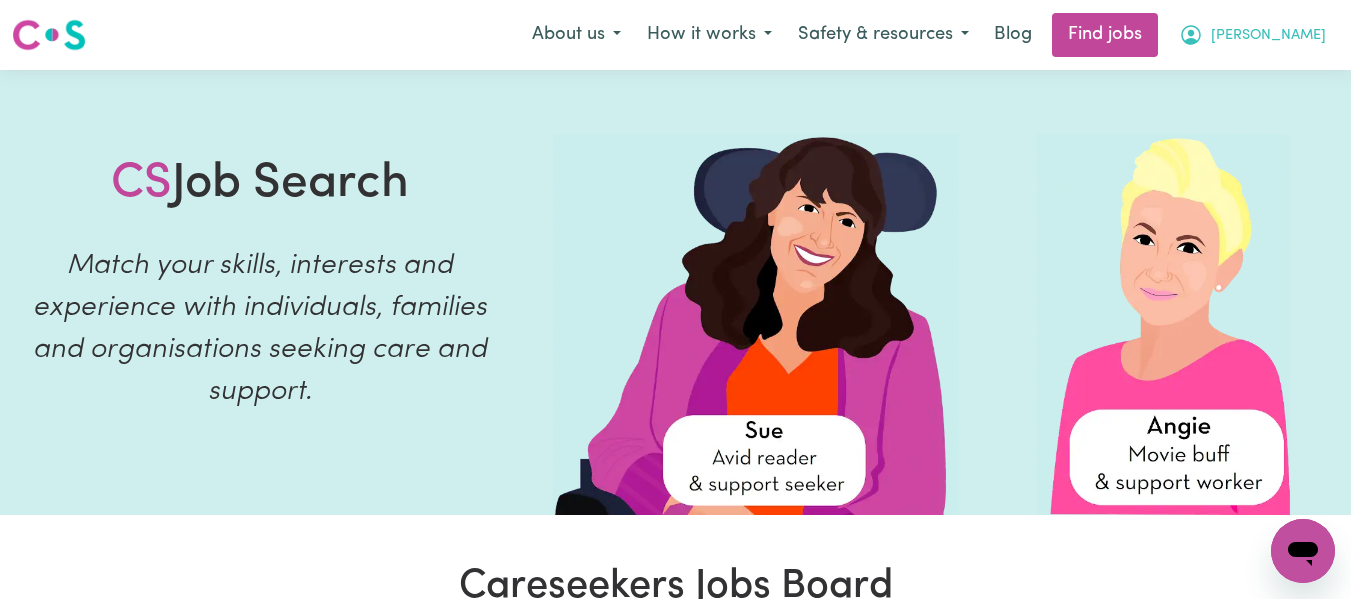click on "[PERSON_NAME]" at bounding box center [1268, 36] 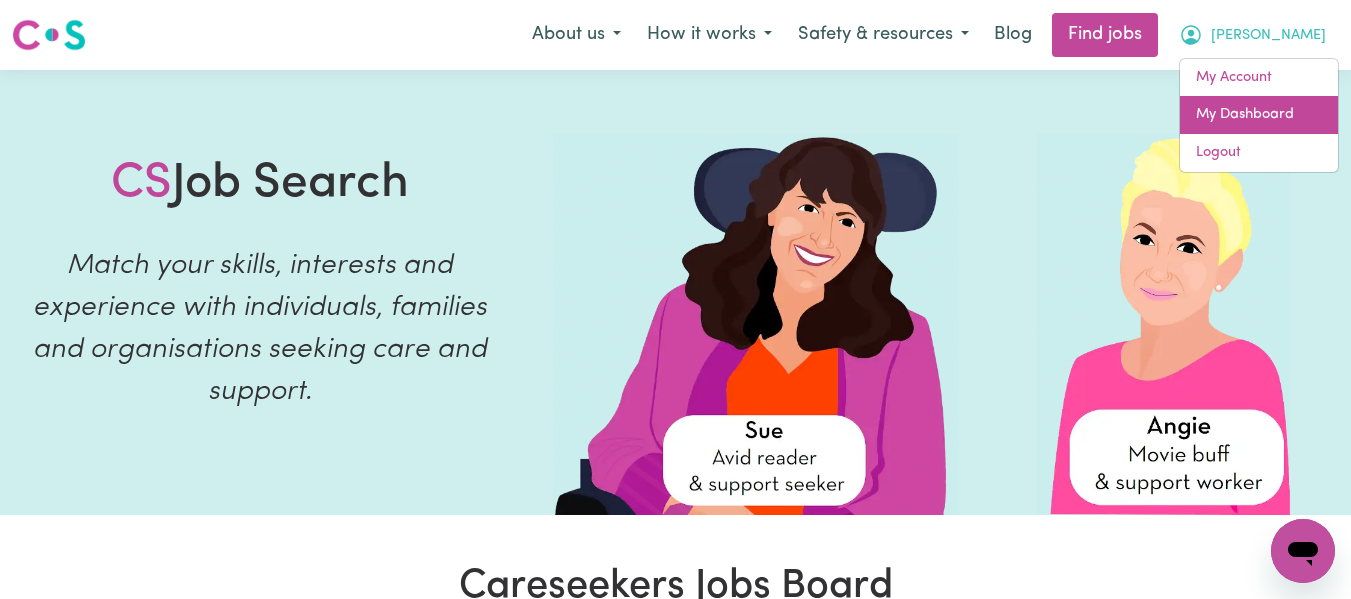 click on "My Dashboard" at bounding box center [1259, 115] 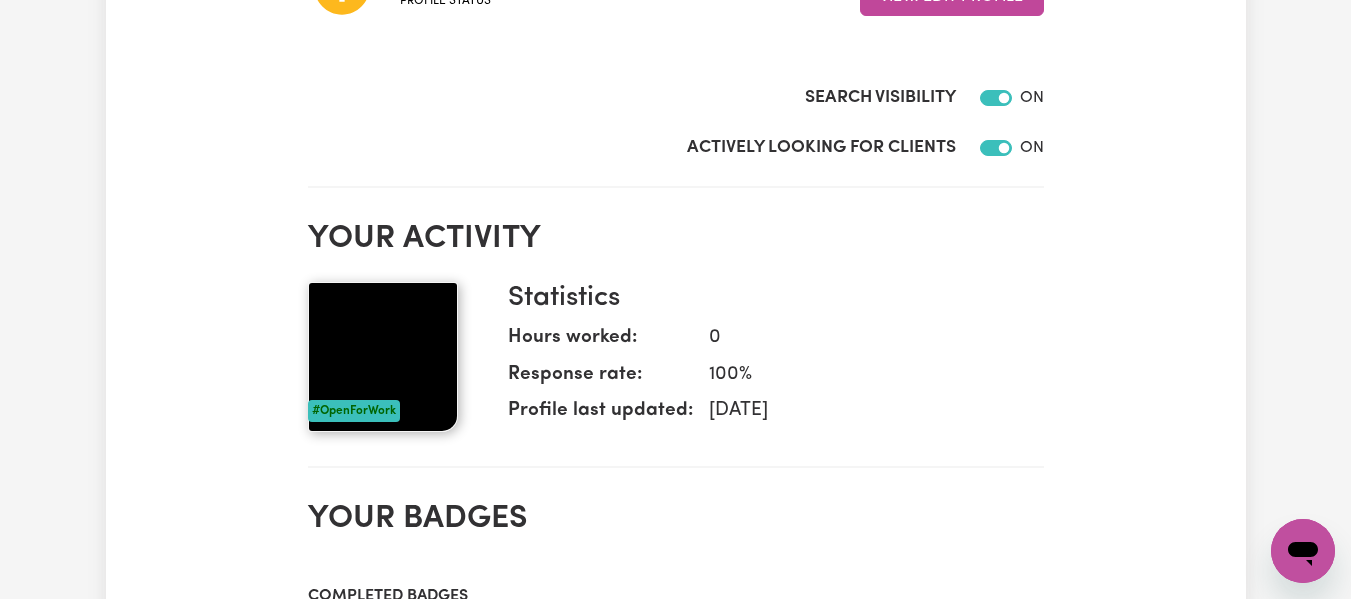 scroll, scrollTop: 0, scrollLeft: 0, axis: both 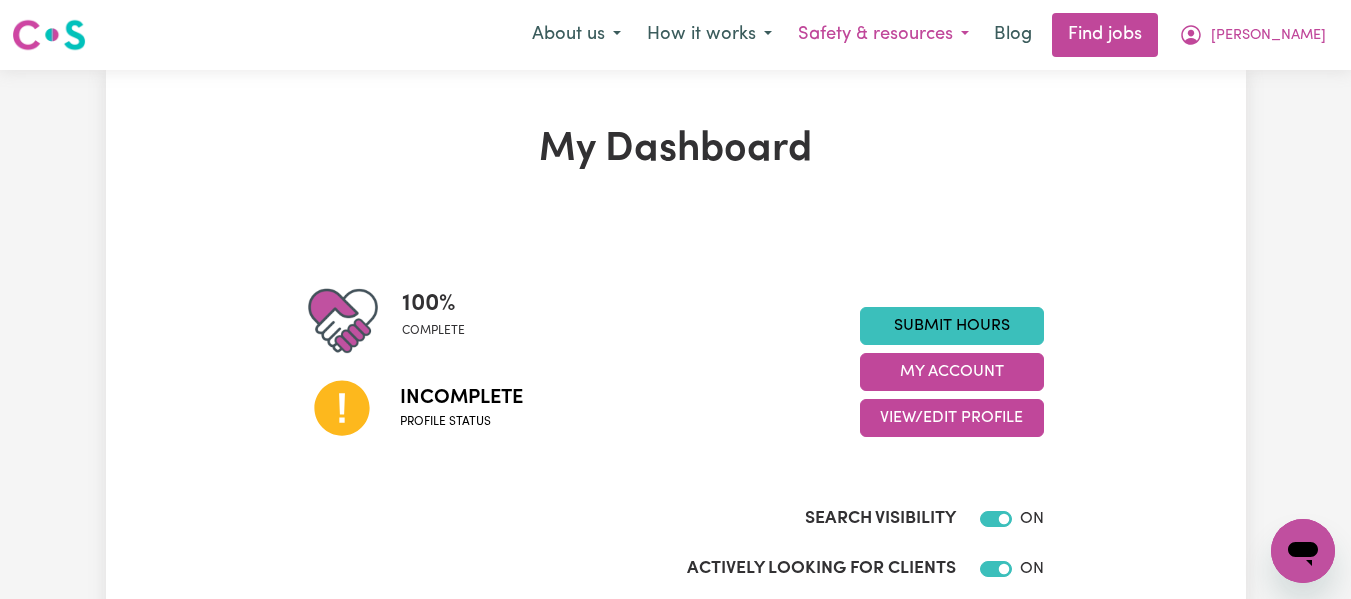 click on "Safety & resources" at bounding box center (883, 35) 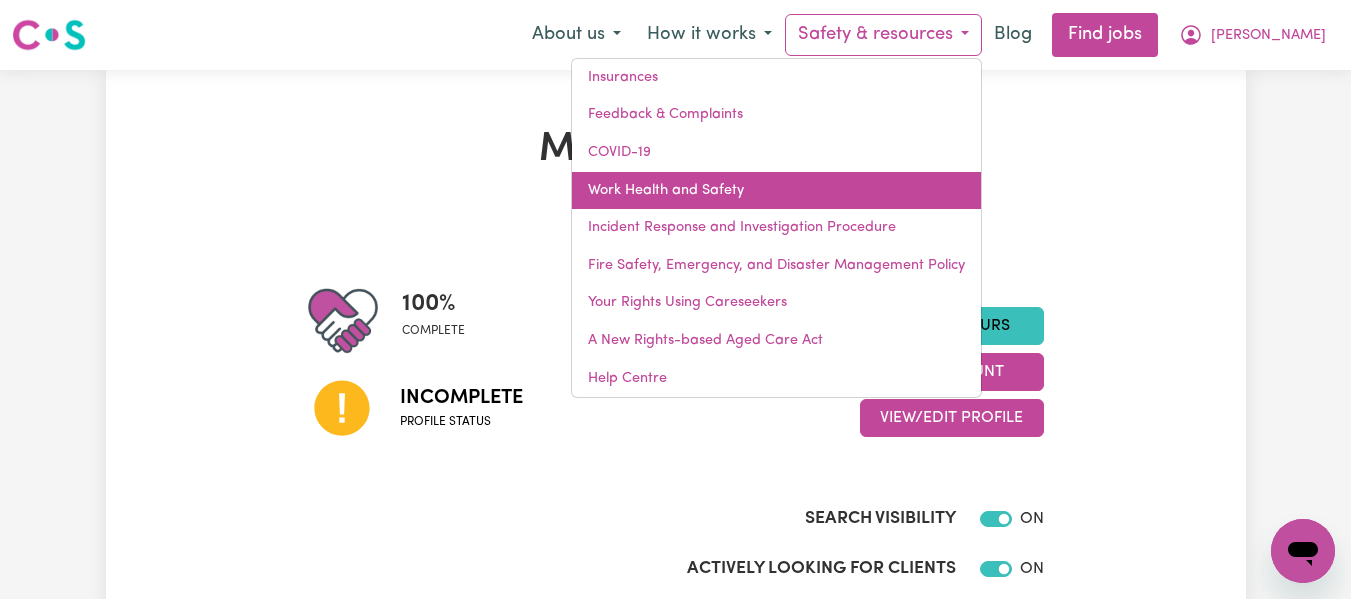 click on "Work Health and Safety" at bounding box center [776, 191] 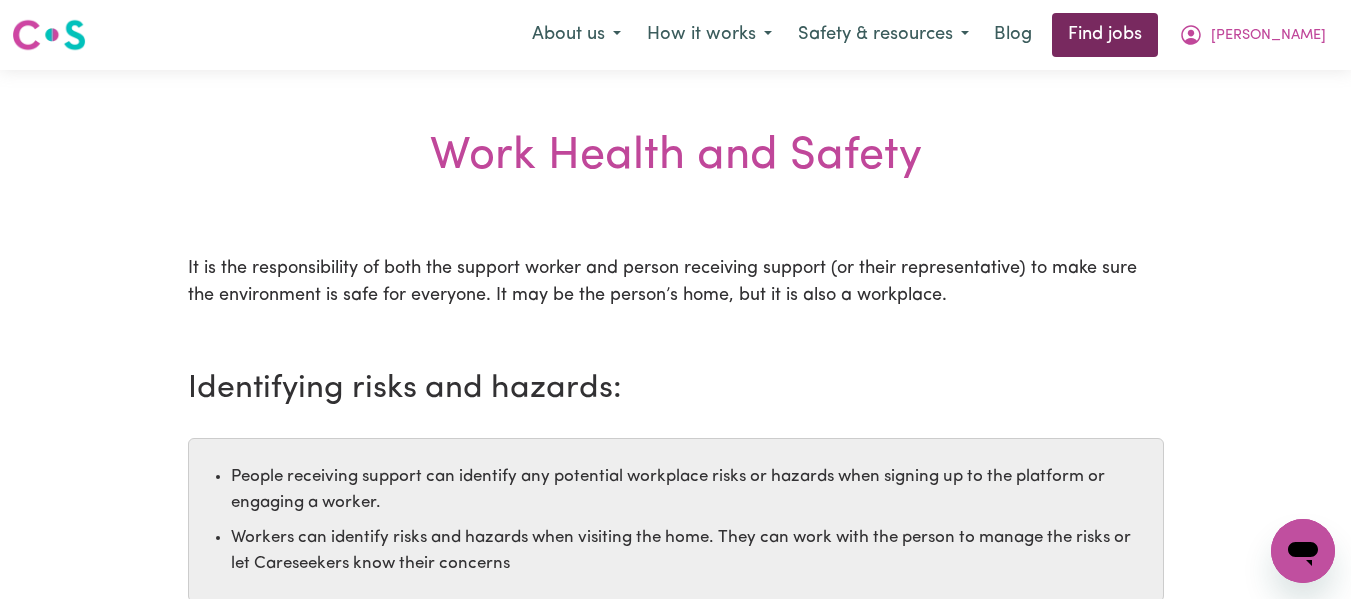 click on "Find jobs" at bounding box center [1105, 35] 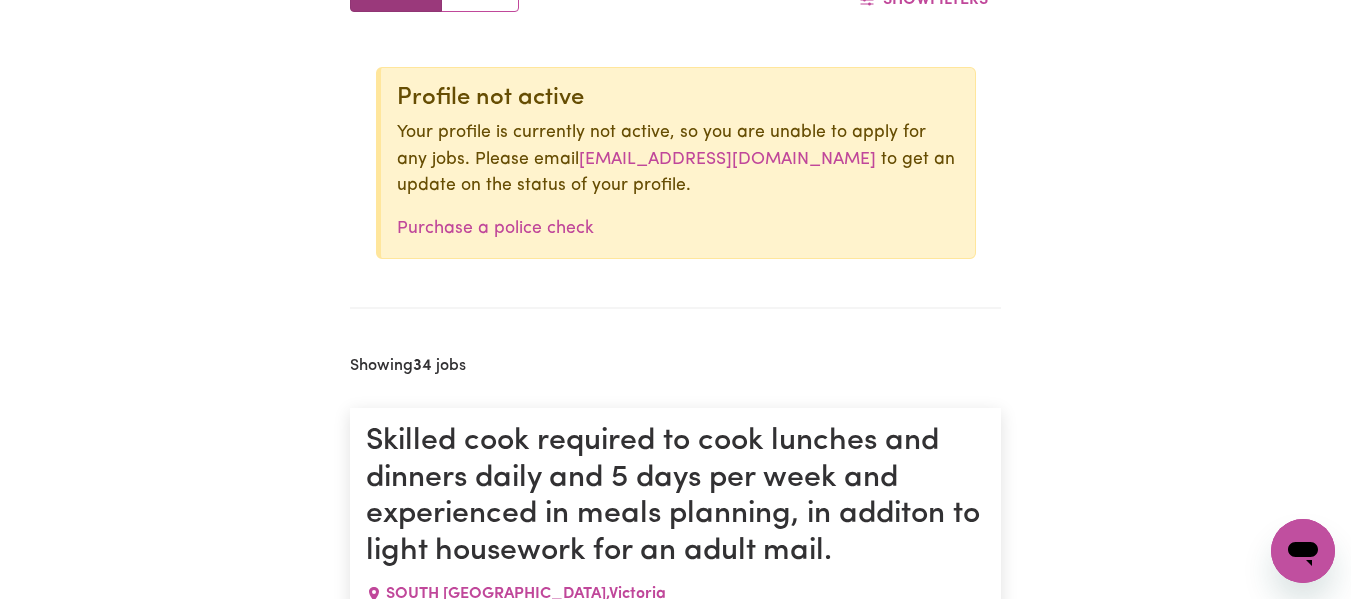 scroll, scrollTop: 744, scrollLeft: 0, axis: vertical 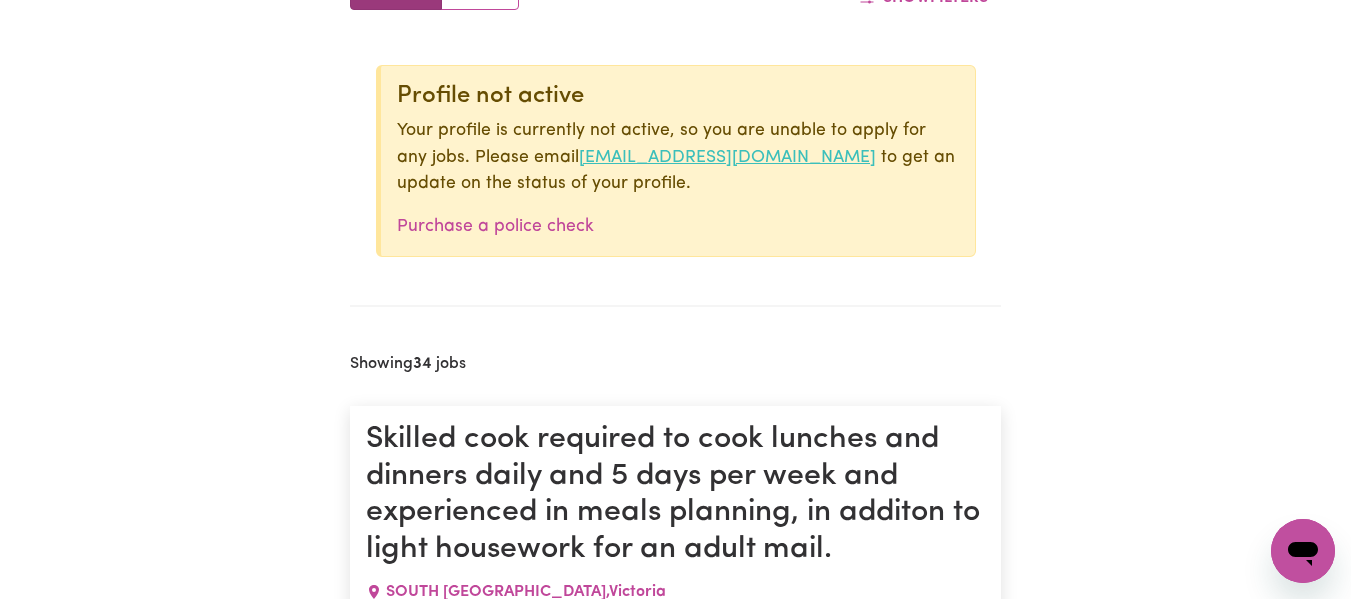 click on "[EMAIL_ADDRESS][DOMAIN_NAME]" at bounding box center (727, 157) 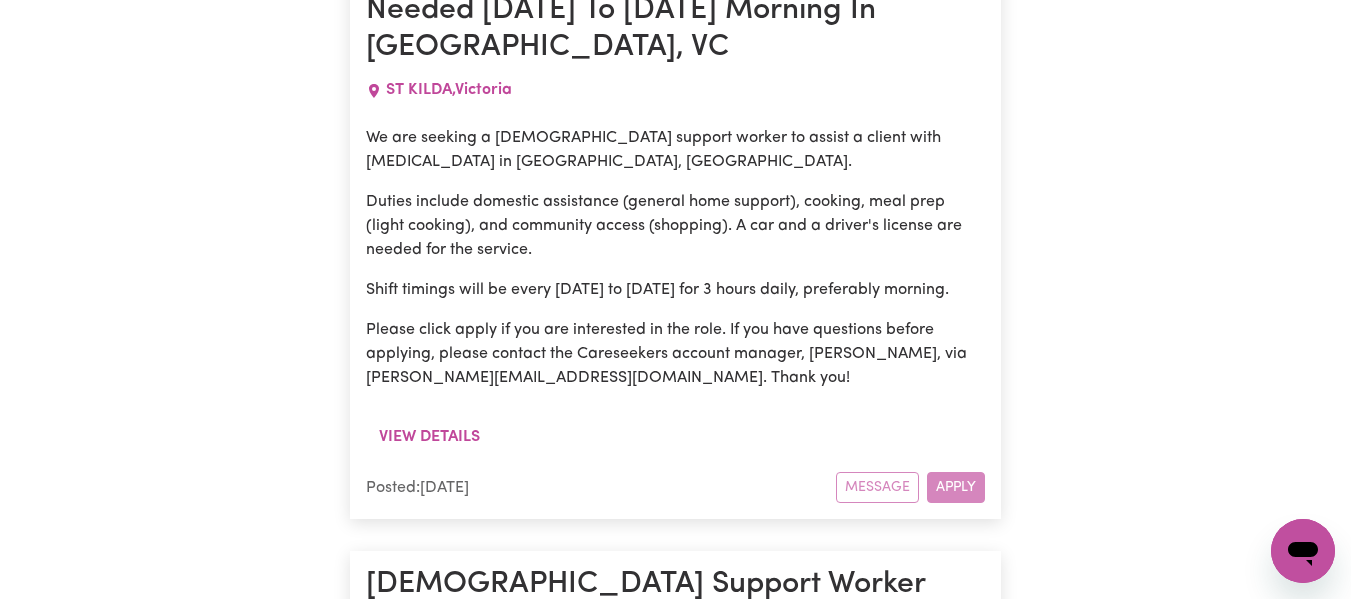 scroll, scrollTop: 21139, scrollLeft: 0, axis: vertical 